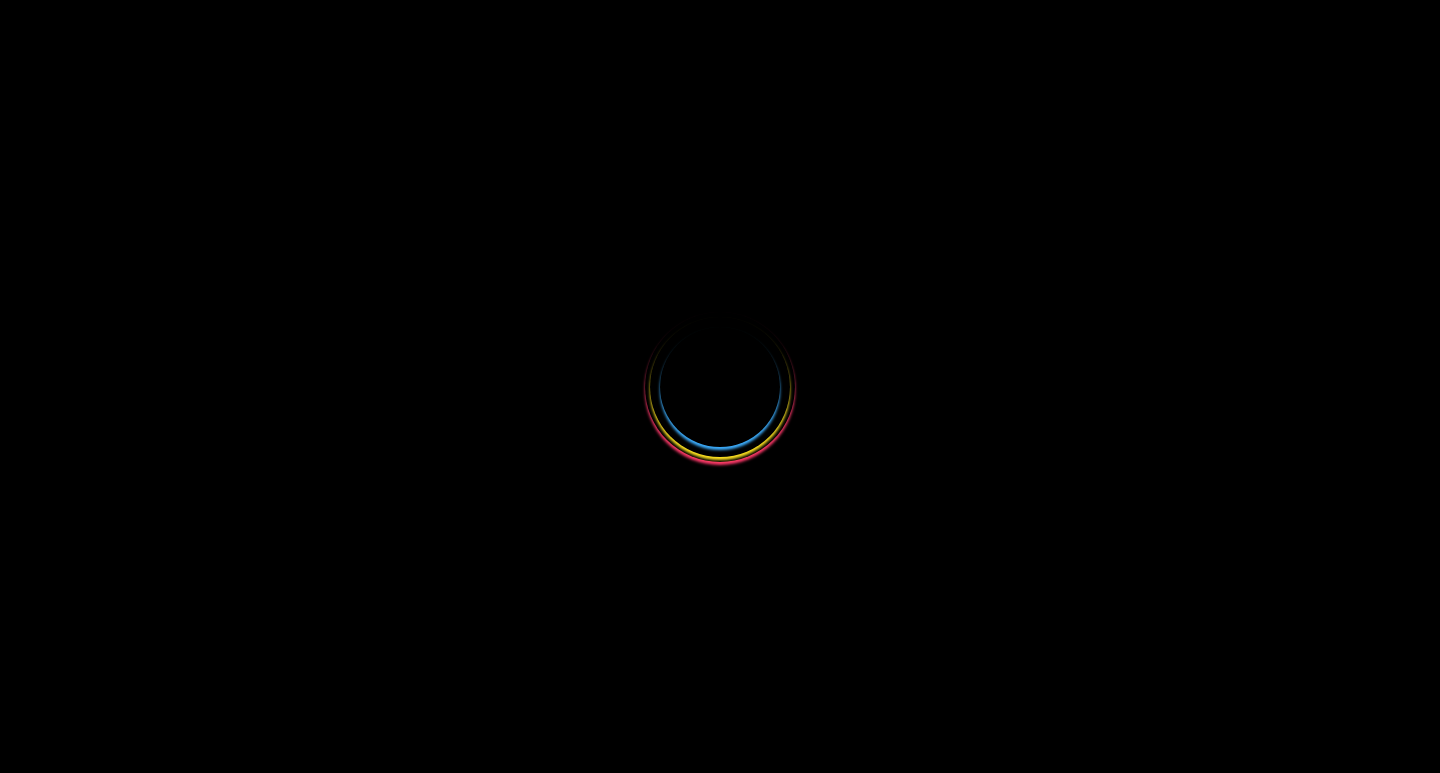 scroll, scrollTop: 0, scrollLeft: 0, axis: both 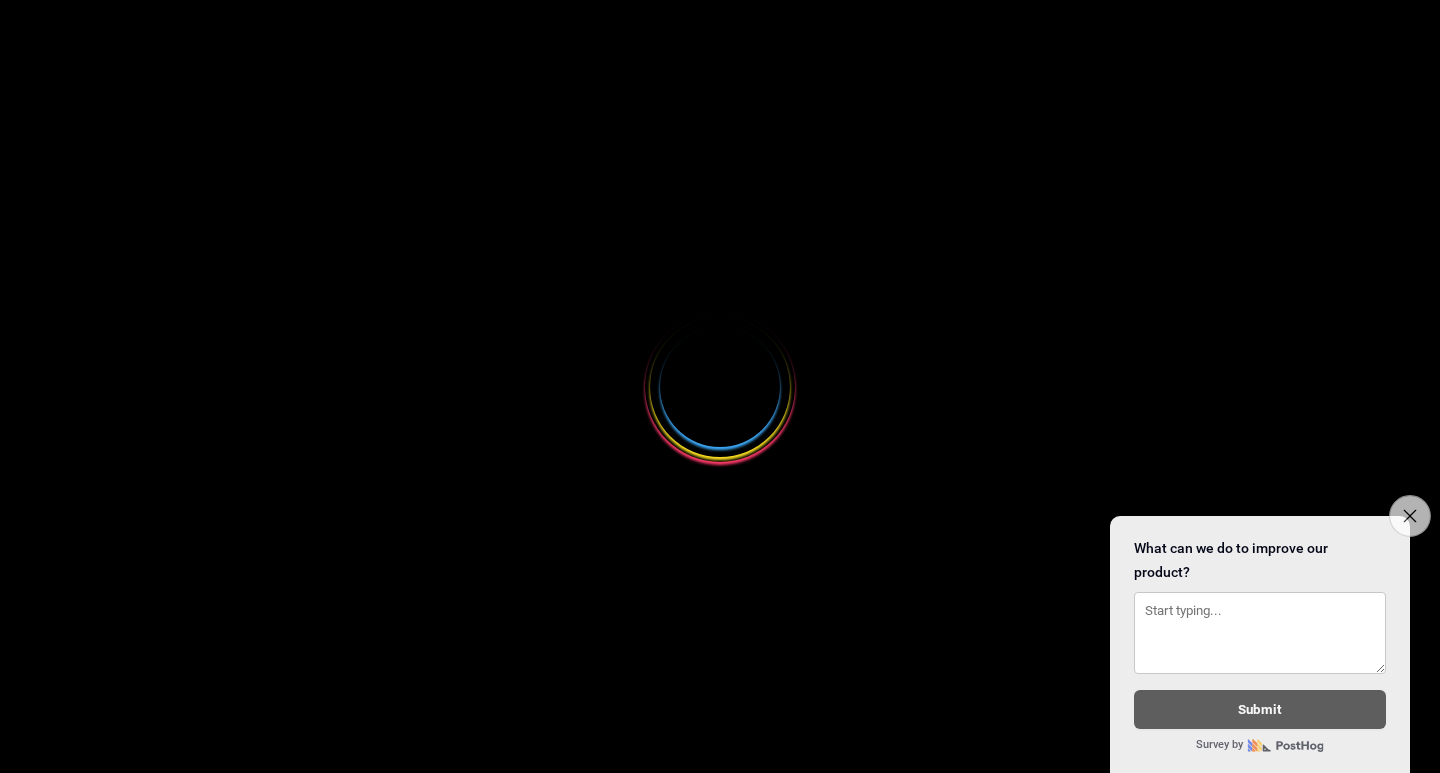 click on "Close survey" 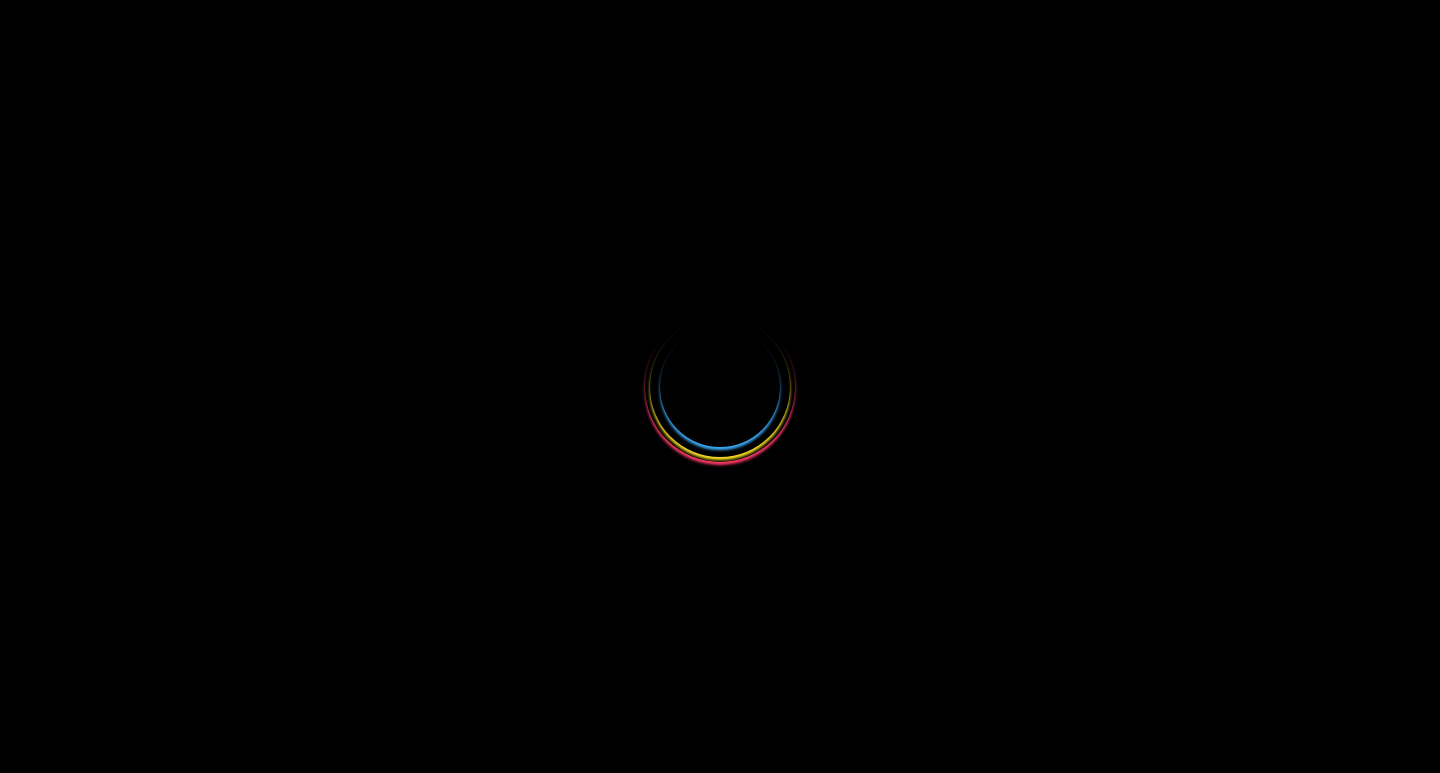 select 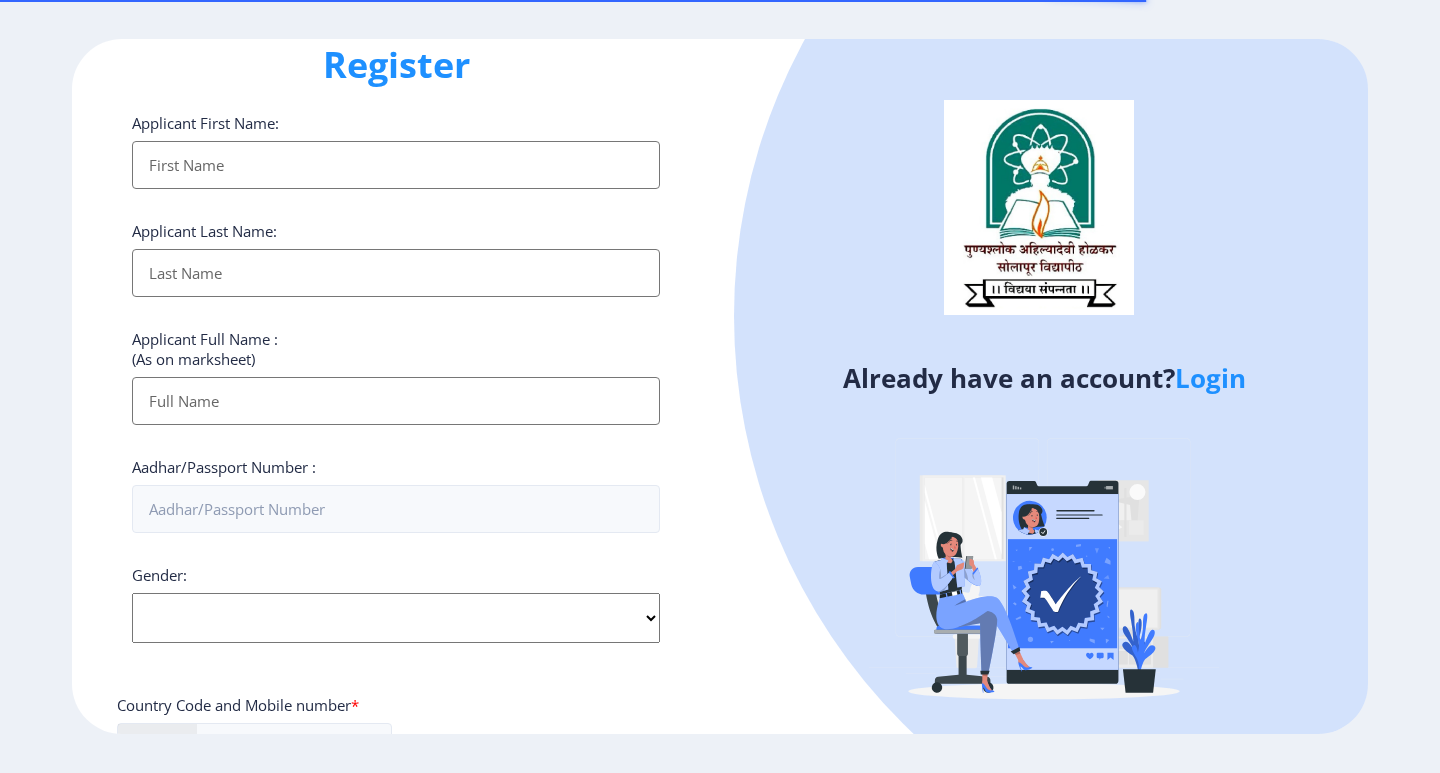 scroll, scrollTop: 100, scrollLeft: 0, axis: vertical 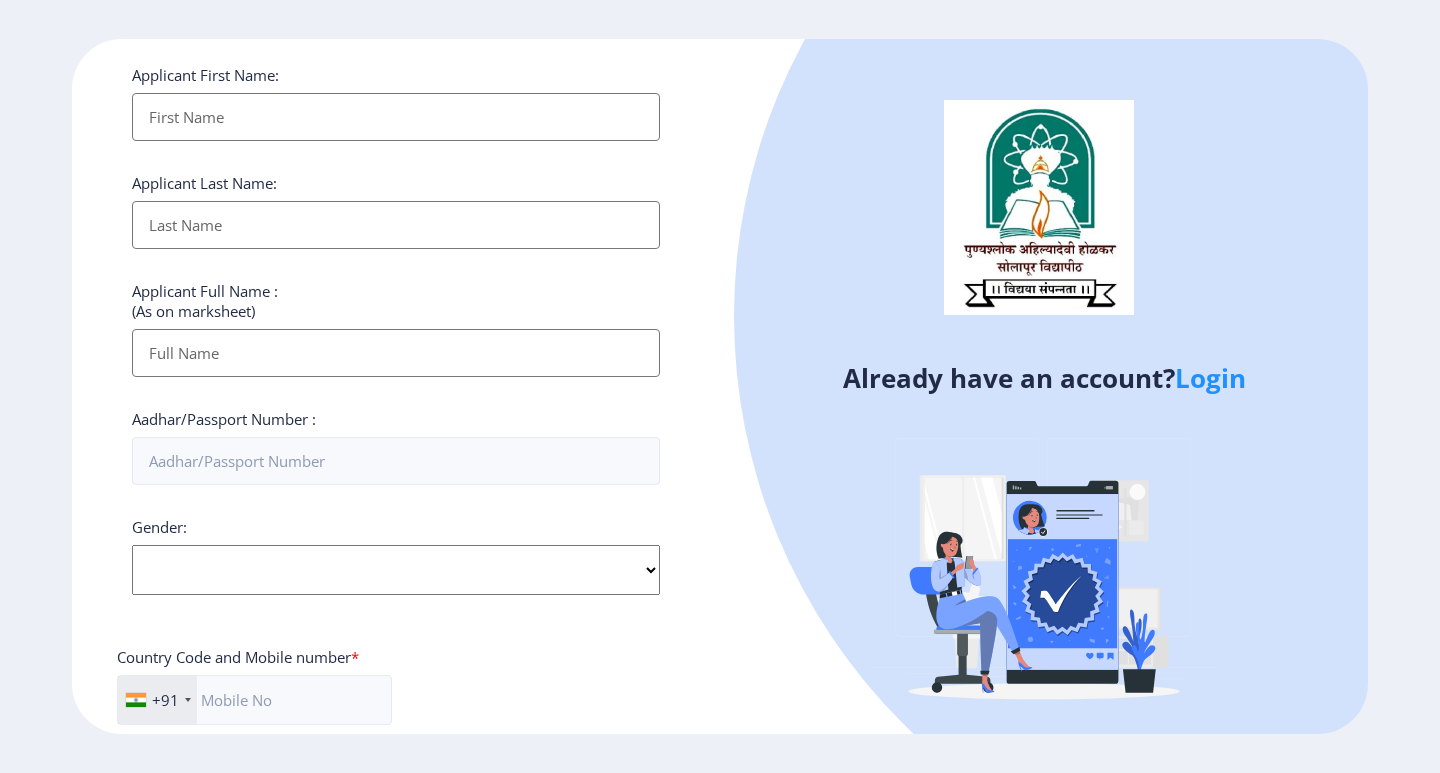 click on "Applicant First Name:" at bounding box center [396, 117] 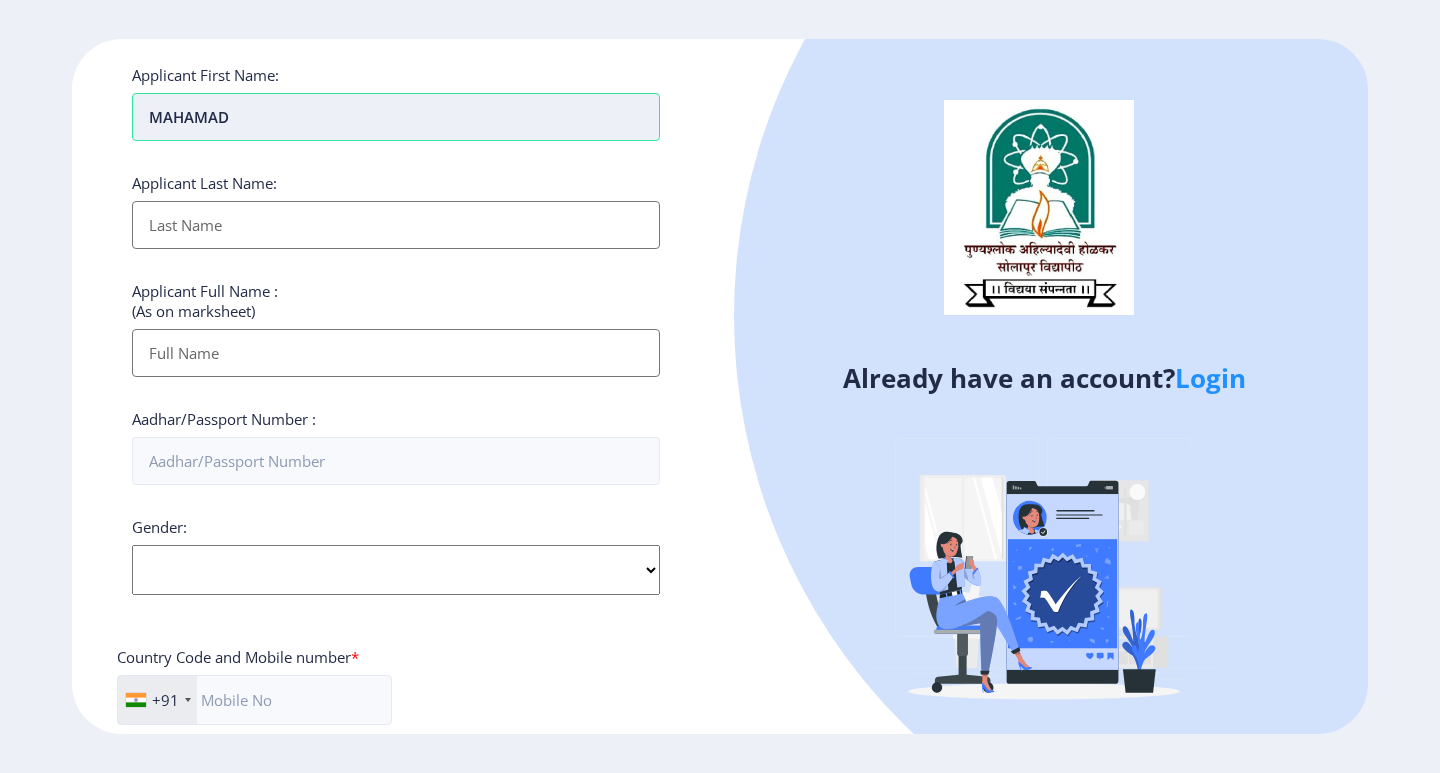 type on "MAHAMAD" 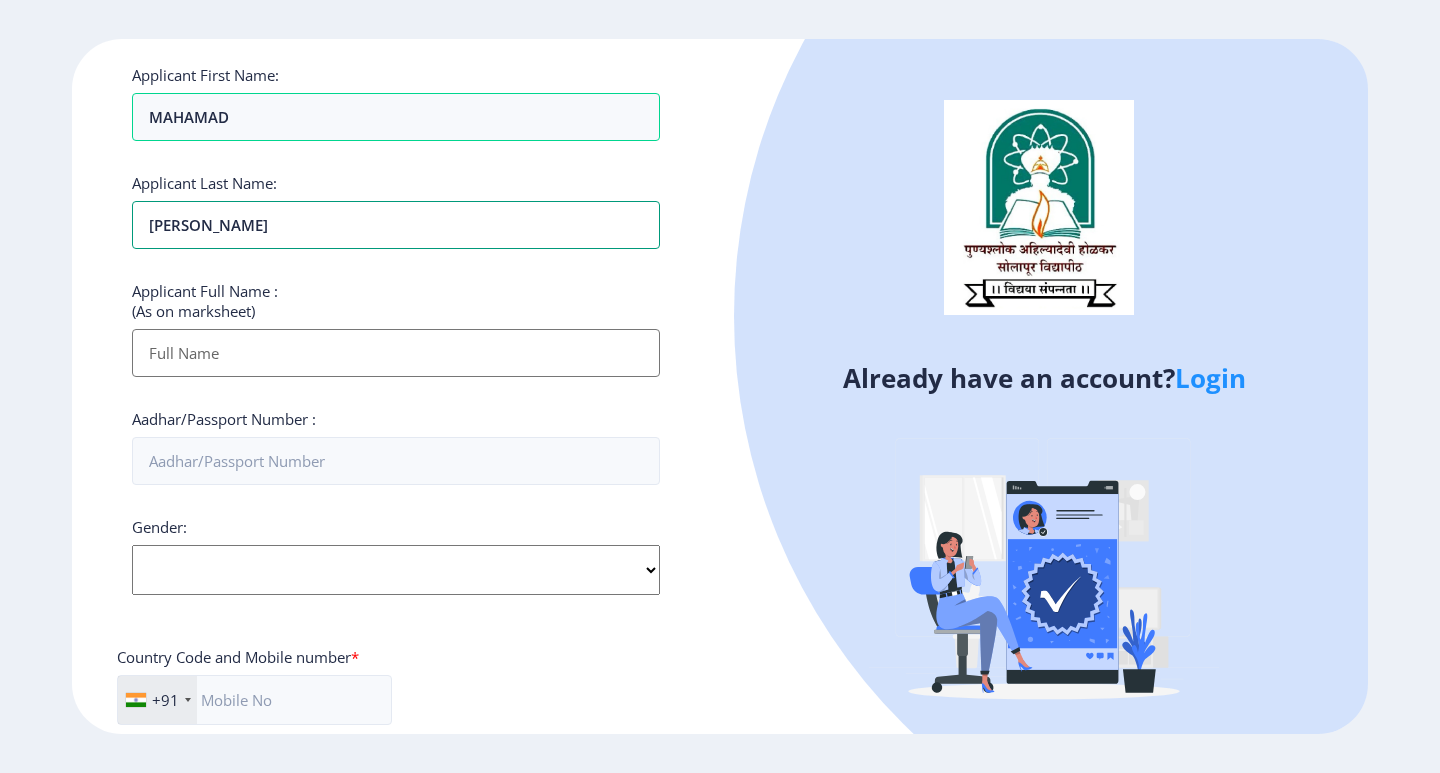 type on "INAMDAR" 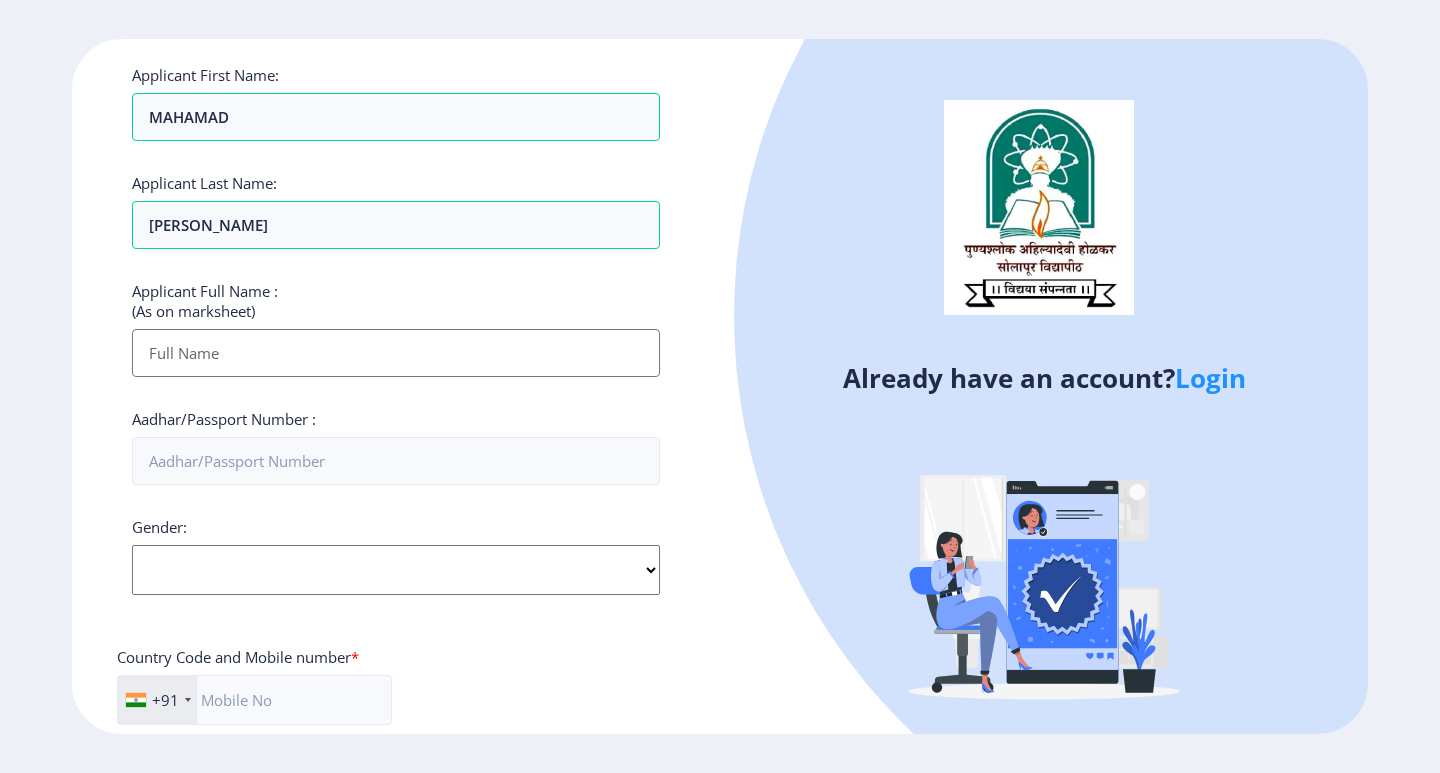 click on "Applicant First Name:" at bounding box center (396, 353) 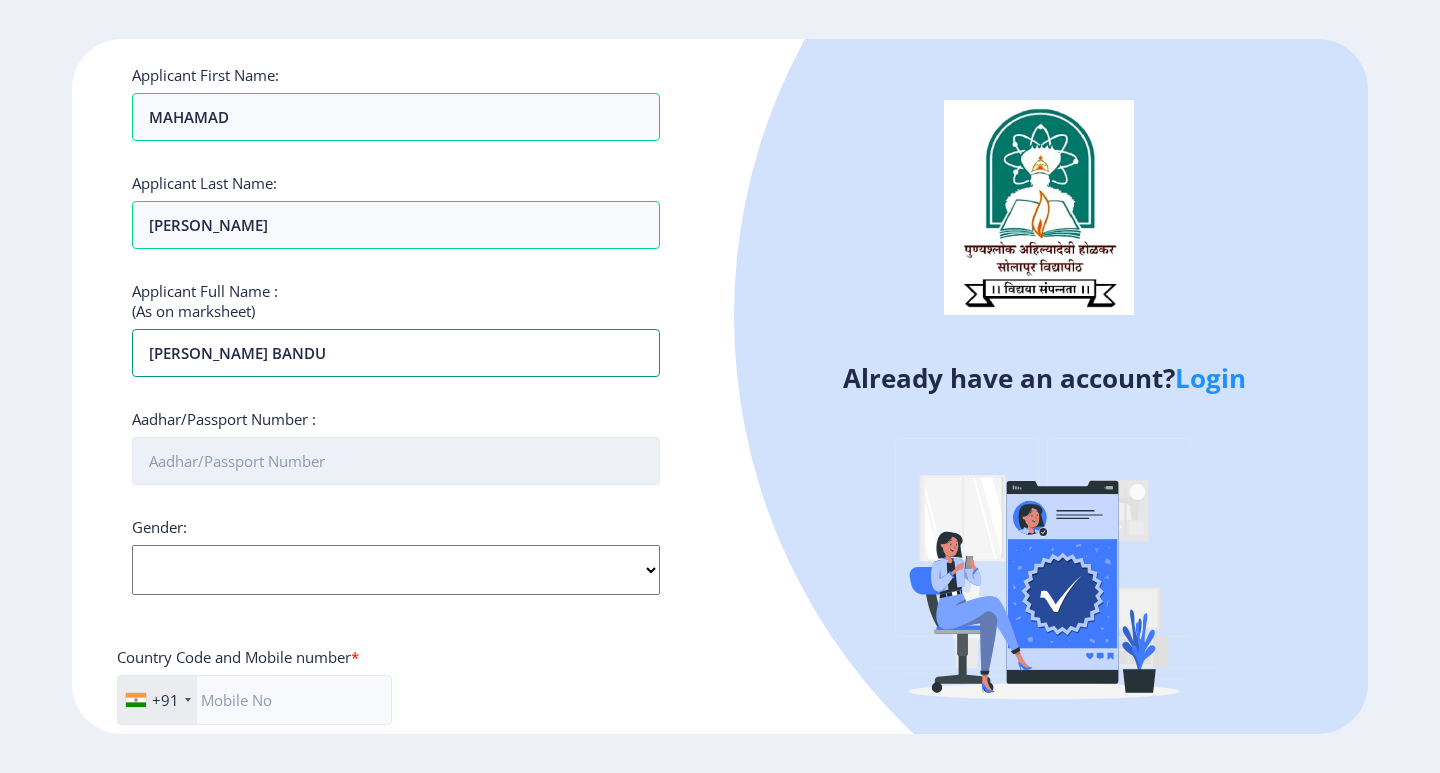 type on "INAMDAR MAHAMAD BANDU" 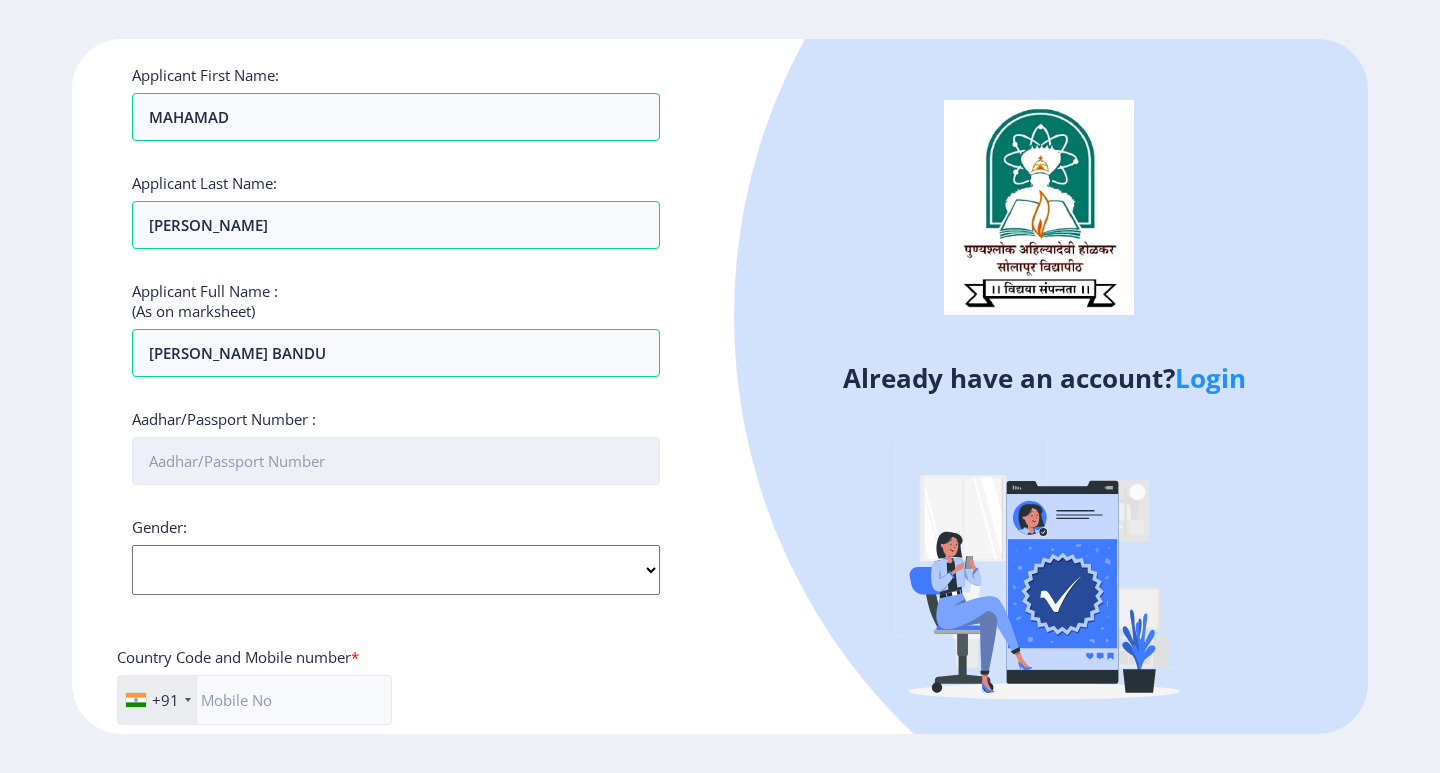 click on "Aadhar/Passport Number :" at bounding box center [396, 461] 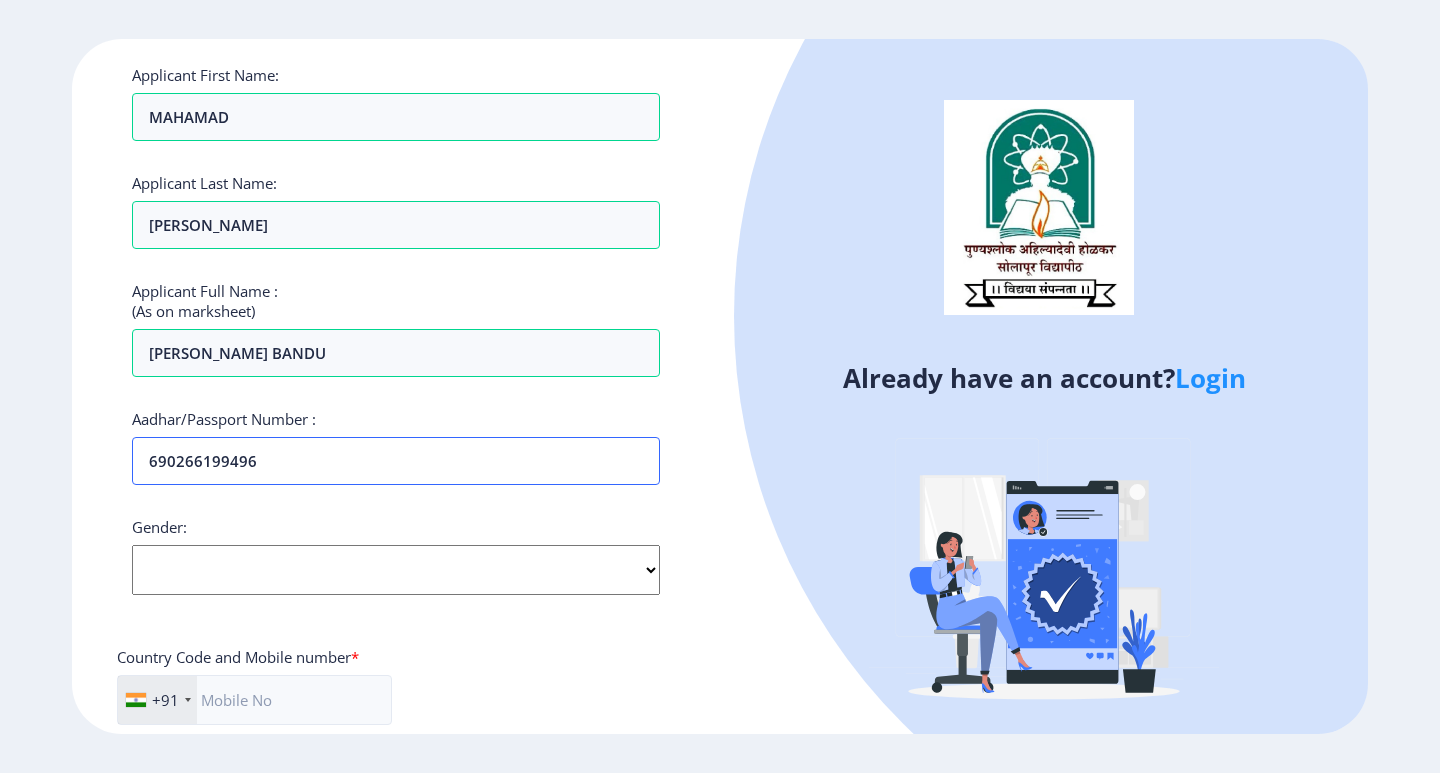 type on "690266199496" 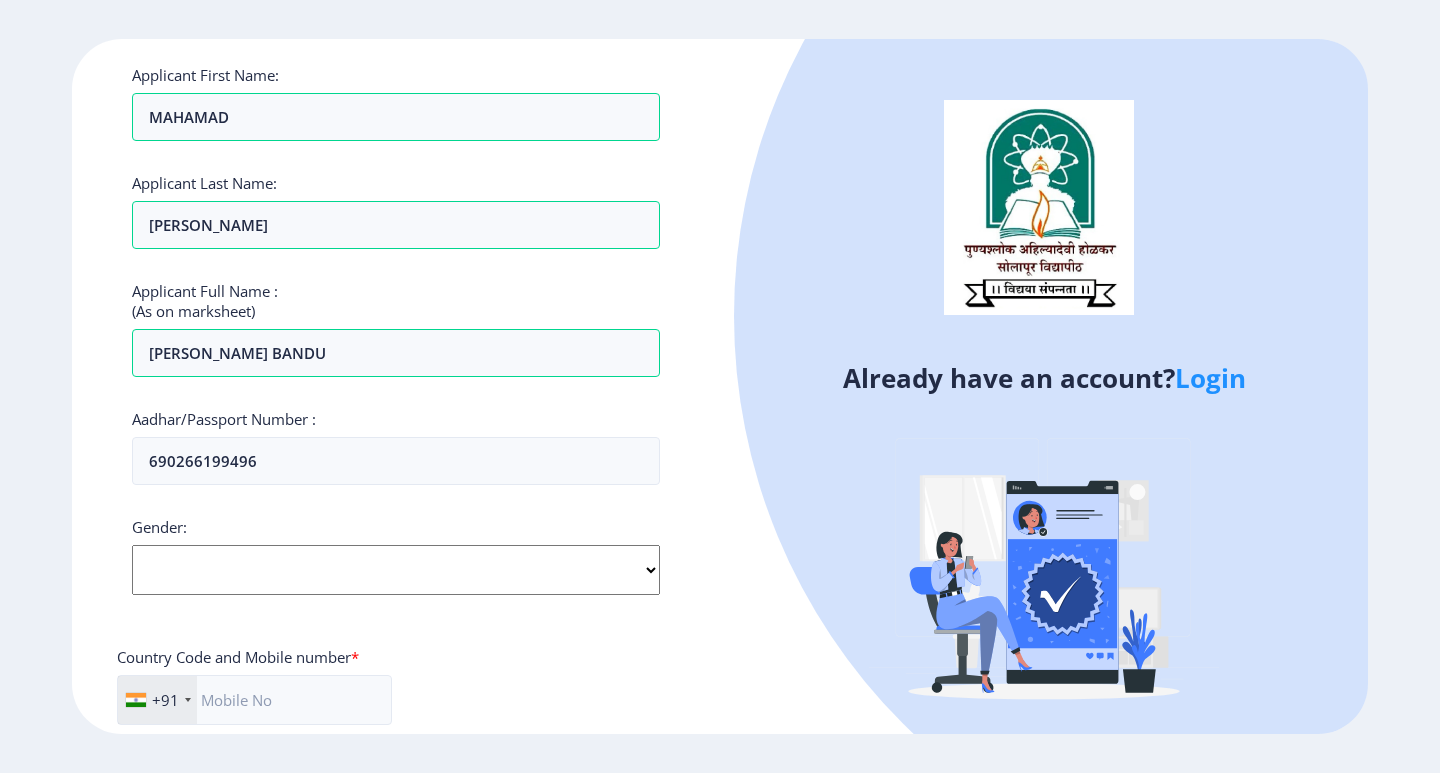 click on "Select Gender Male Female Other" 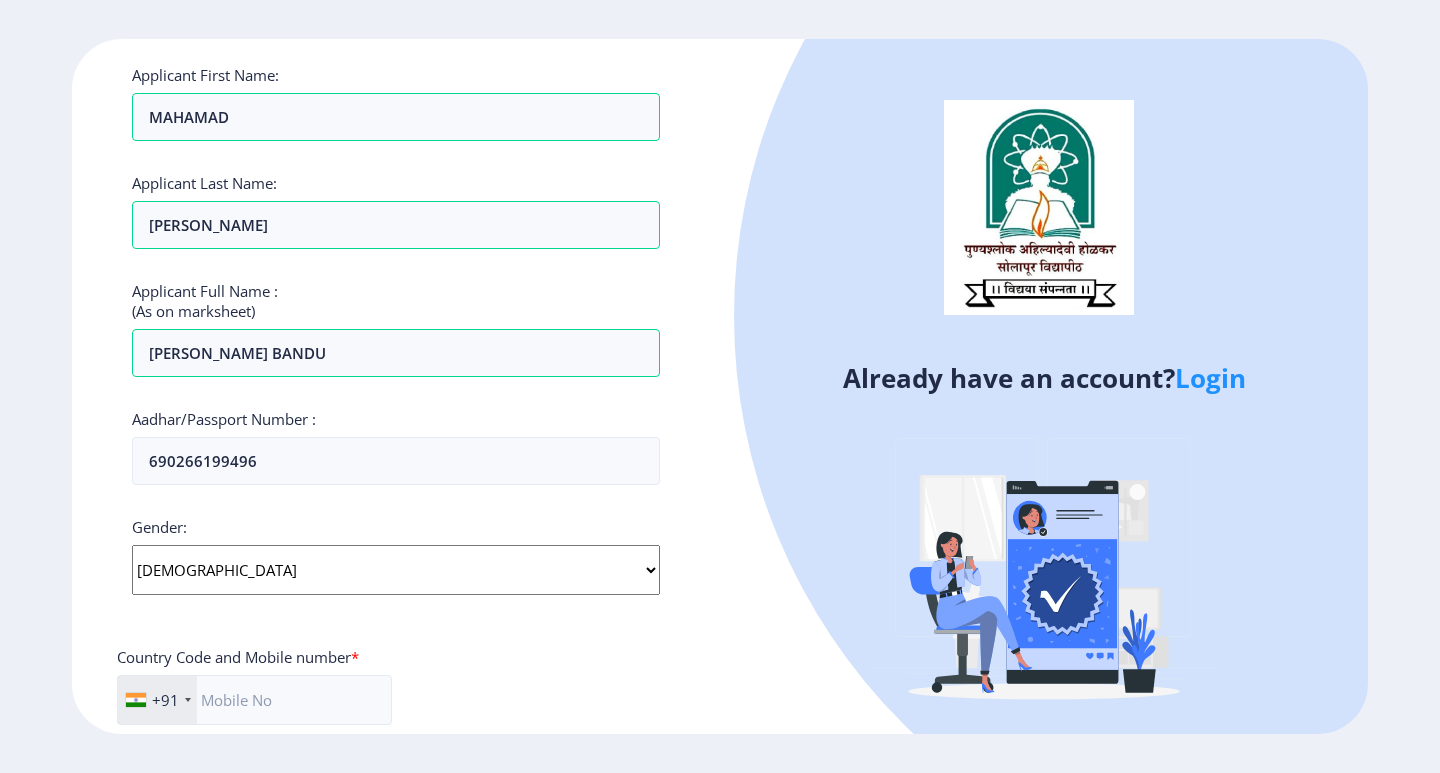 click on "Select Gender Male Female Other" 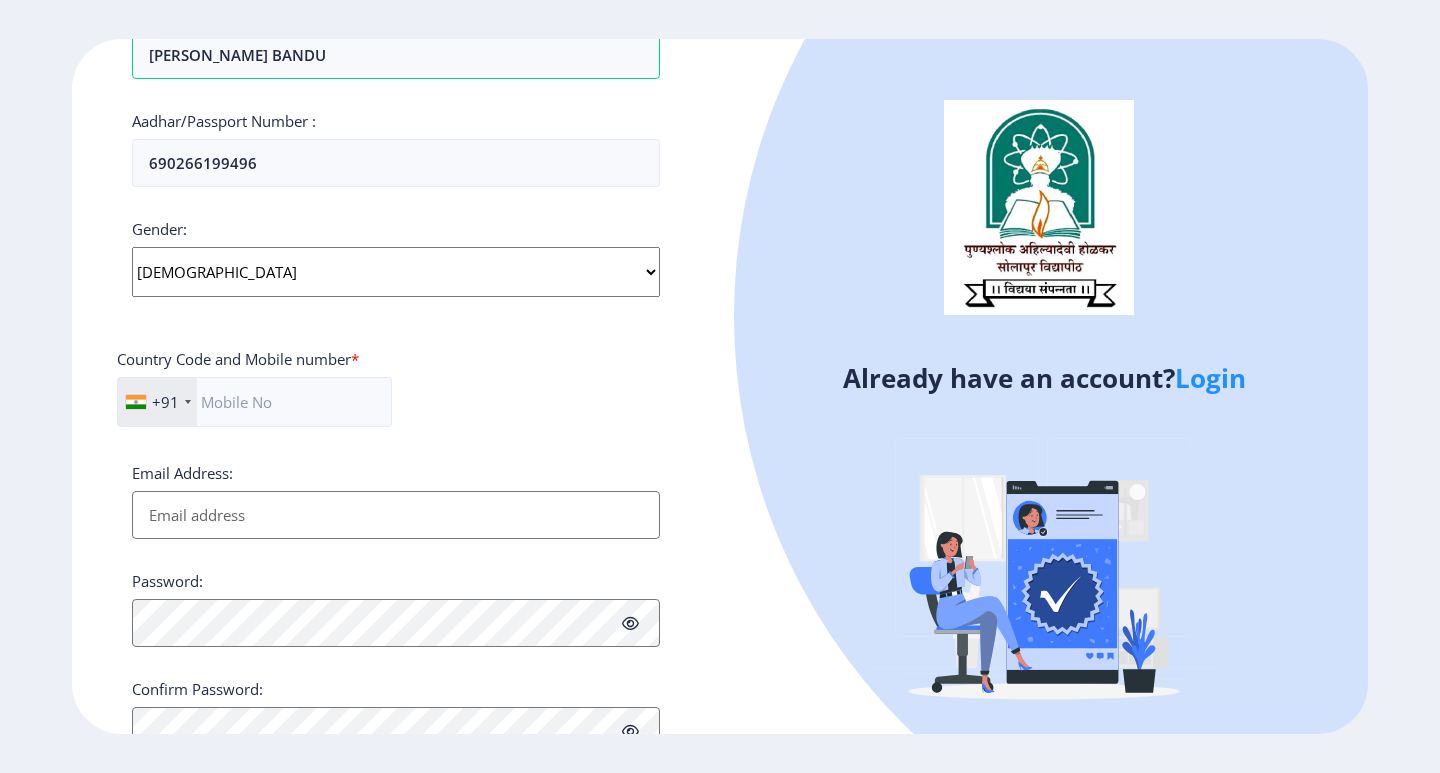 scroll, scrollTop: 400, scrollLeft: 0, axis: vertical 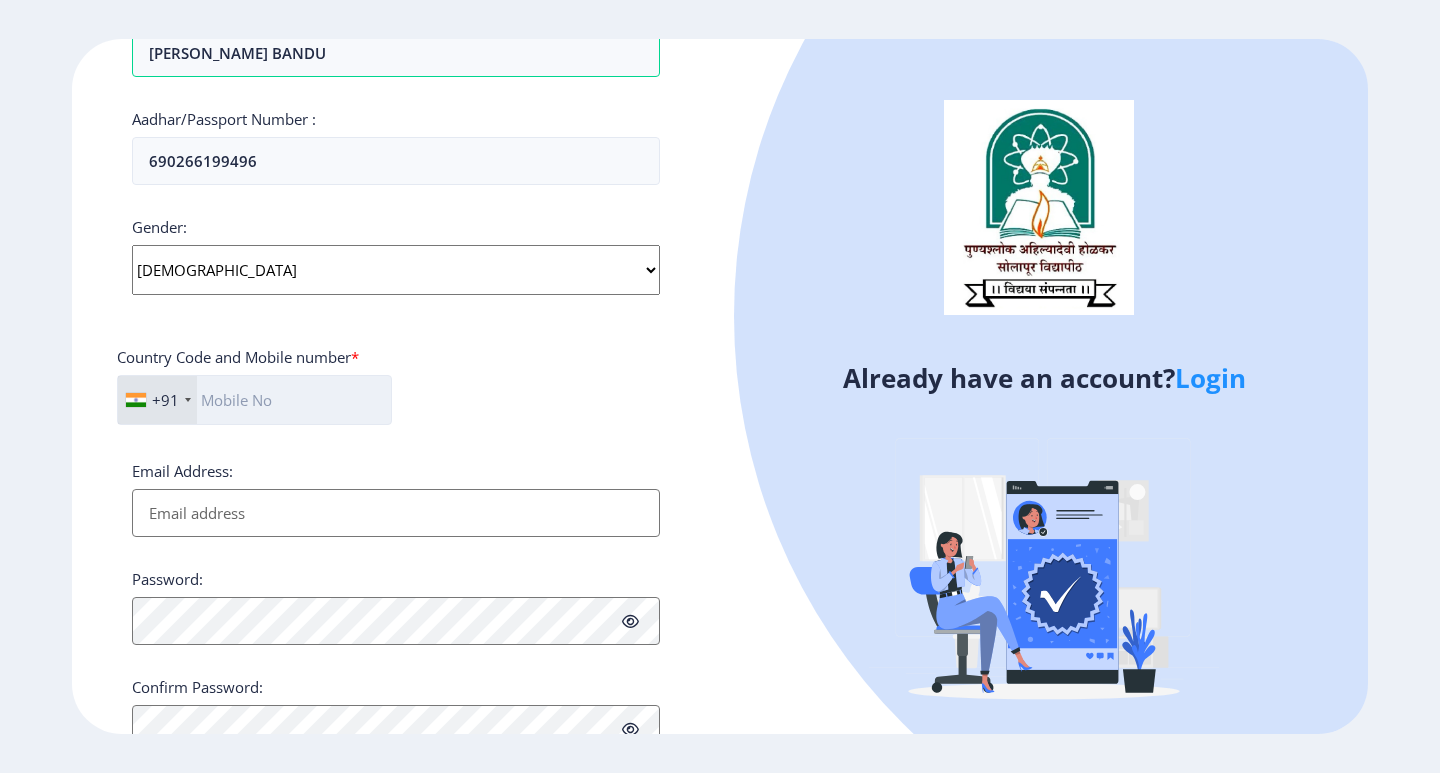 click 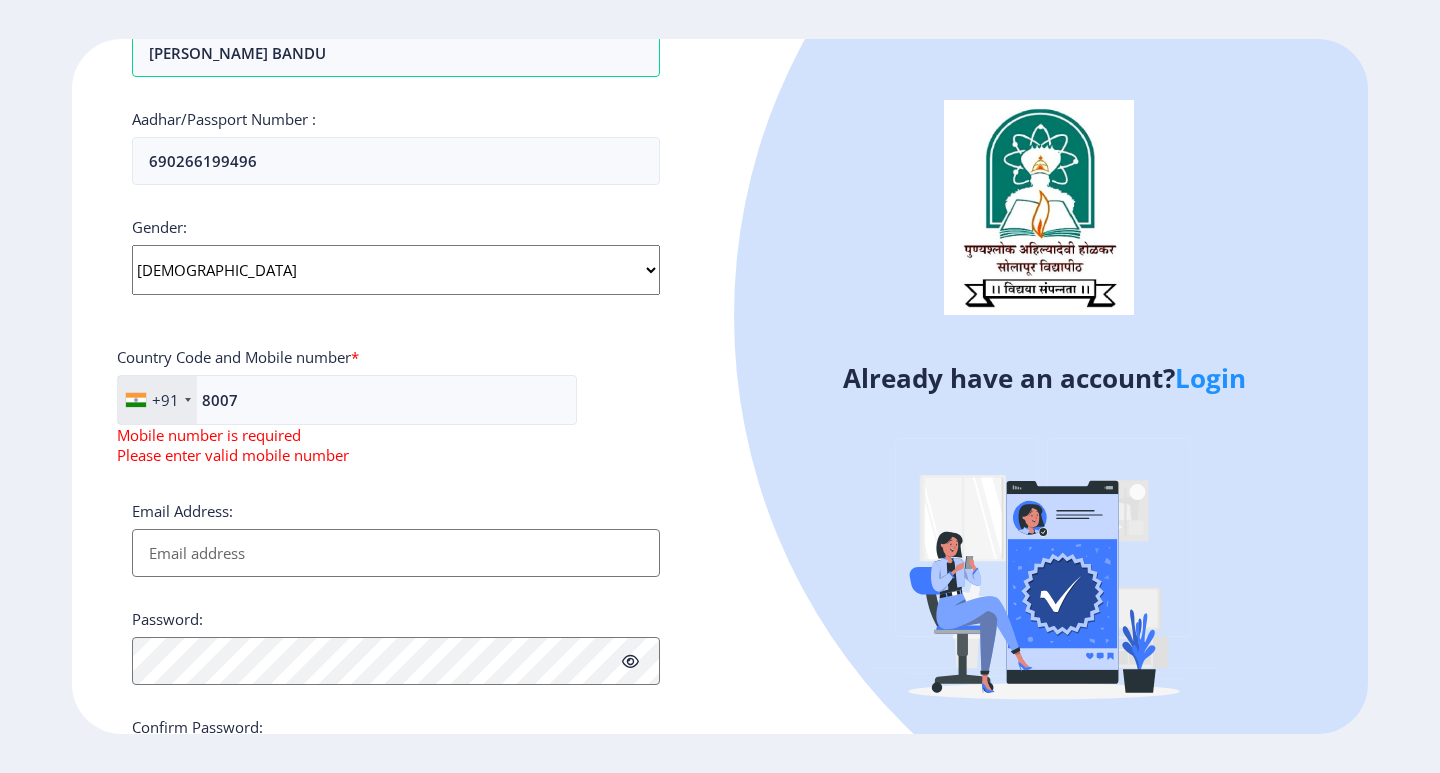 click on "Applicant First Name: MAHAMAD Applicant Last Name: INAMDAR Applicant Full Name : (As on marksheet) INAMDAR MAHAMAD BANDU Aadhar/Passport Number :  690266199496 Gender: Select Gender Male Female Other  Country Code and Mobile number  *  +91 India (भारत) +91 Afghanistan (‫افغانستان‬‎) +93 Albania (Shqipëri) +355 Algeria (‫الجزائر‬‎) +213 American Samoa +1 Andorra +376 Angola +244 Anguilla +1 Antigua and Barbuda +1 Argentina +54 Armenia (Հայաստան) +374 Aruba +297 Australia +61 Austria (Österreich) +43 Azerbaijan (Azərbaycan) +994 Bahamas +1 Bahrain (‫البحرين‬‎) +973 Bangladesh (বাংলাদেশ) +880 Barbados +1 Belarus (Беларусь) +375 Belgium (België) +32 Belize +501 Benin (Bénin) +229 Bermuda +1 Bhutan (འབྲུག) +975 Bolivia +591 Bosnia and Herzegovina (Босна и Херцеговина) +387 Botswana +267 Brazil (Brasil) +55 British Indian Ocean Territory +246 British Virgin Islands +1 Brunei +673 +359 Burkina Faso +226" 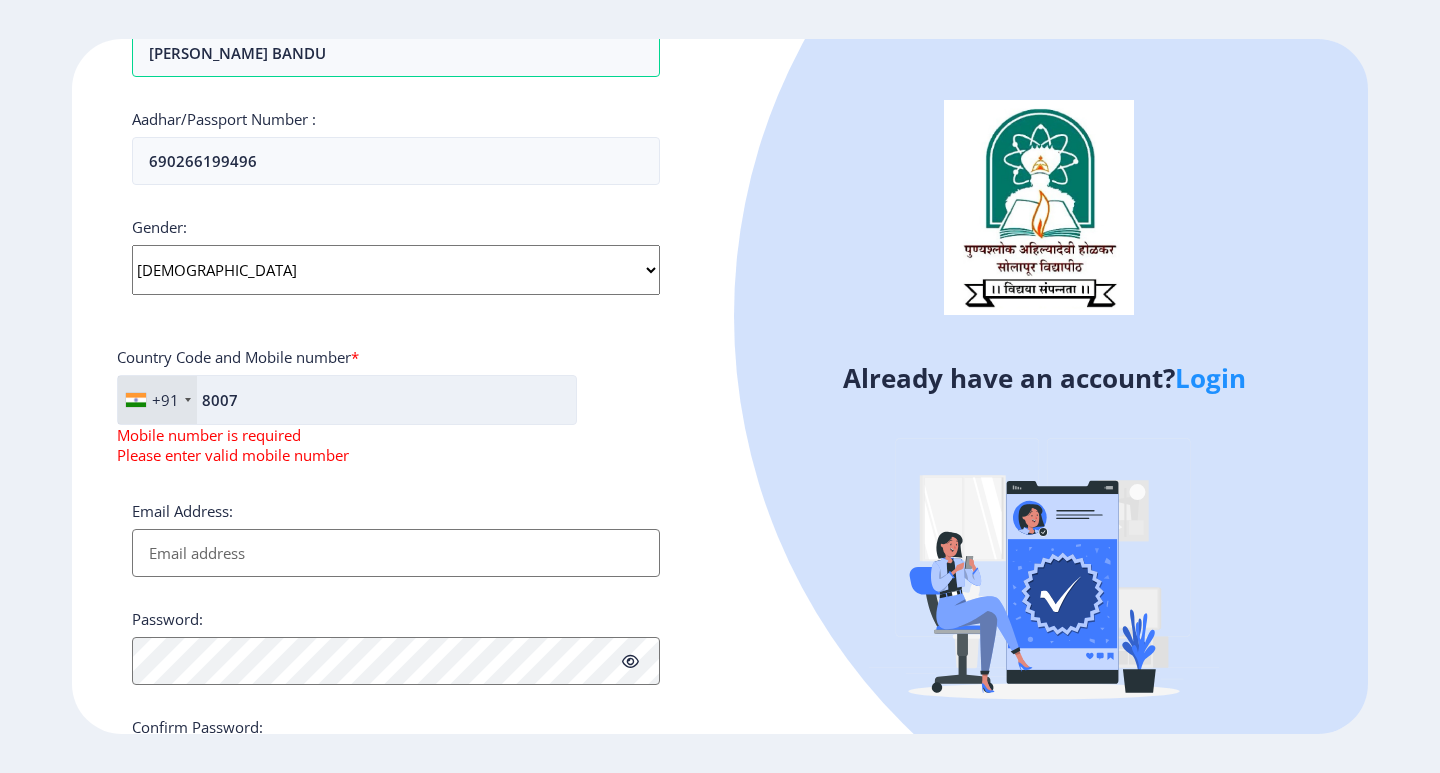 click on "8007" 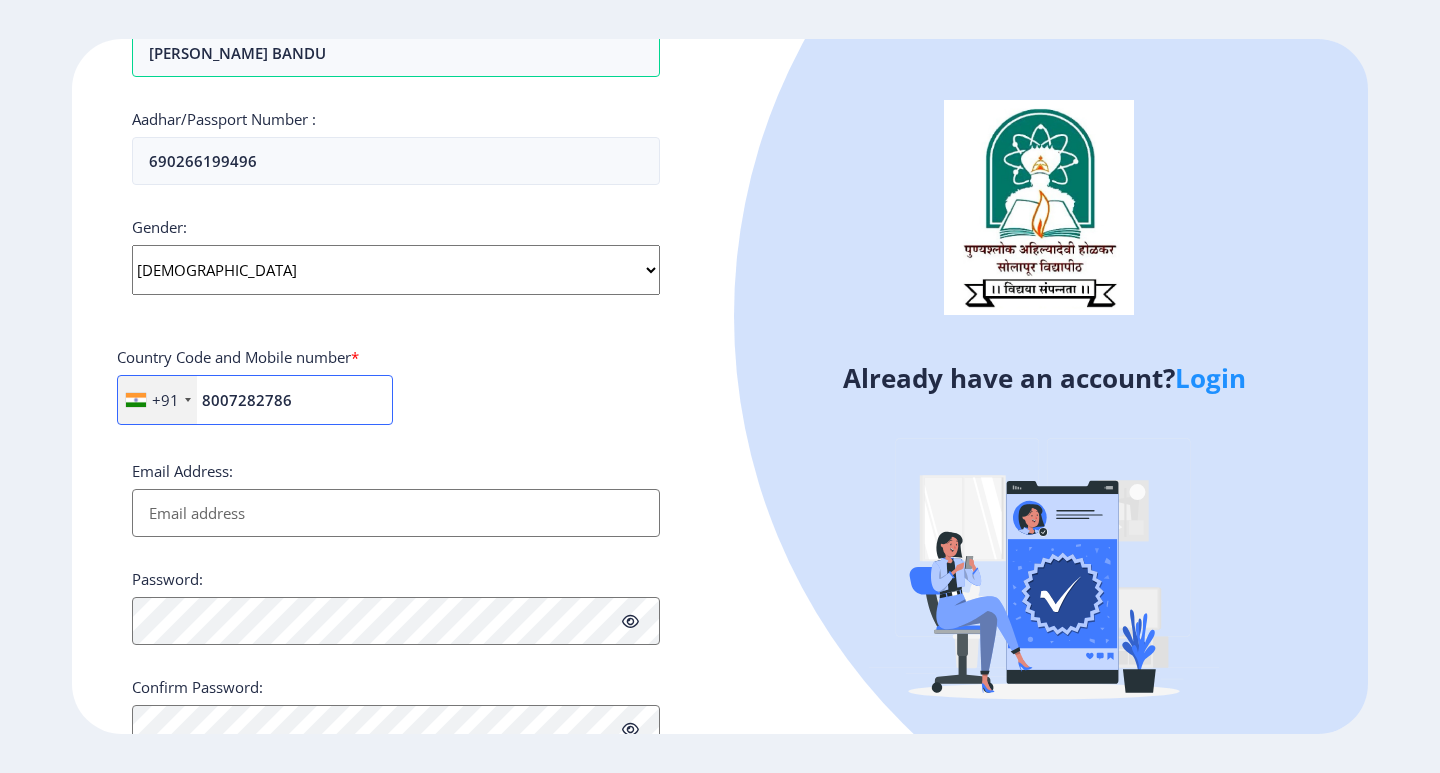type on "8007282786" 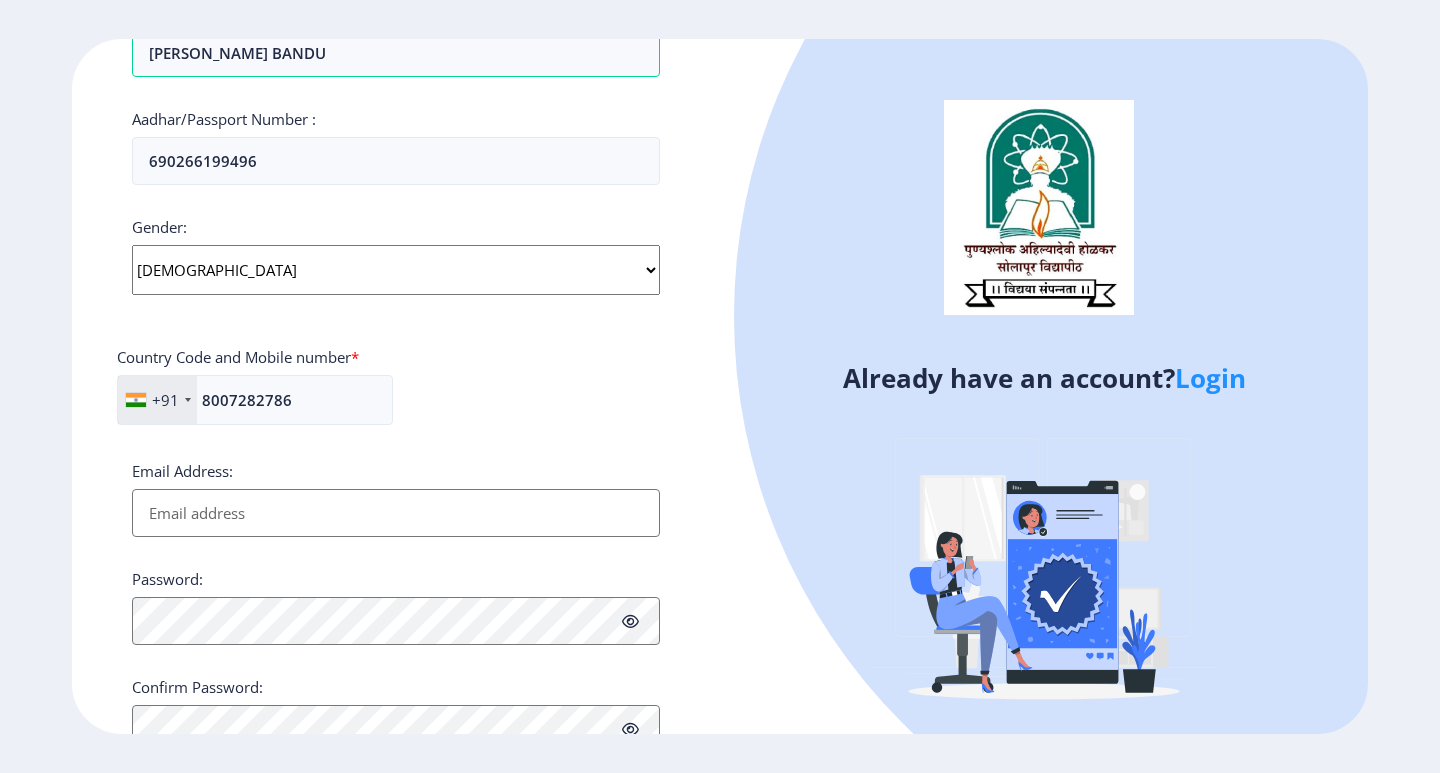 click on "Email Address:" at bounding box center [396, 513] 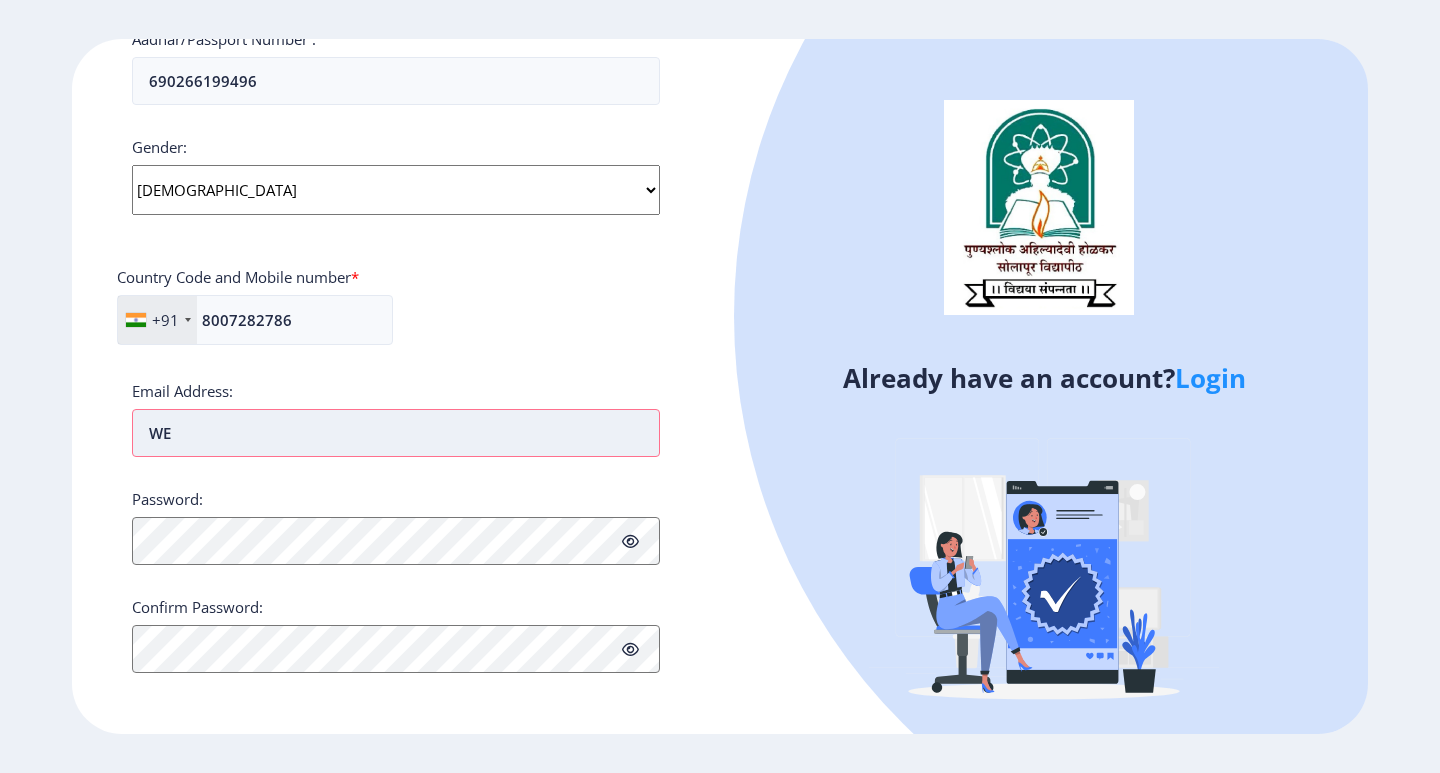 type on "W" 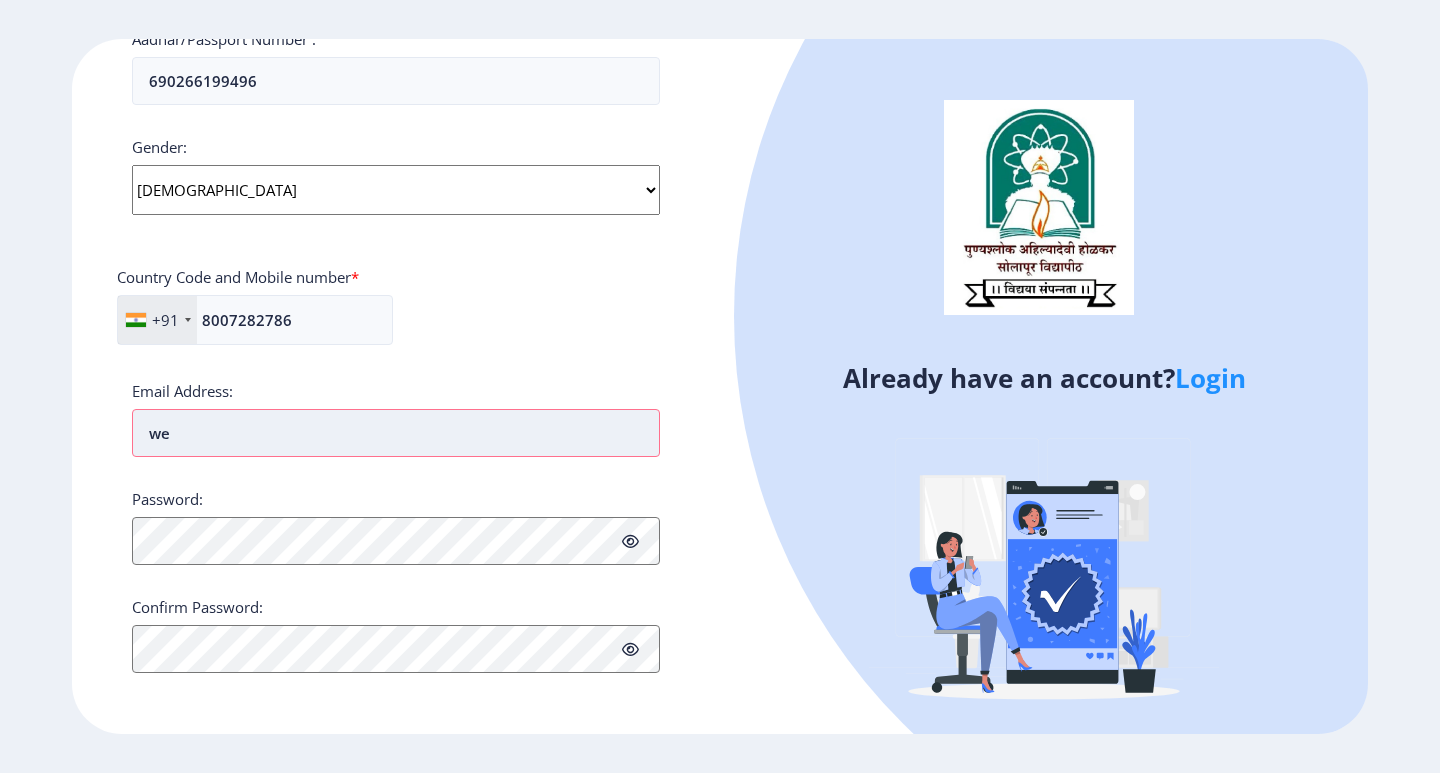 type on "w" 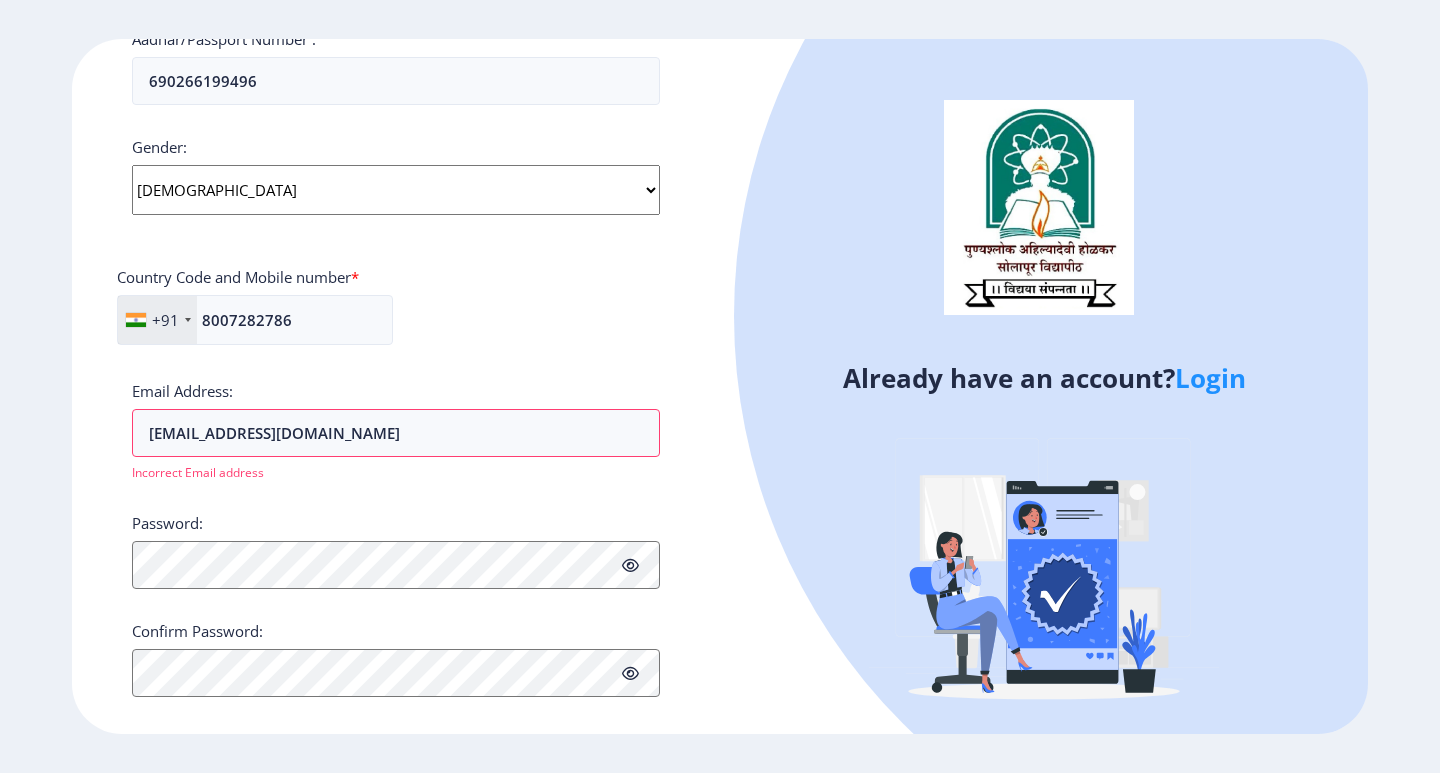 click on "Password:" 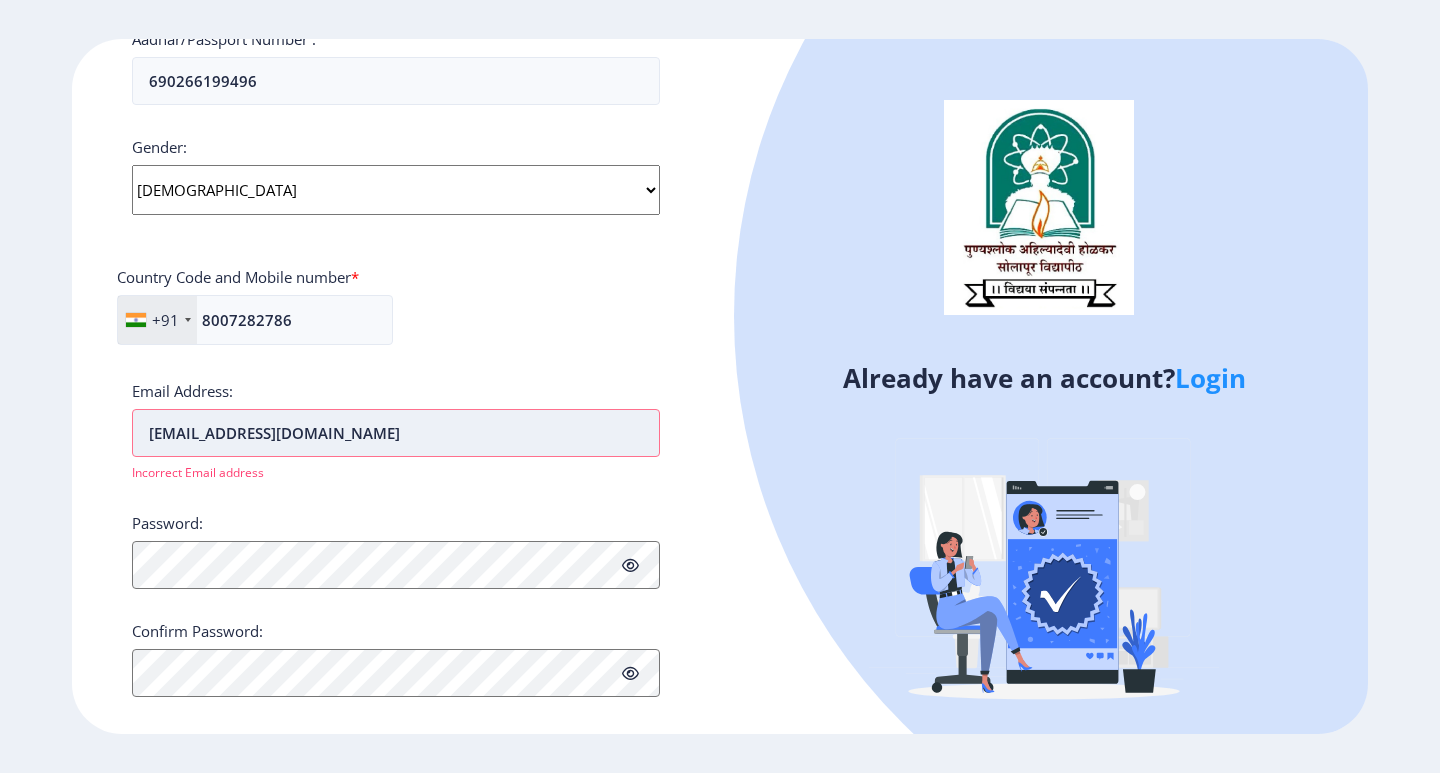 click on "mbi.inamdar7@gmail.com" at bounding box center (396, 433) 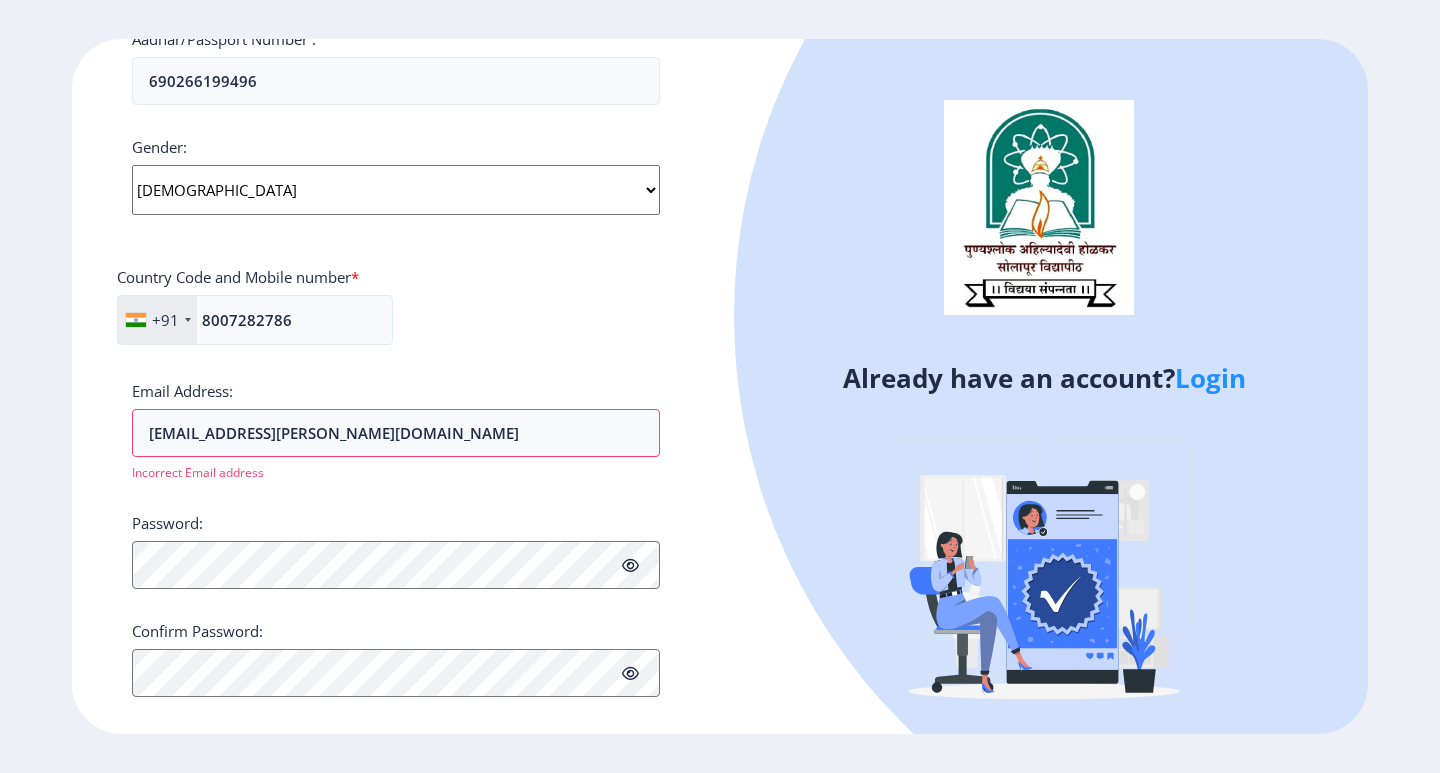 click on "Applicant First Name: MAHAMAD Applicant Last Name: INAMDAR Applicant Full Name : (As on marksheet) INAMDAR MAHAMAD BANDU Aadhar/Passport Number :  690266199496 Gender: Select Gender Male Female Other  Country Code and Mobile number  *  +91 India (भारत) +91 Afghanistan (‫افغانستان‬‎) +93 Albania (Shqipëri) +355 Algeria (‫الجزائر‬‎) +213 American Samoa +1 Andorra +376 Angola +244 Anguilla +1 Antigua and Barbuda +1 Argentina +54 Armenia (Հայաստան) +374 Aruba +297 Australia +61 Austria (Österreich) +43 Azerbaijan (Azərbaycan) +994 Bahamas +1 Bahrain (‫البحرين‬‎) +973 Bangladesh (বাংলাদেশ) +880 Barbados +1 Belarus (Беларусь) +375 Belgium (België) +32 Belize +501 Benin (Bénin) +229 Bermuda +1 Bhutan (འབྲུག) +975 Bolivia +591 Bosnia and Herzegovina (Босна и Херцеговина) +387 Botswana +267 Brazil (Brasil) +55 British Indian Ocean Territory +246 British Virgin Islands +1 Brunei +673 +359 Burkina Faso +226" 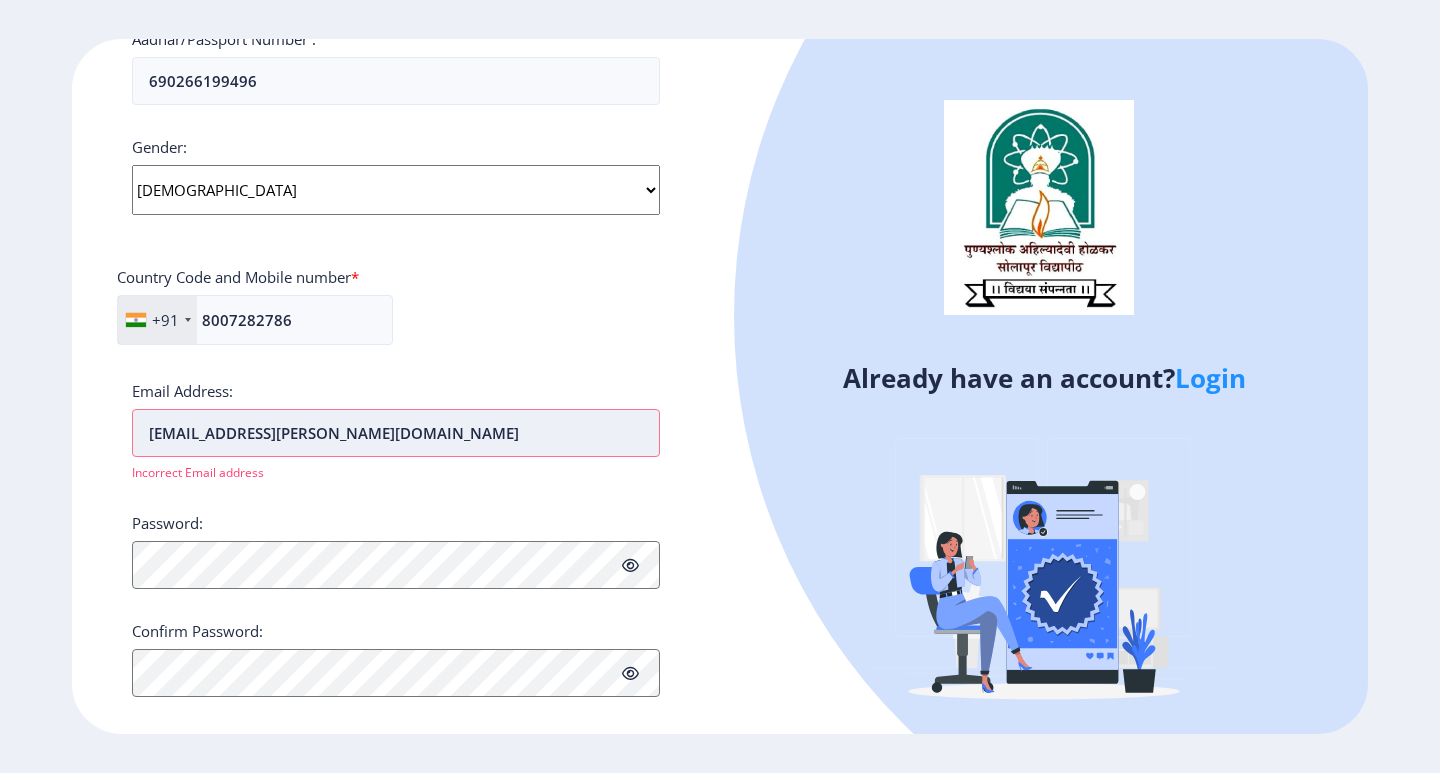 click on "mbi.inamdar@gmail.com" at bounding box center (396, 433) 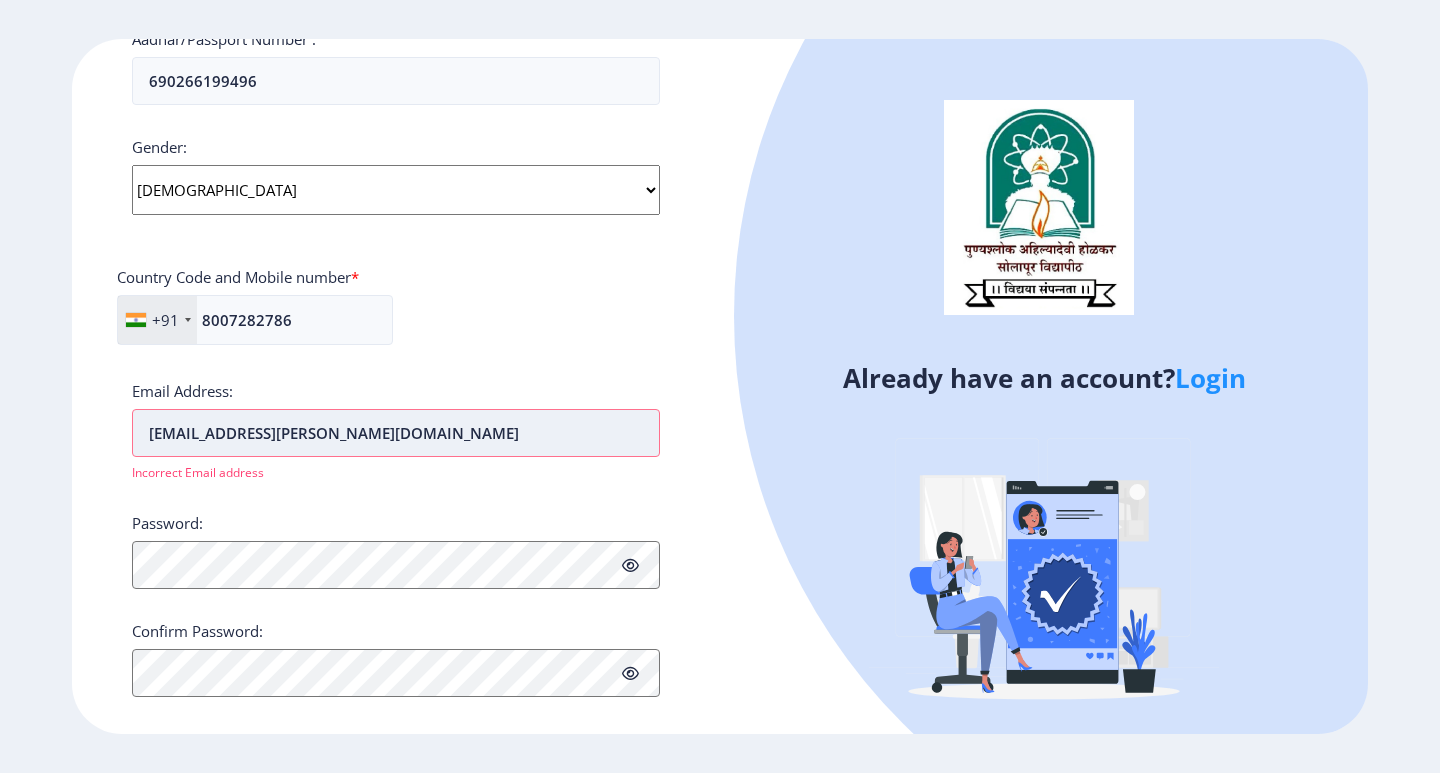 drag, startPoint x: 370, startPoint y: 454, endPoint x: 135, endPoint y: 448, distance: 235.07658 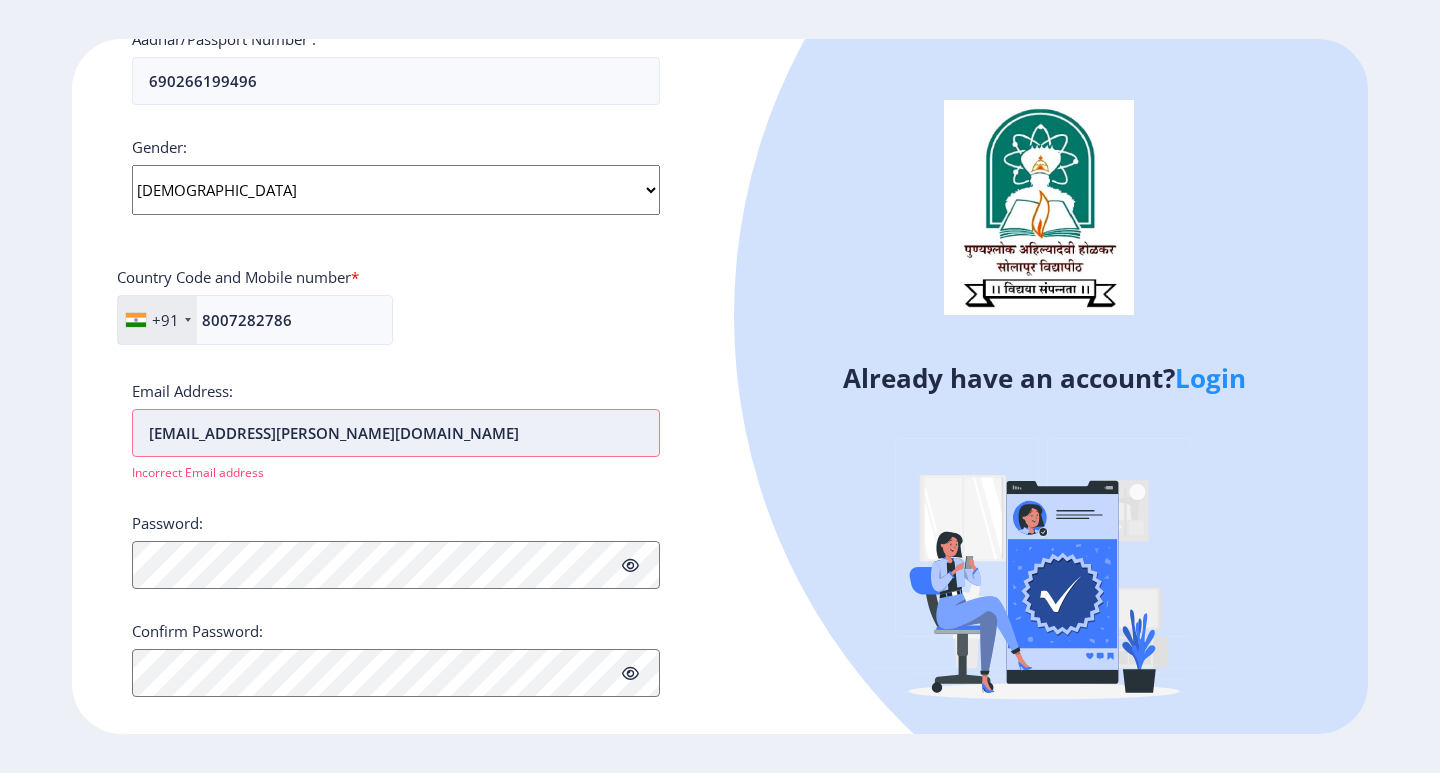 click on "mbi.inamdar@gmail.com" at bounding box center [396, 433] 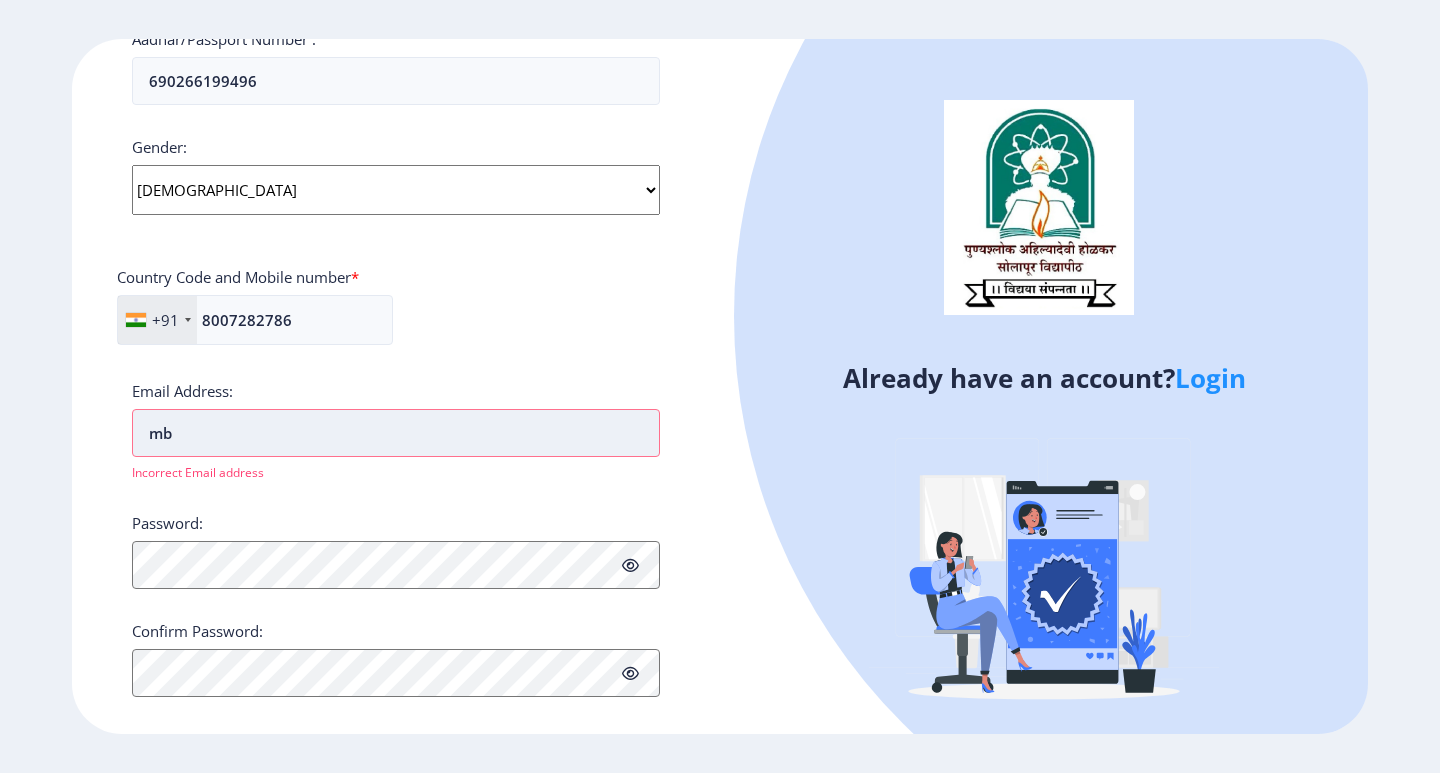 type on "m" 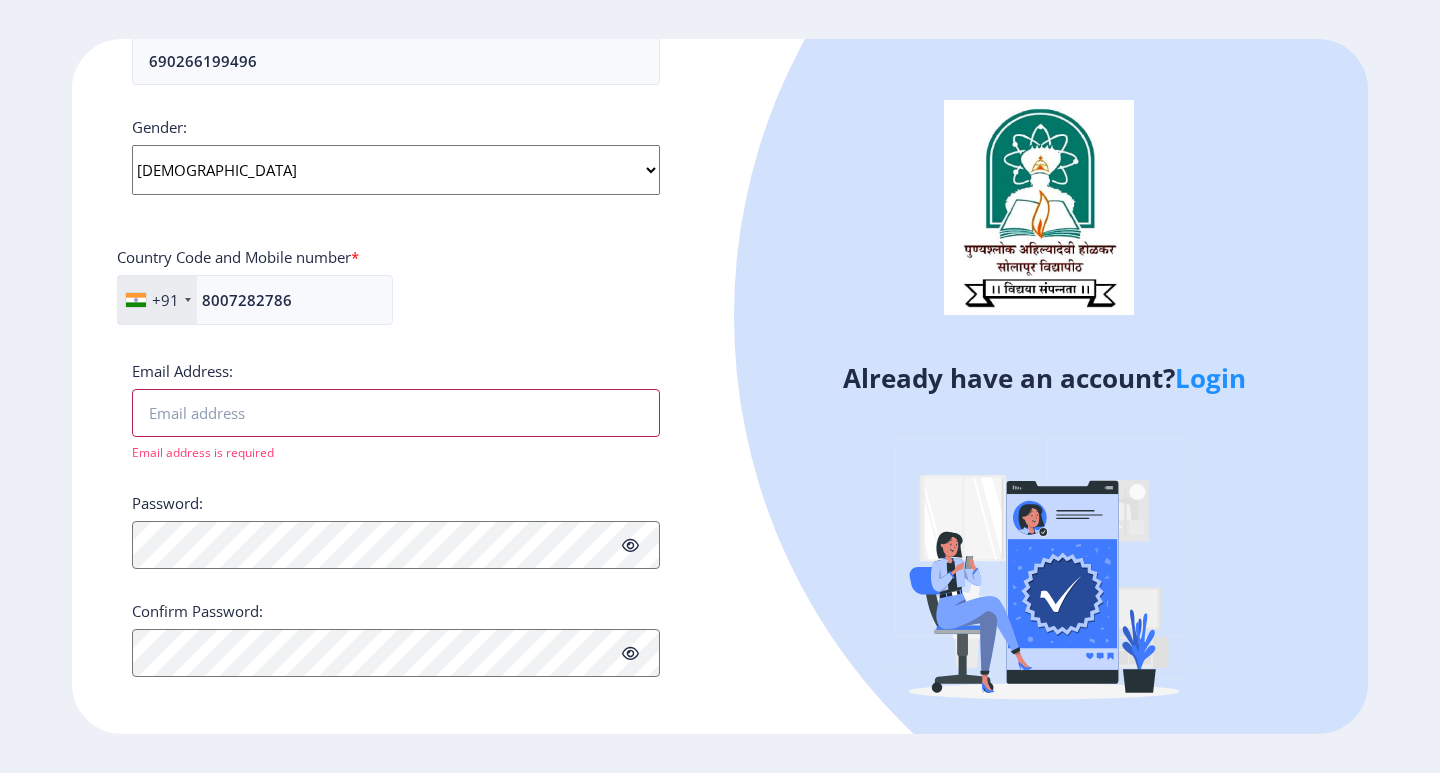 scroll, scrollTop: 504, scrollLeft: 0, axis: vertical 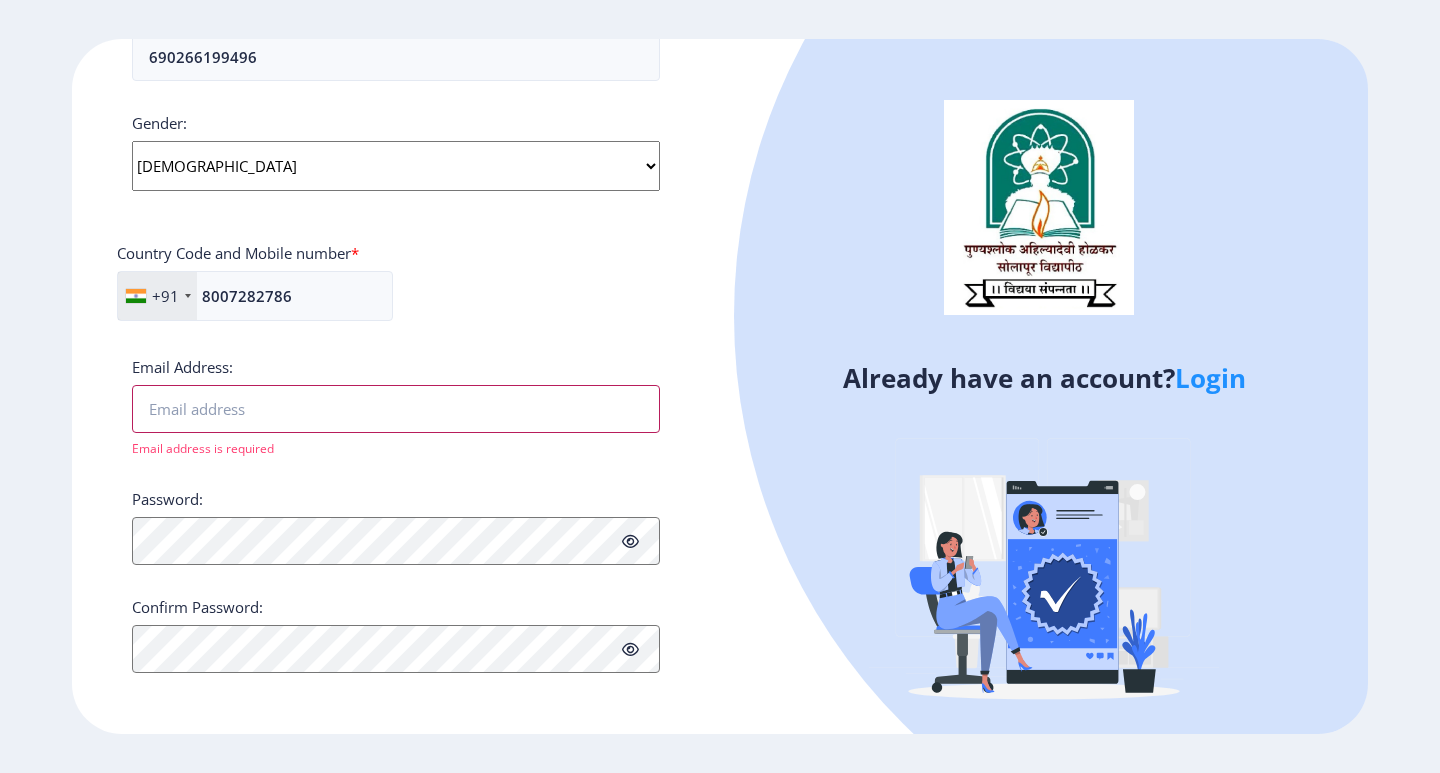 type 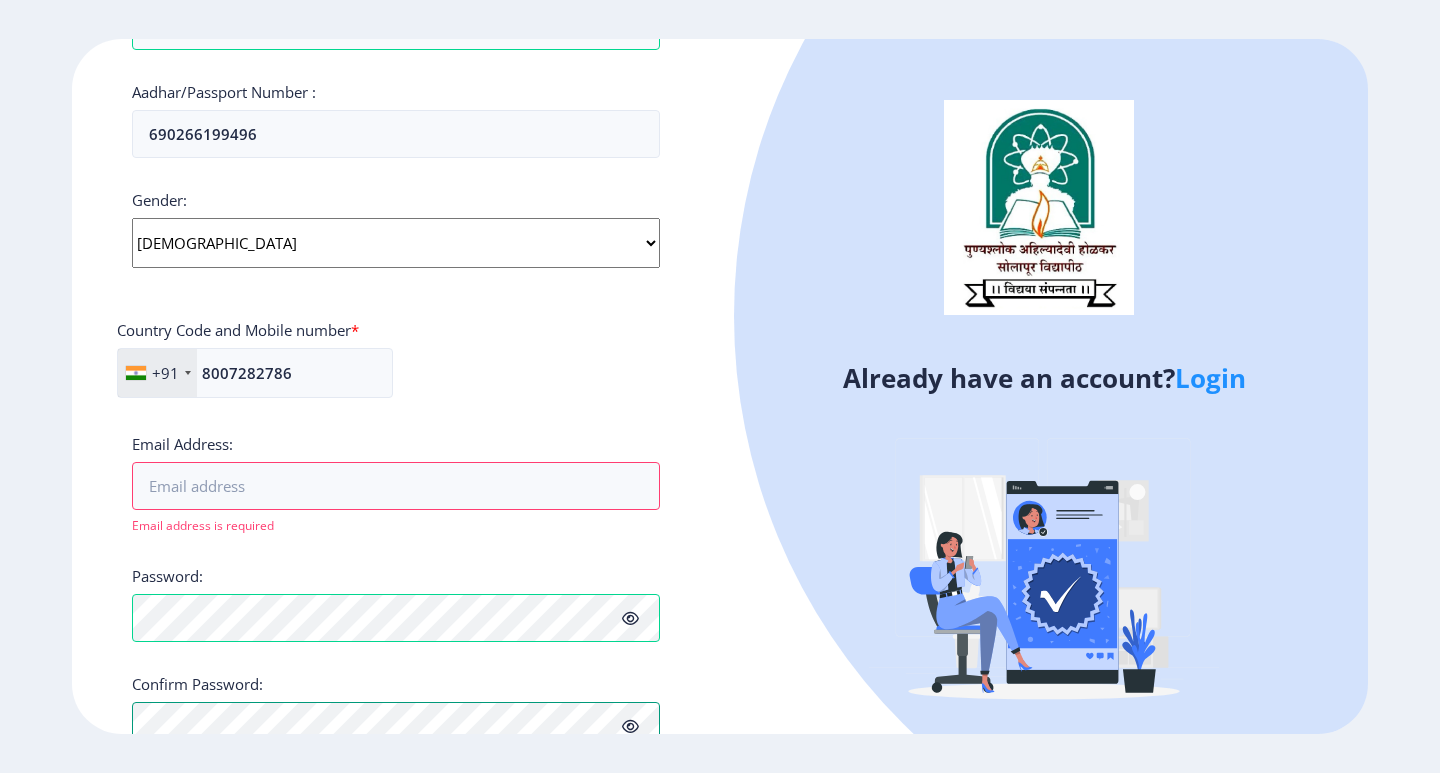 scroll, scrollTop: 504, scrollLeft: 0, axis: vertical 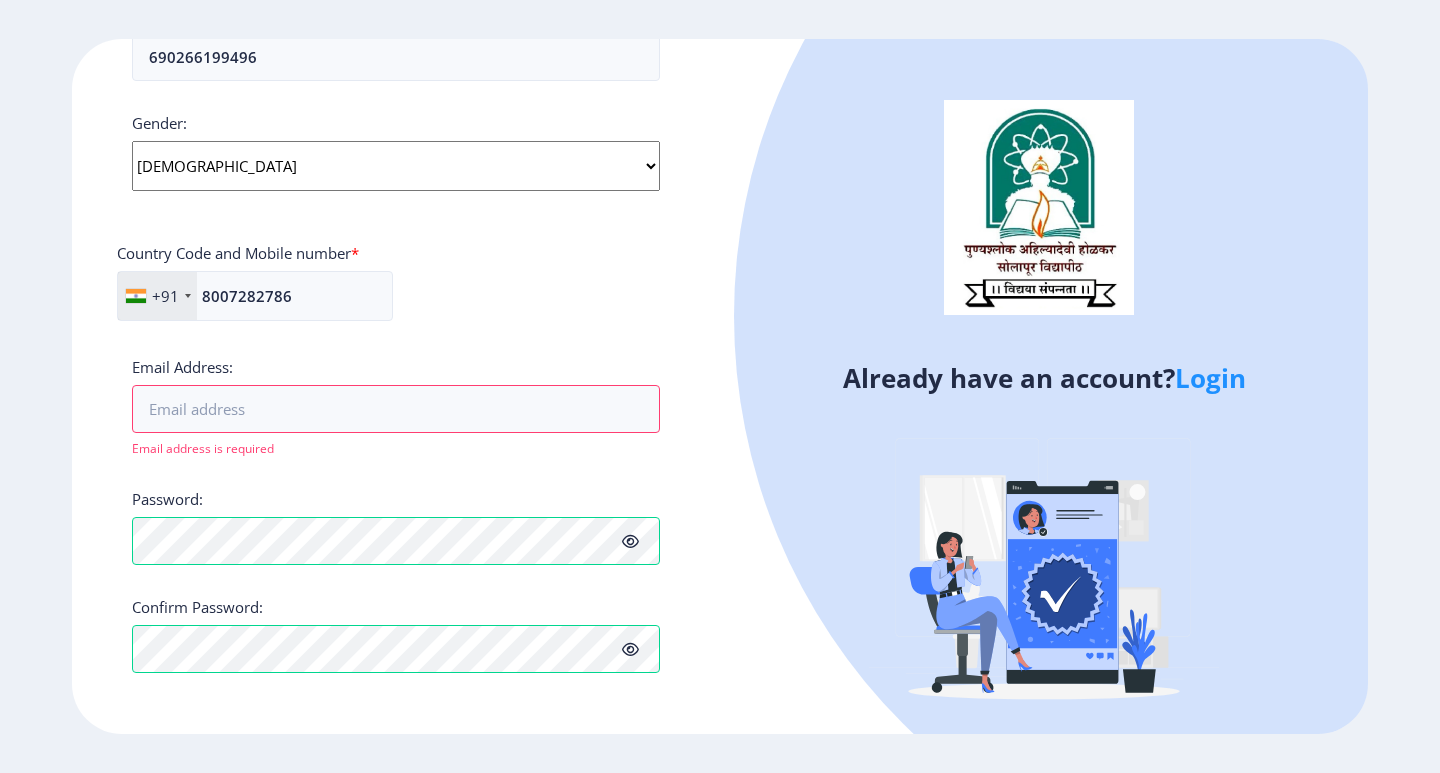 click on "Login" 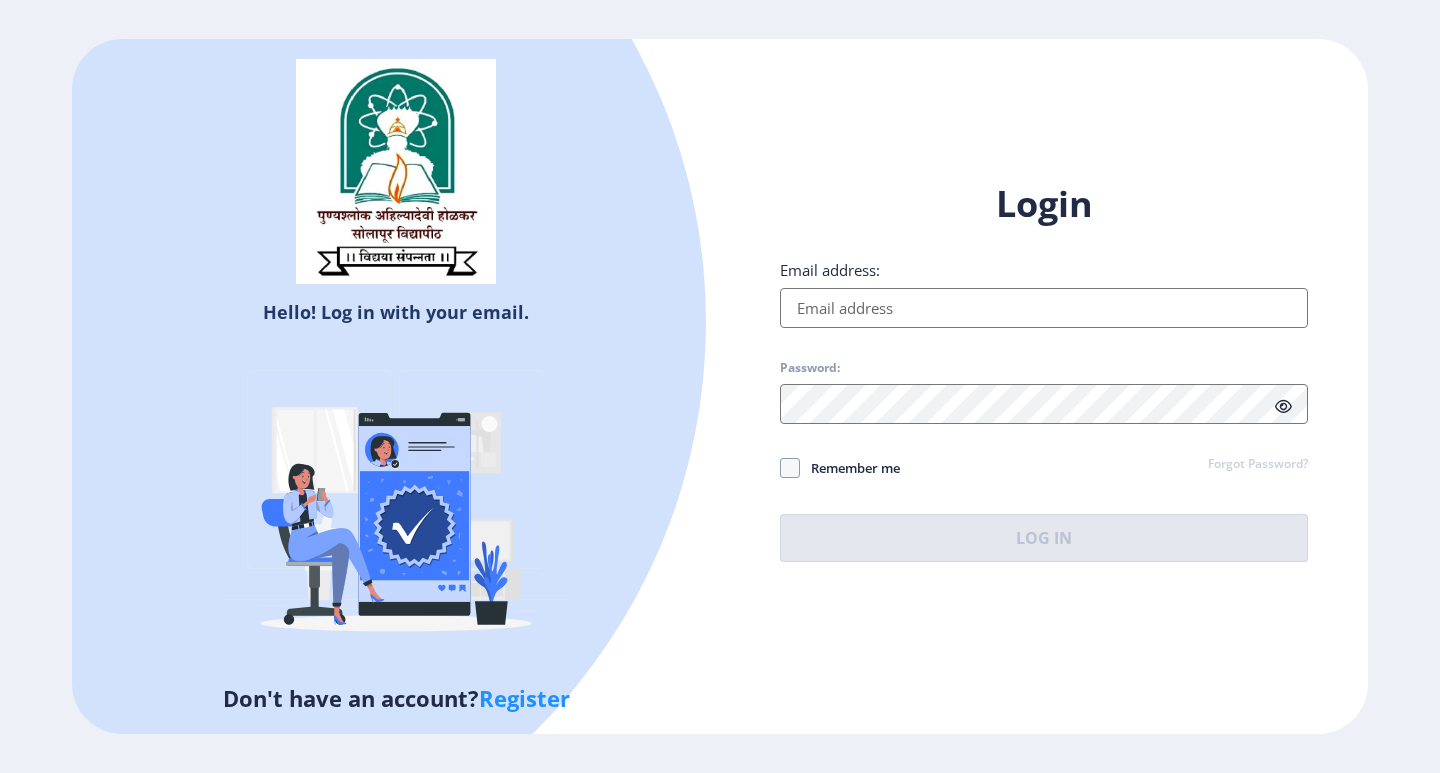 click on "Email address:" at bounding box center [1044, 308] 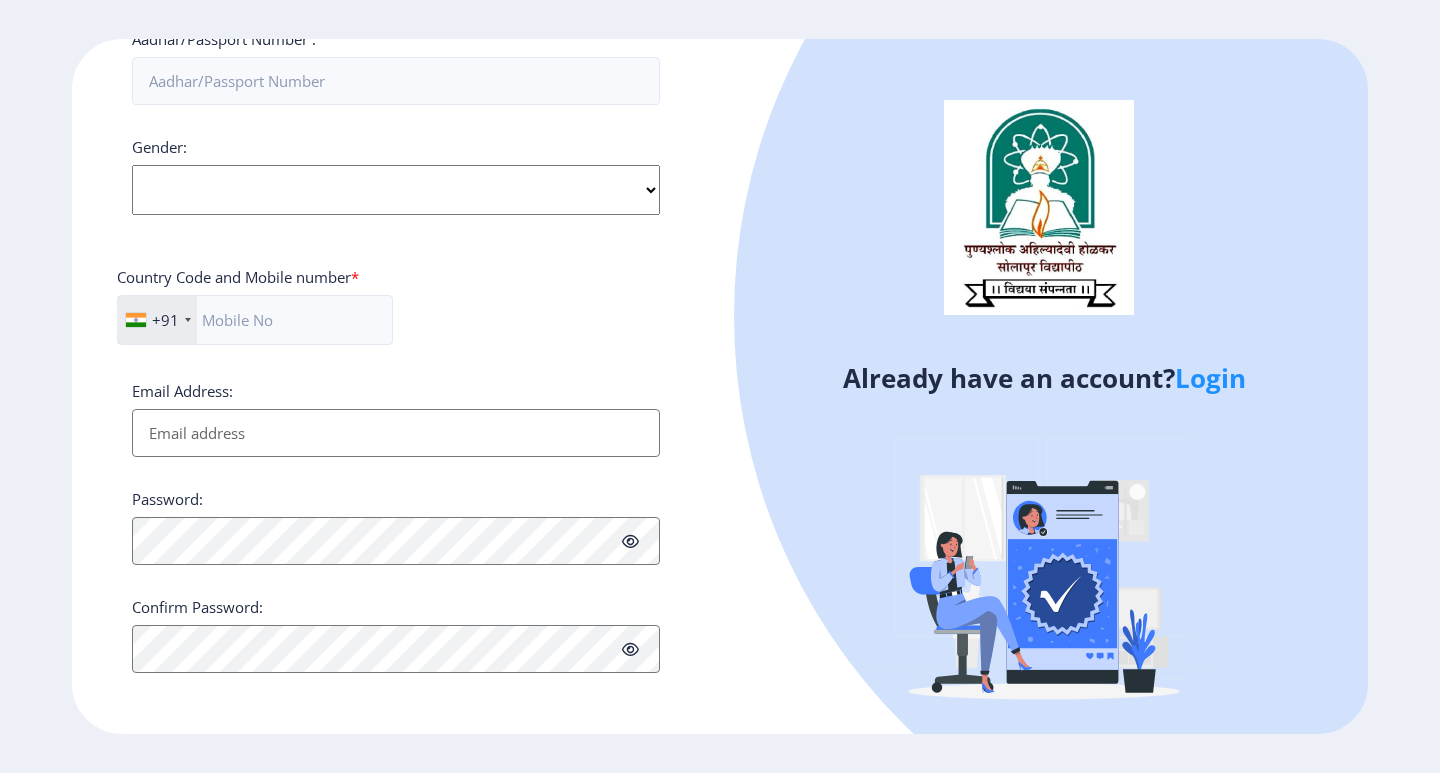 scroll, scrollTop: 0, scrollLeft: 0, axis: both 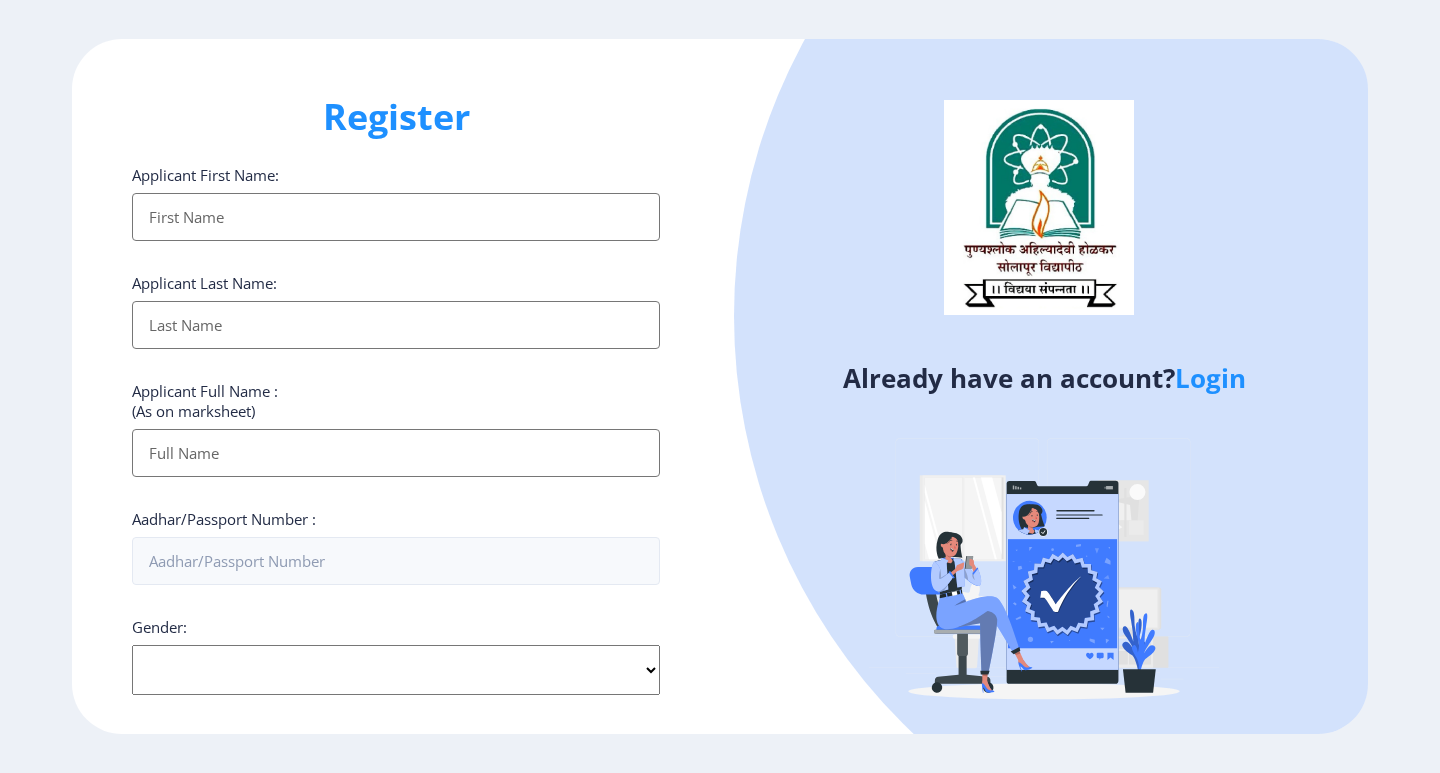 click on "Login" 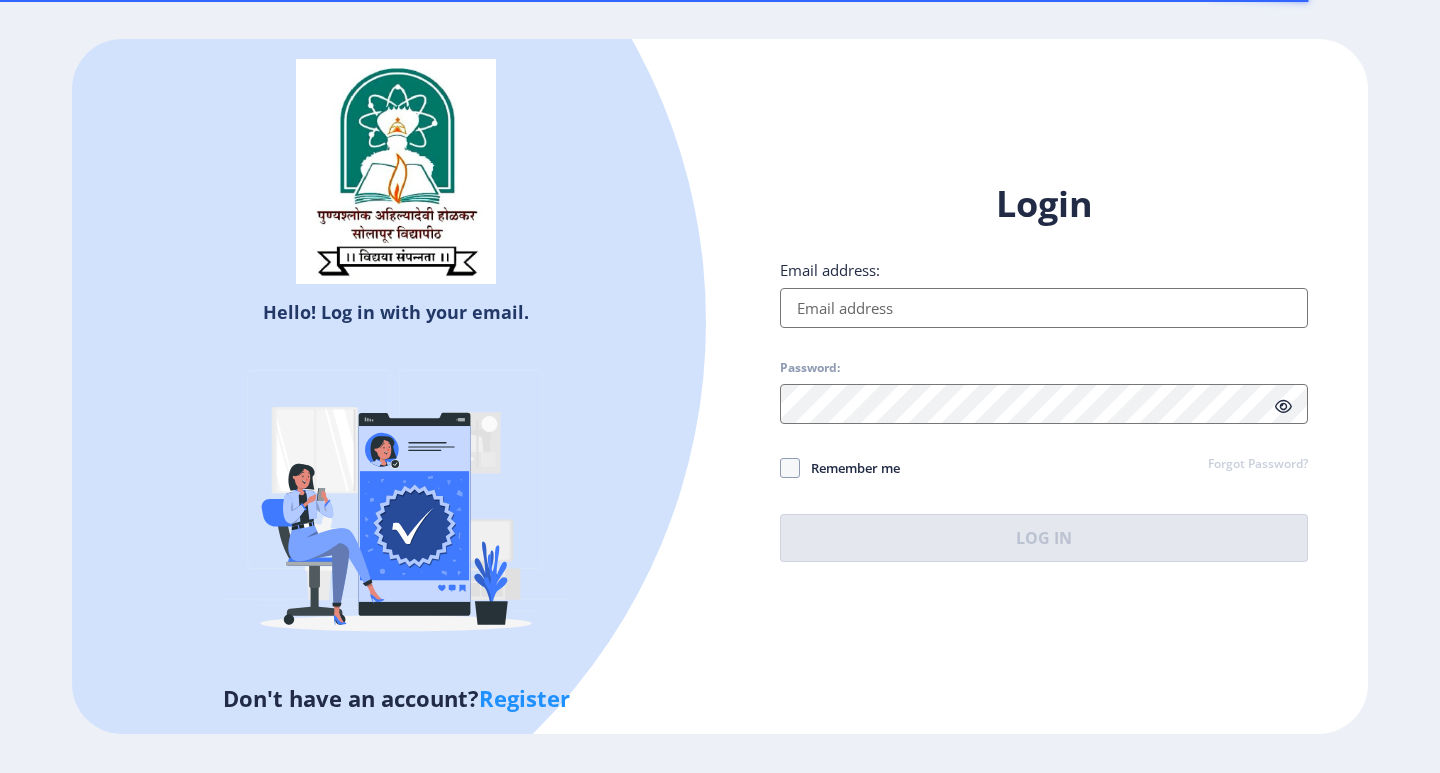 click on "Email address:" at bounding box center [1044, 308] 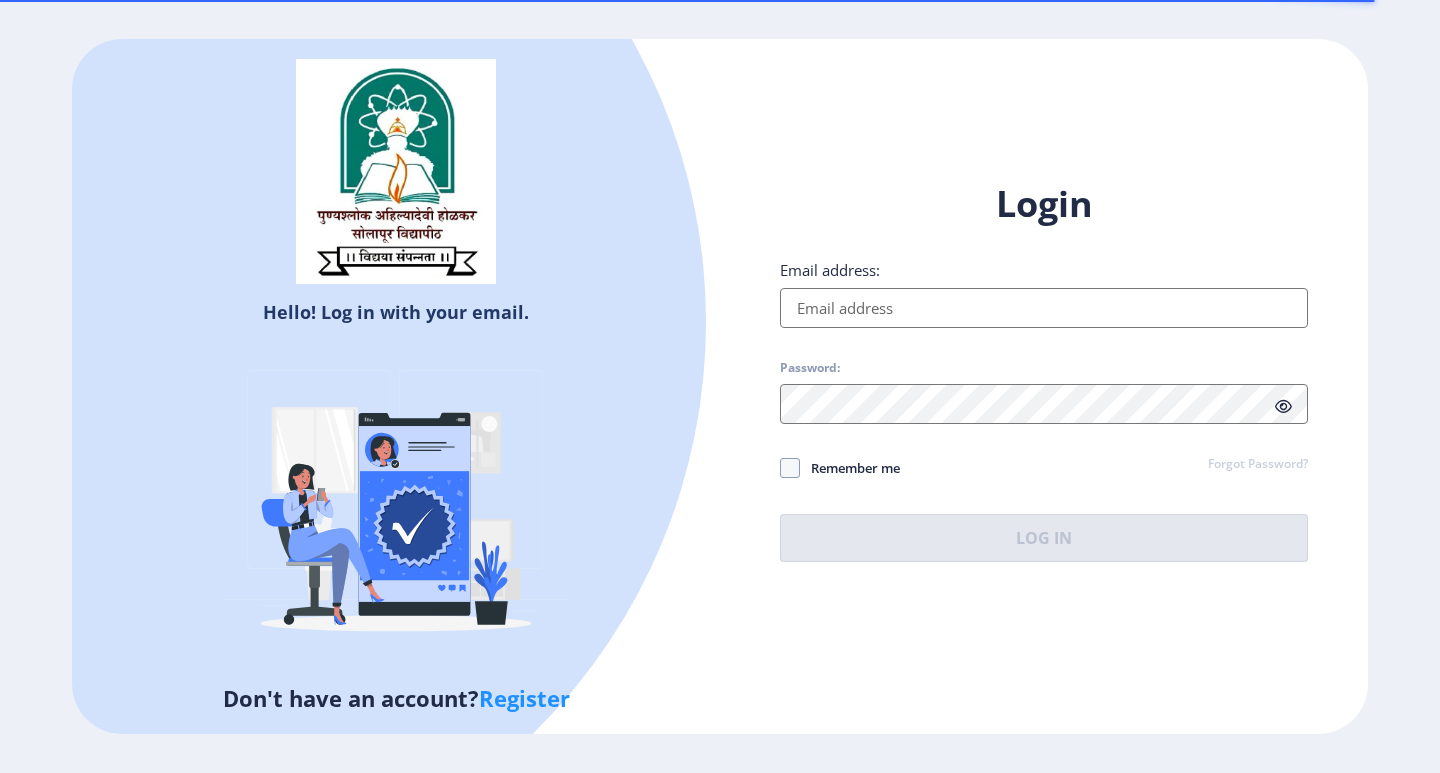 click on "Email address:" at bounding box center [1044, 308] 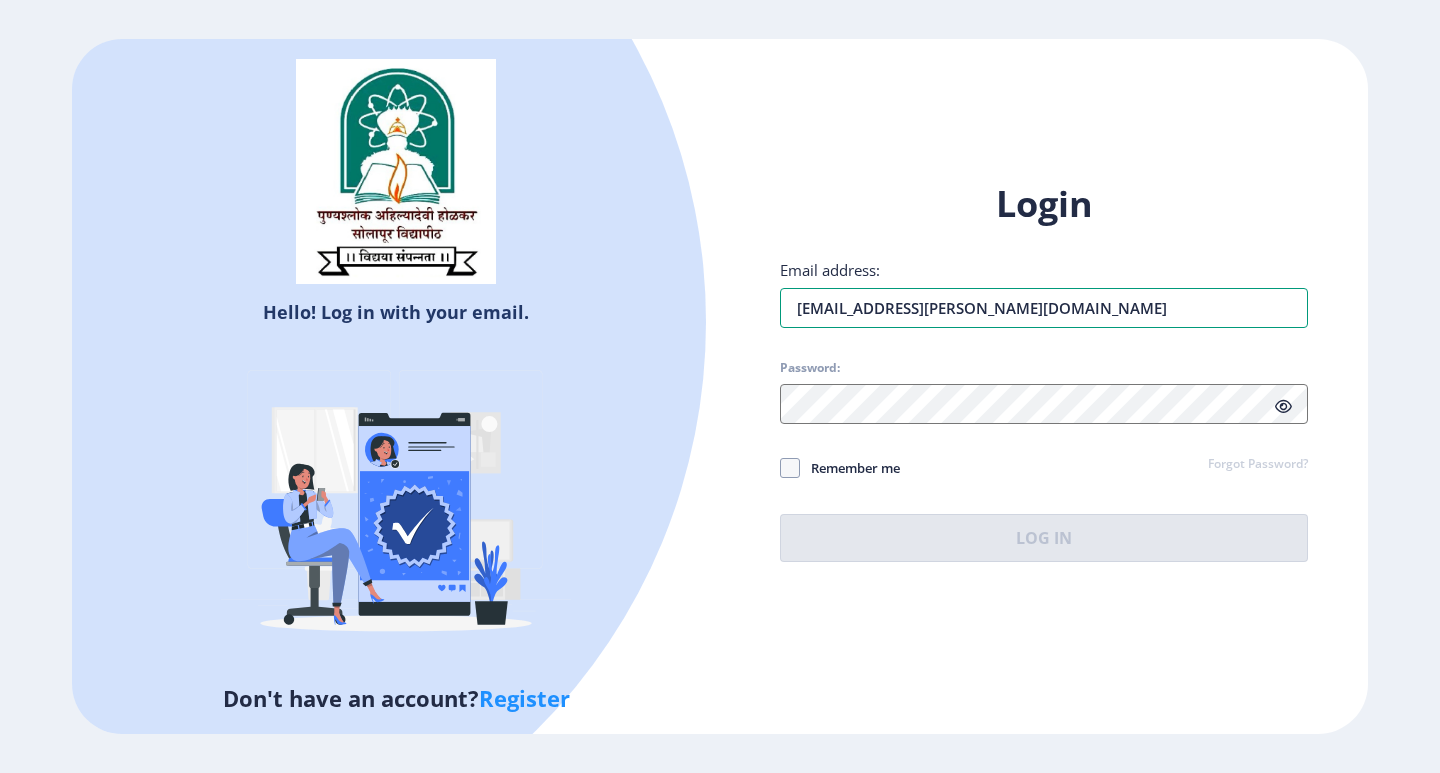 type on "mbi.inamdar@gmail.com" 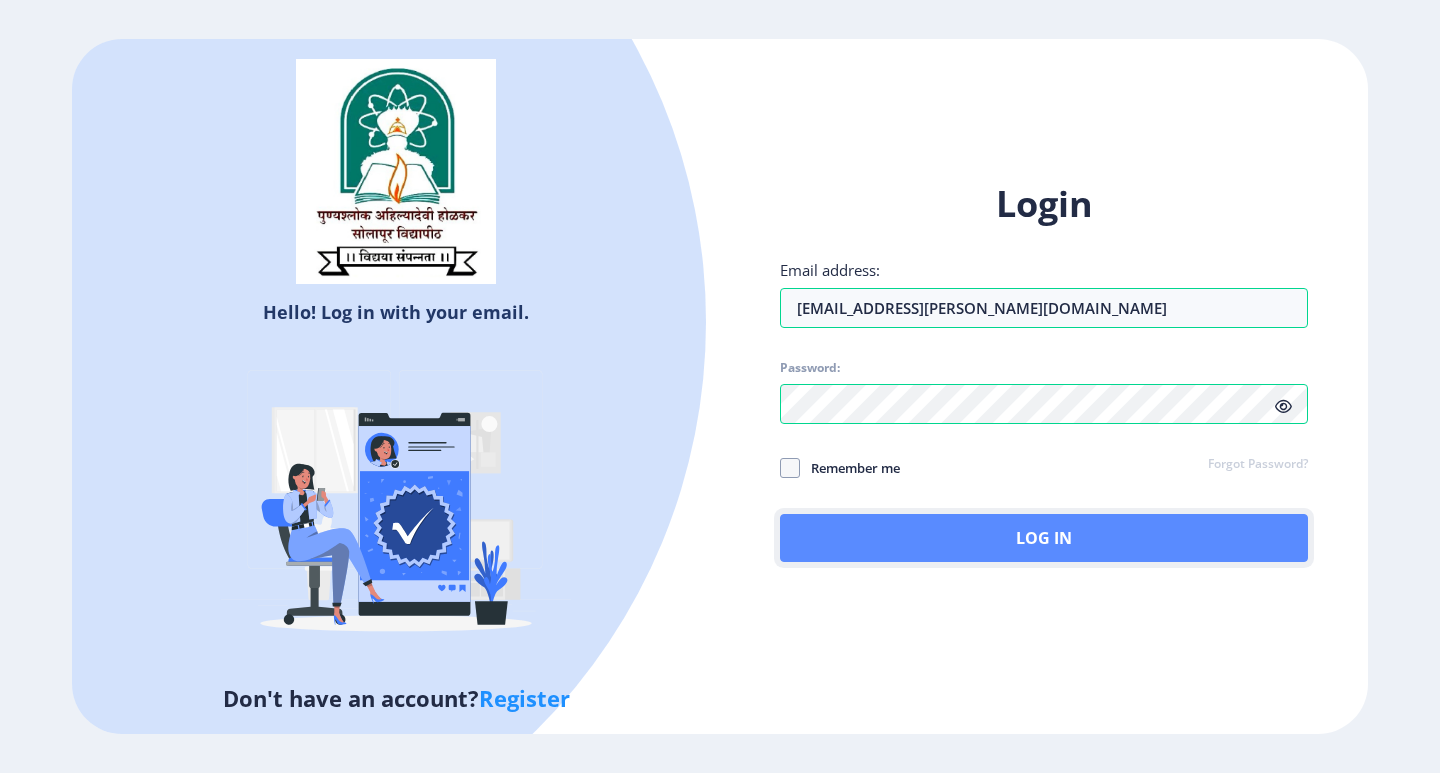 click on "Log In" 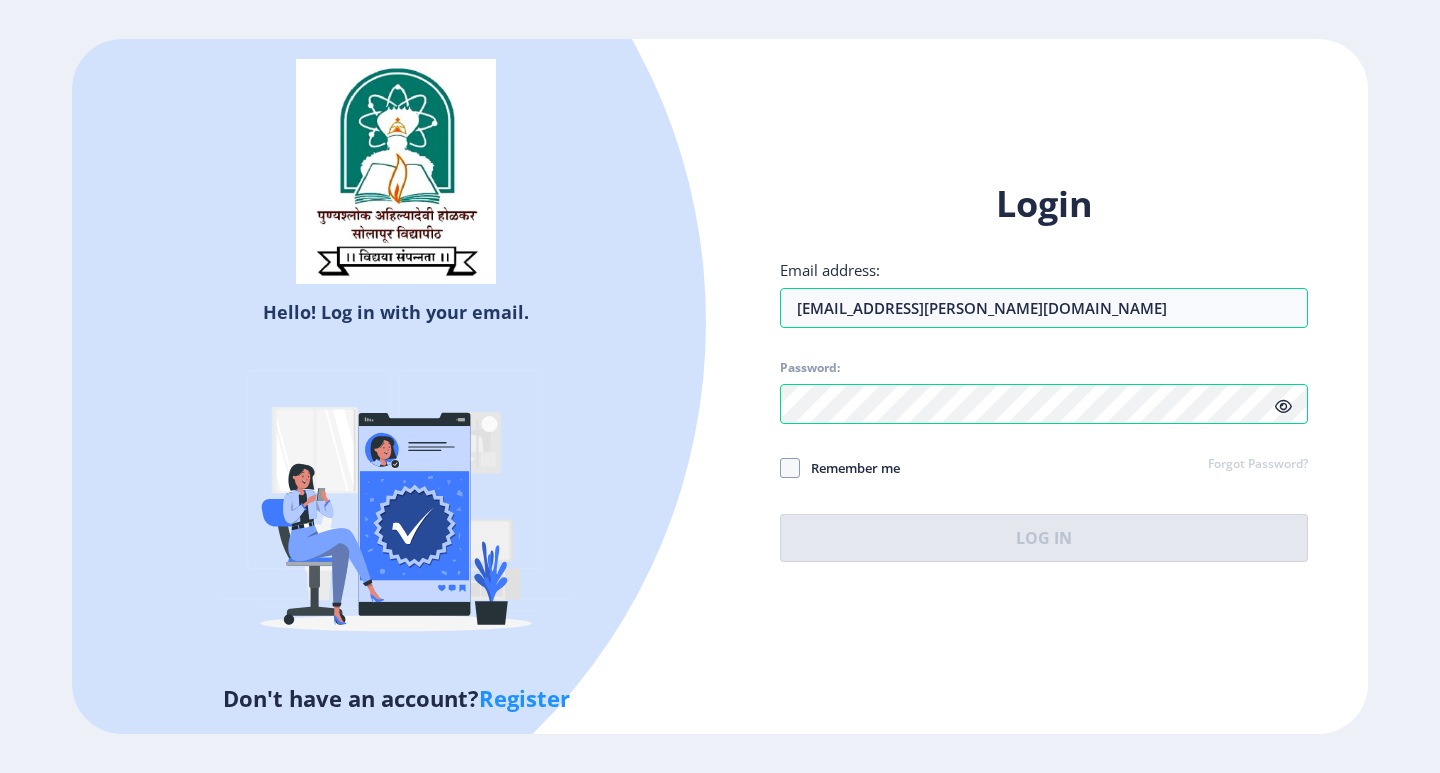 click on "Register" 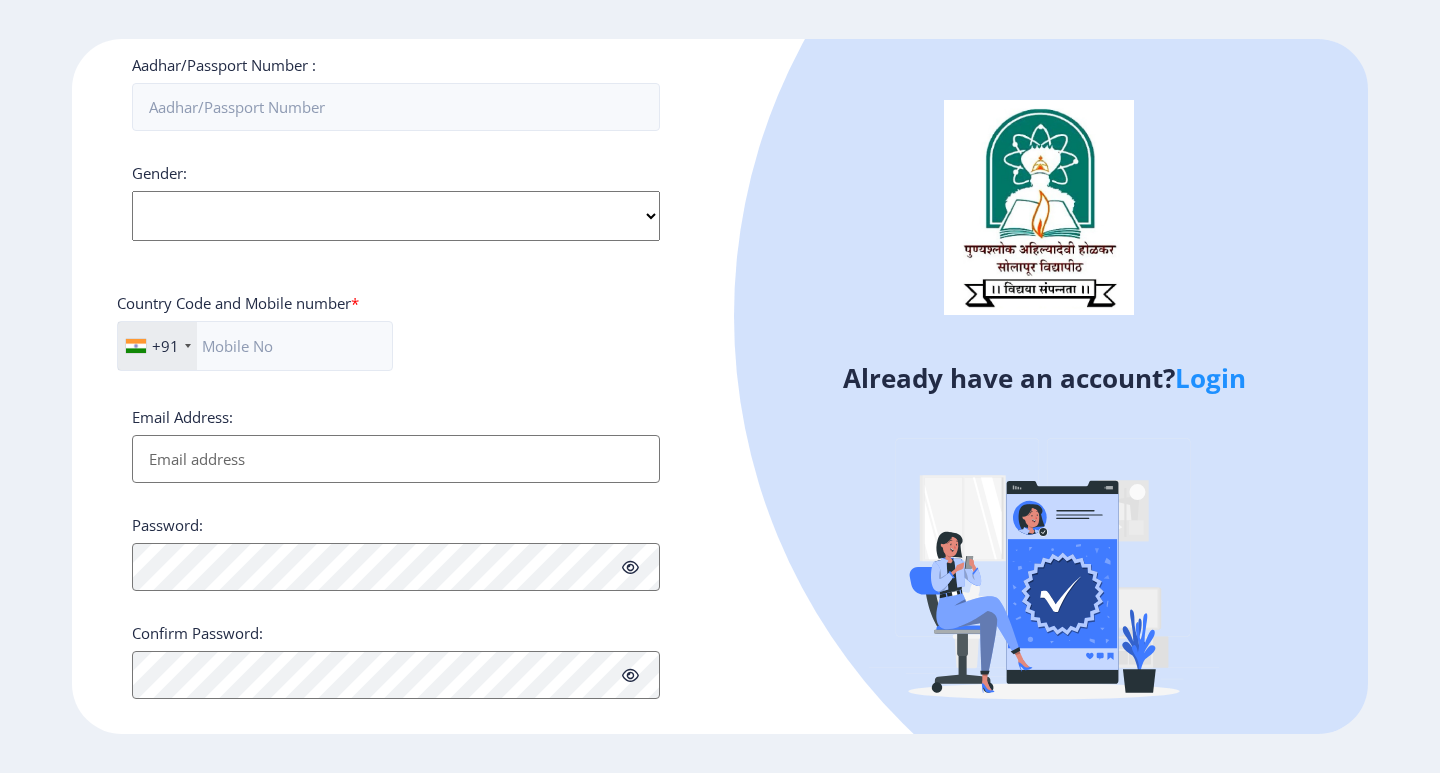 scroll, scrollTop: 480, scrollLeft: 0, axis: vertical 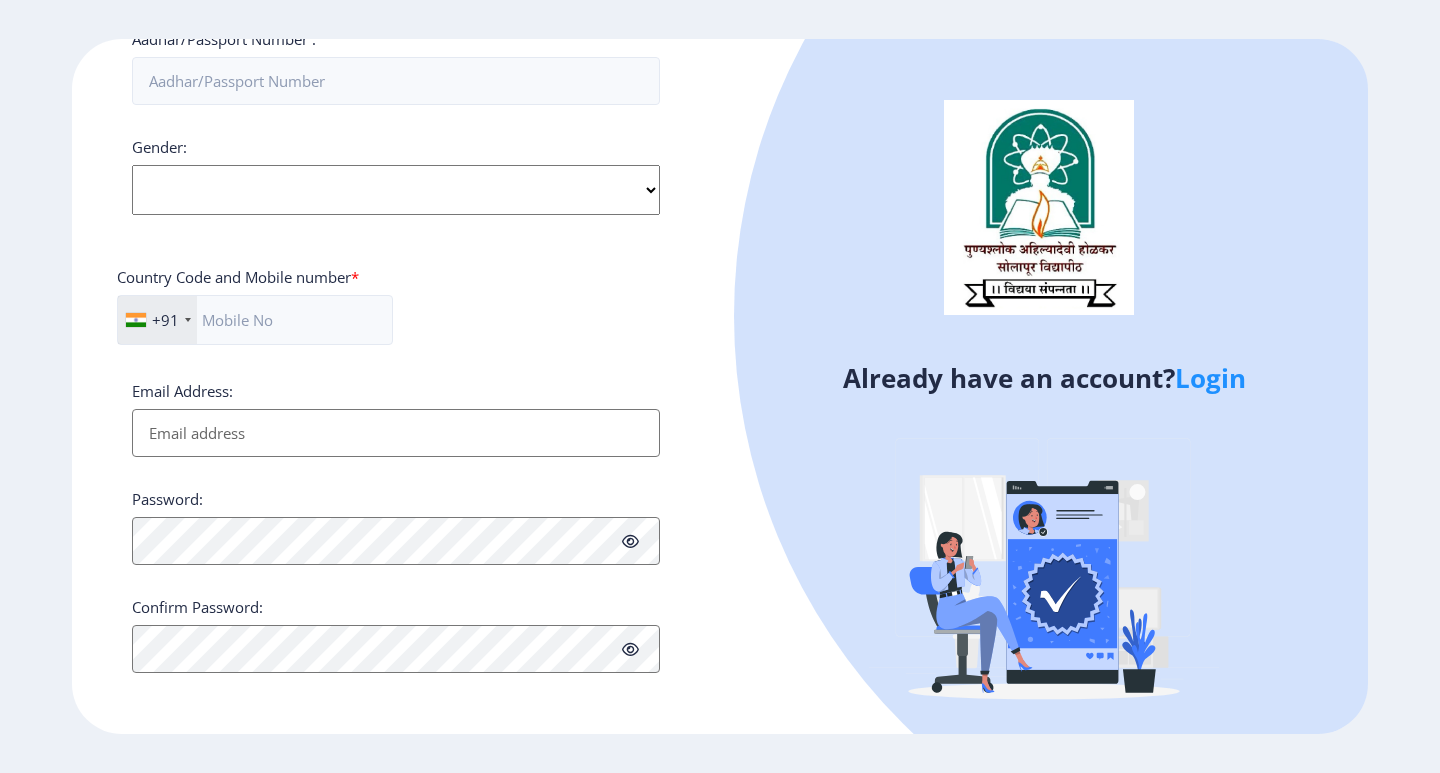 drag, startPoint x: 1439, startPoint y: 5, endPoint x: 988, endPoint y: 122, distance: 465.92917 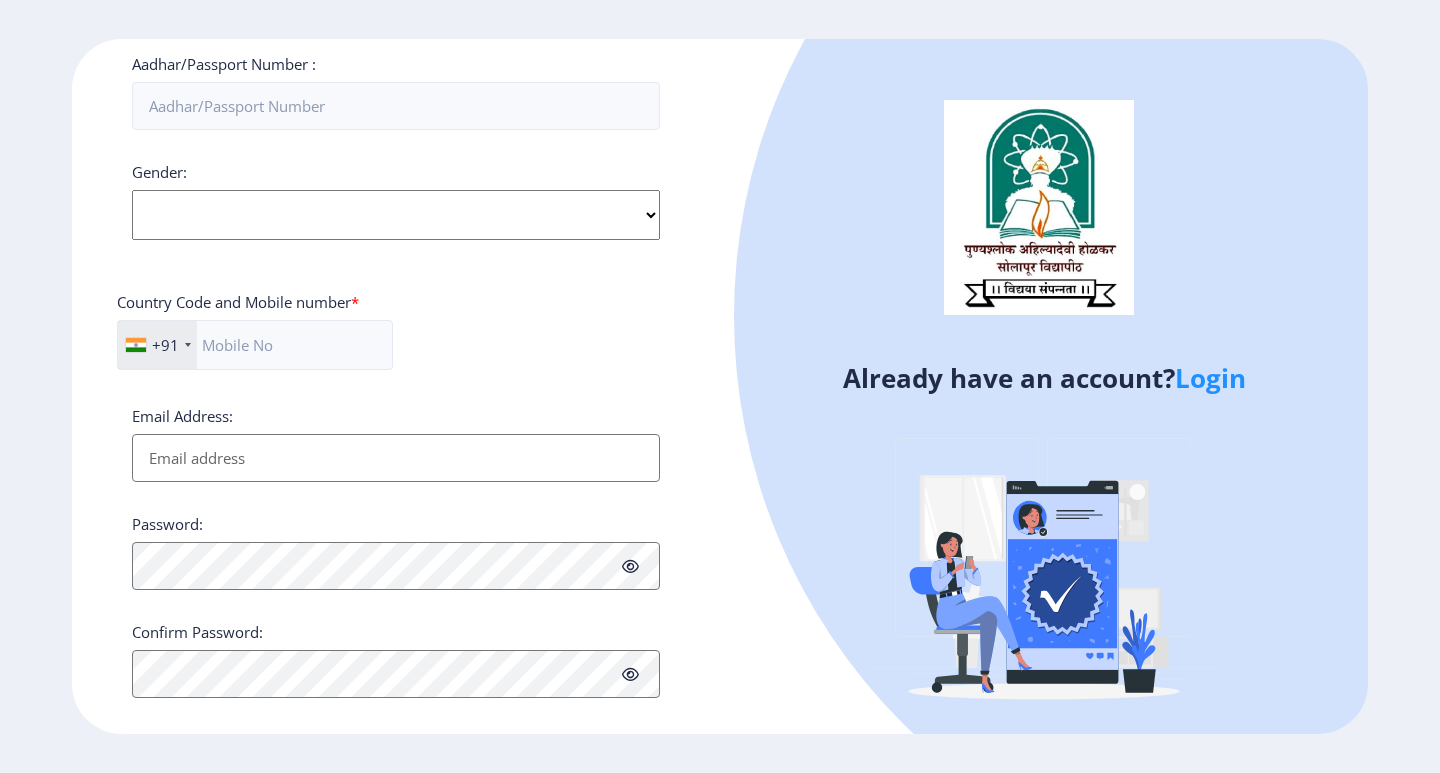 scroll, scrollTop: 480, scrollLeft: 0, axis: vertical 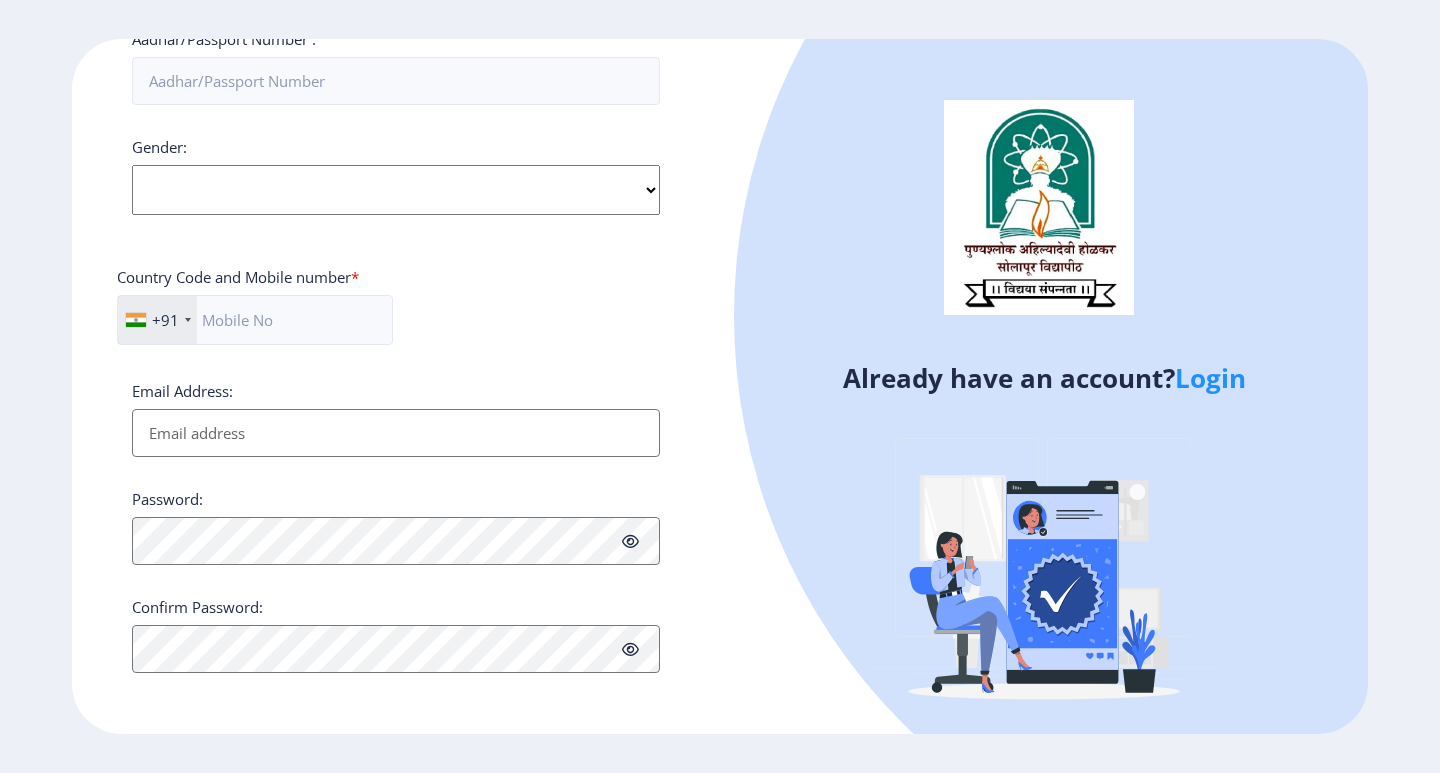 click on "Applicant First Name: Applicant Last Name: Applicant Full Name : (As on marksheet) Aadhar/Passport Number :  Gender: Select Gender Male Female Other  Country Code and Mobile number  *  +91 India (भारत) +91 Afghanistan (‫افغانستان‬‎) +93 Albania (Shqipëri) +355 Algeria (‫الجزائر‬‎) +213 American Samoa +1 Andorra +376 Angola +244 Anguilla +1 Antigua and Barbuda +1 Argentina +54 Armenia (Հայաստան) +374 Aruba +297 Australia +61 Austria (Österreich) +43 Azerbaijan (Azərbaycan) +994 Bahamas +1 Bahrain (‫البحرين‬‎) +973 Bangladesh (বাংলাদেশ) +880 Barbados +1 Belarus (Беларусь) +375 Belgium (België) +32 Belize +501 Benin (Bénin) +229 Bermuda +1 Bhutan (འབྲུག) +975 Bolivia +591 Bosnia and Herzegovina (Босна и Херцеговина) +387 Botswana +267 Brazil (Brasil) +55 British Indian Ocean Territory +246 British Virgin Islands +1 Brunei +673 Bulgaria (България) +359 Burkina Faso +226 Burundi (Uburundi) +257" 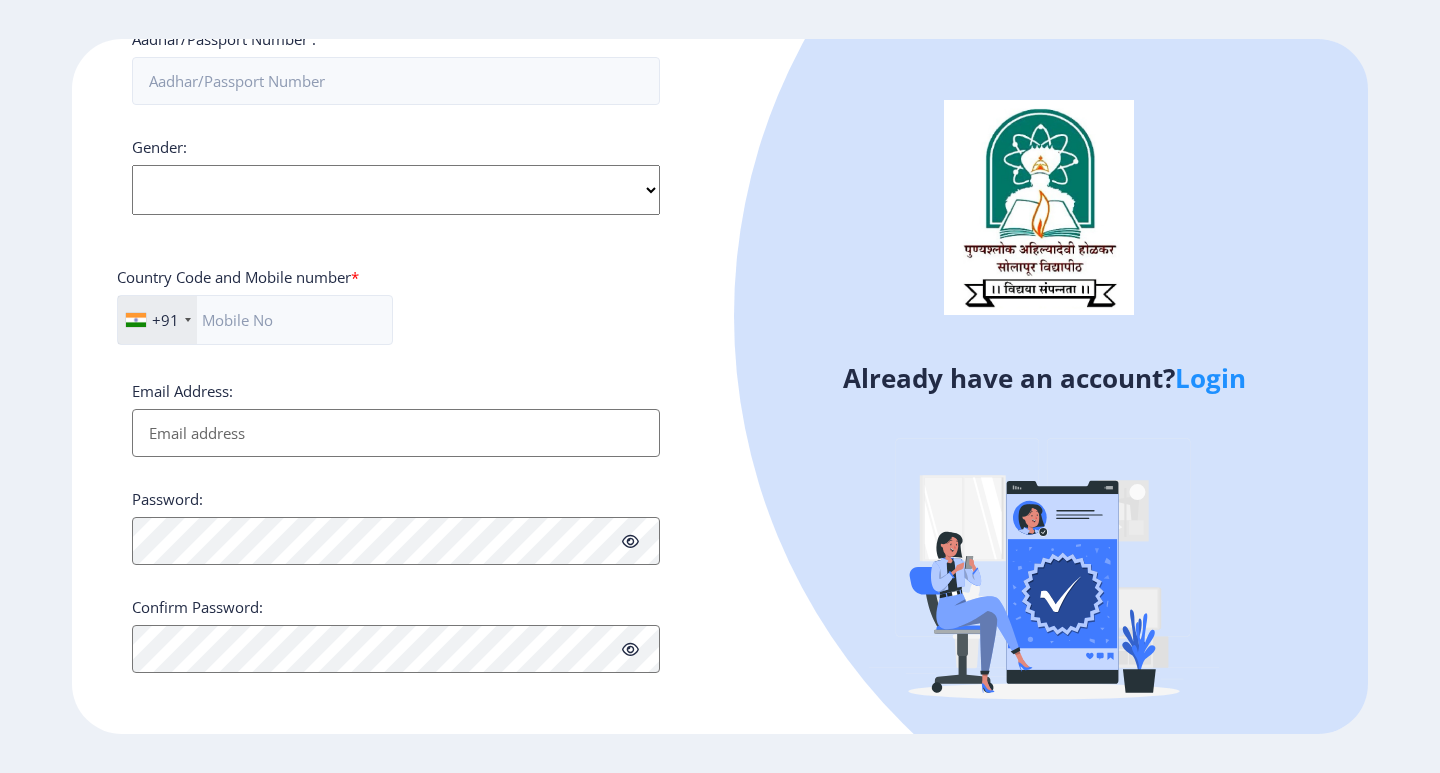 type on "mbi.inamdar@gmail.com" 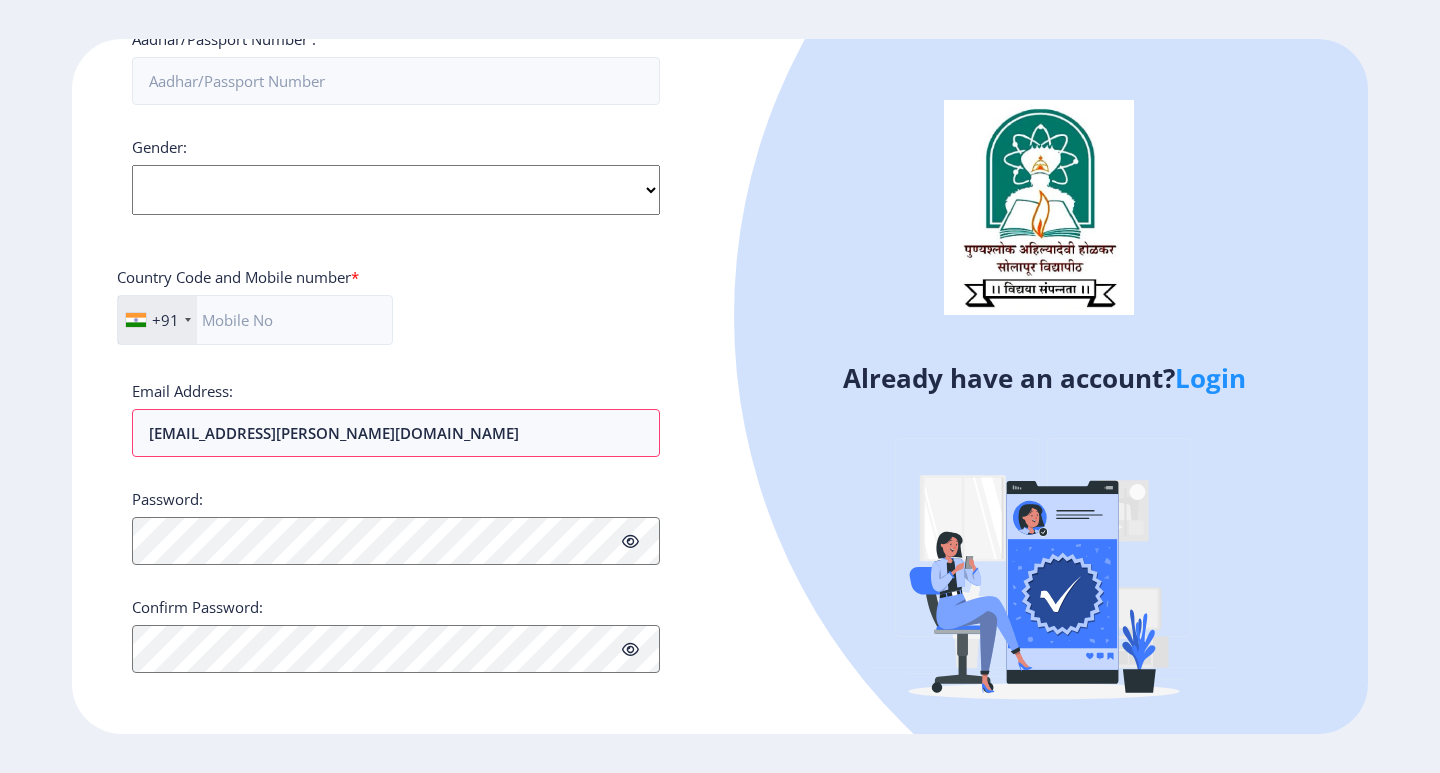 click on "Applicant First Name: Applicant Last Name: Applicant Full Name : (As on marksheet) Aadhar/Passport Number :  Gender: Select Gender Male Female Other  Country Code and Mobile number  *  +91 India (भारत) +91 Afghanistan (‫افغانستان‬‎) +93 Albania (Shqipëri) +355 Algeria (‫الجزائر‬‎) +213 American Samoa +1 Andorra +376 Angola +244 Anguilla +1 Antigua and Barbuda +1 Argentina +54 Armenia (Հայաստան) +374 Aruba +297 Australia +61 Austria (Österreich) +43 Azerbaijan (Azərbaycan) +994 Bahamas +1 Bahrain (‫البحرين‬‎) +973 Bangladesh (বাংলাদেশ) +880 Barbados +1 Belarus (Беларусь) +375 Belgium (België) +32 Belize +501 Benin (Bénin) +229 Bermuda +1 Bhutan (འབྲུག) +975 Bolivia +591 Bosnia and Herzegovina (Босна и Херцеговина) +387 Botswana +267 Brazil (Brasil) +55 British Indian Ocean Territory +246 British Virgin Islands +1 Brunei +673 Bulgaria (България) +359 Burkina Faso +226 Burundi (Uburundi) +257" 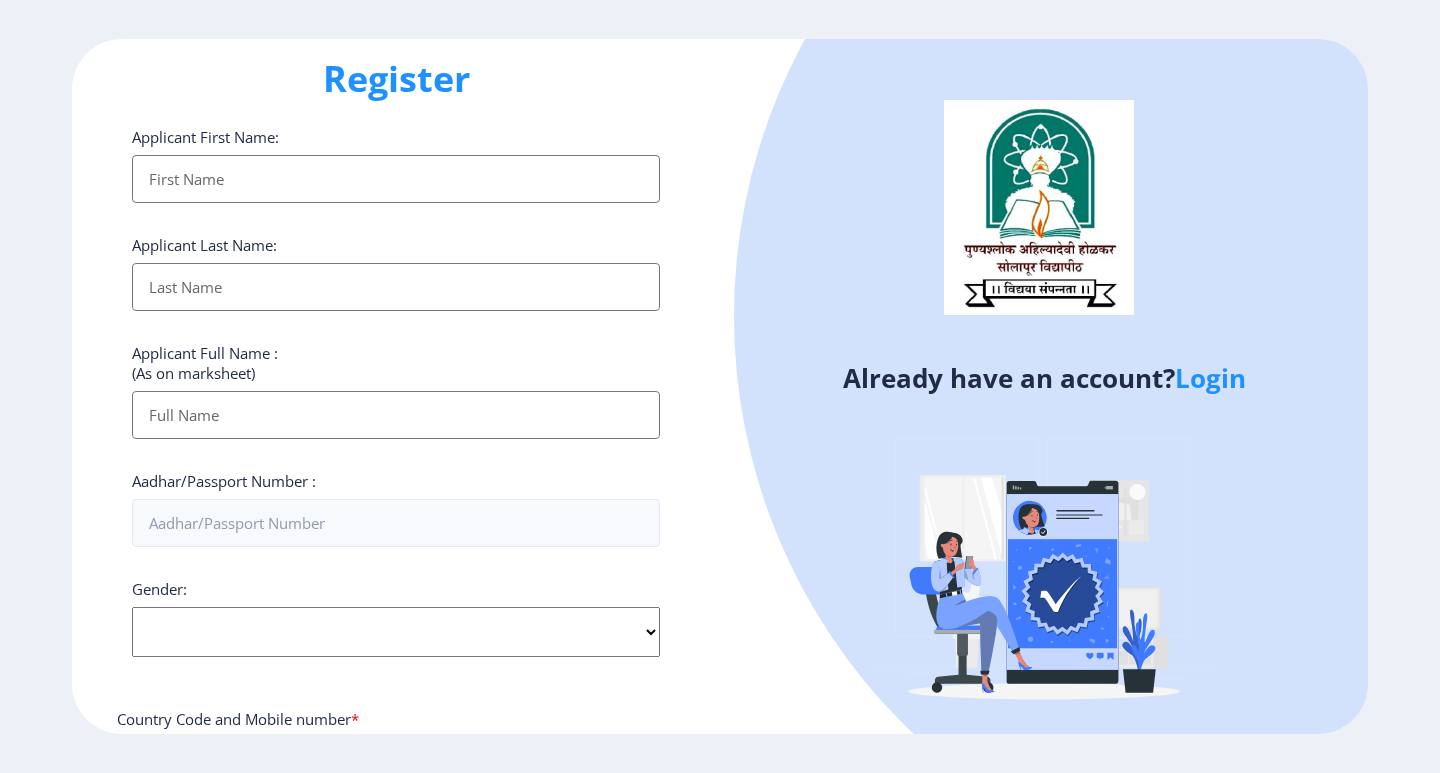scroll, scrollTop: 0, scrollLeft: 0, axis: both 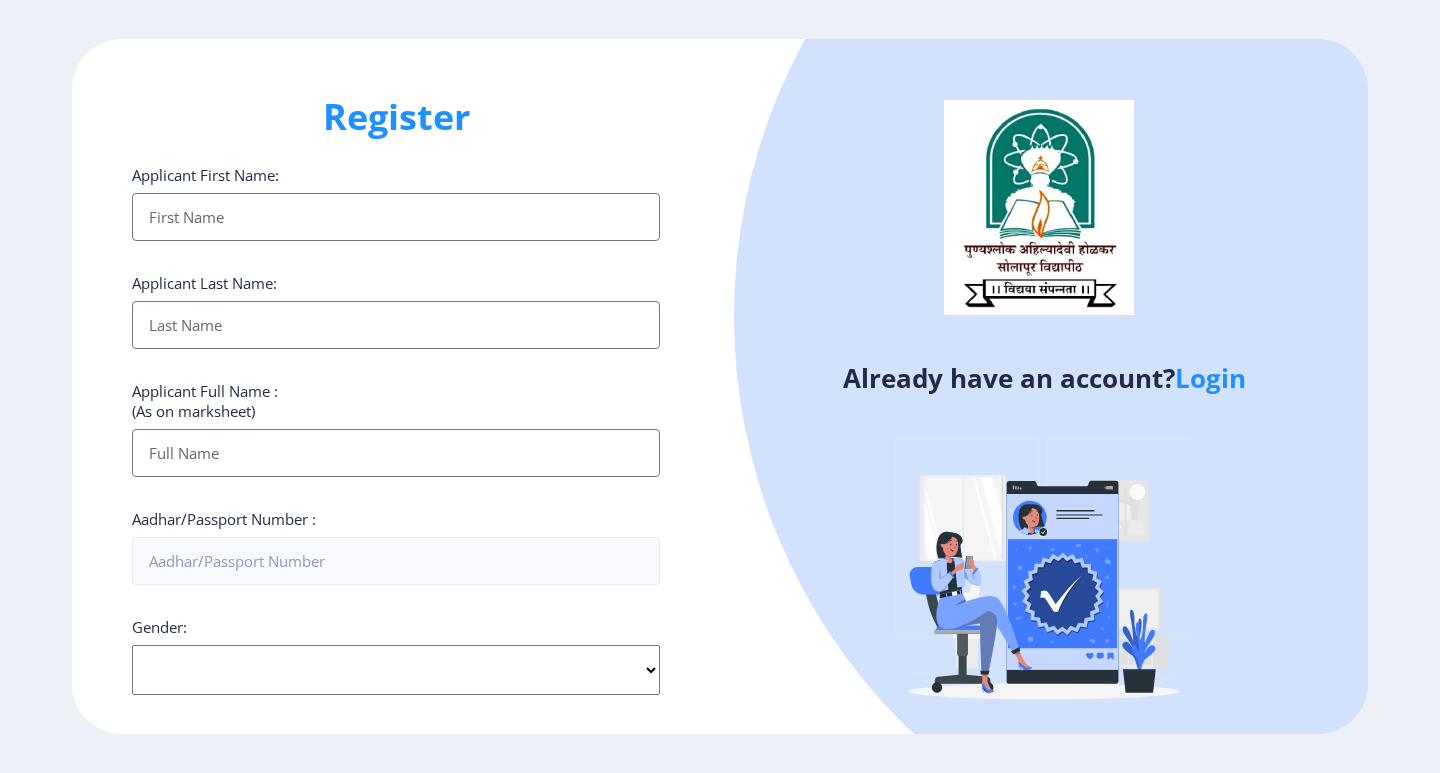 click on "Register" 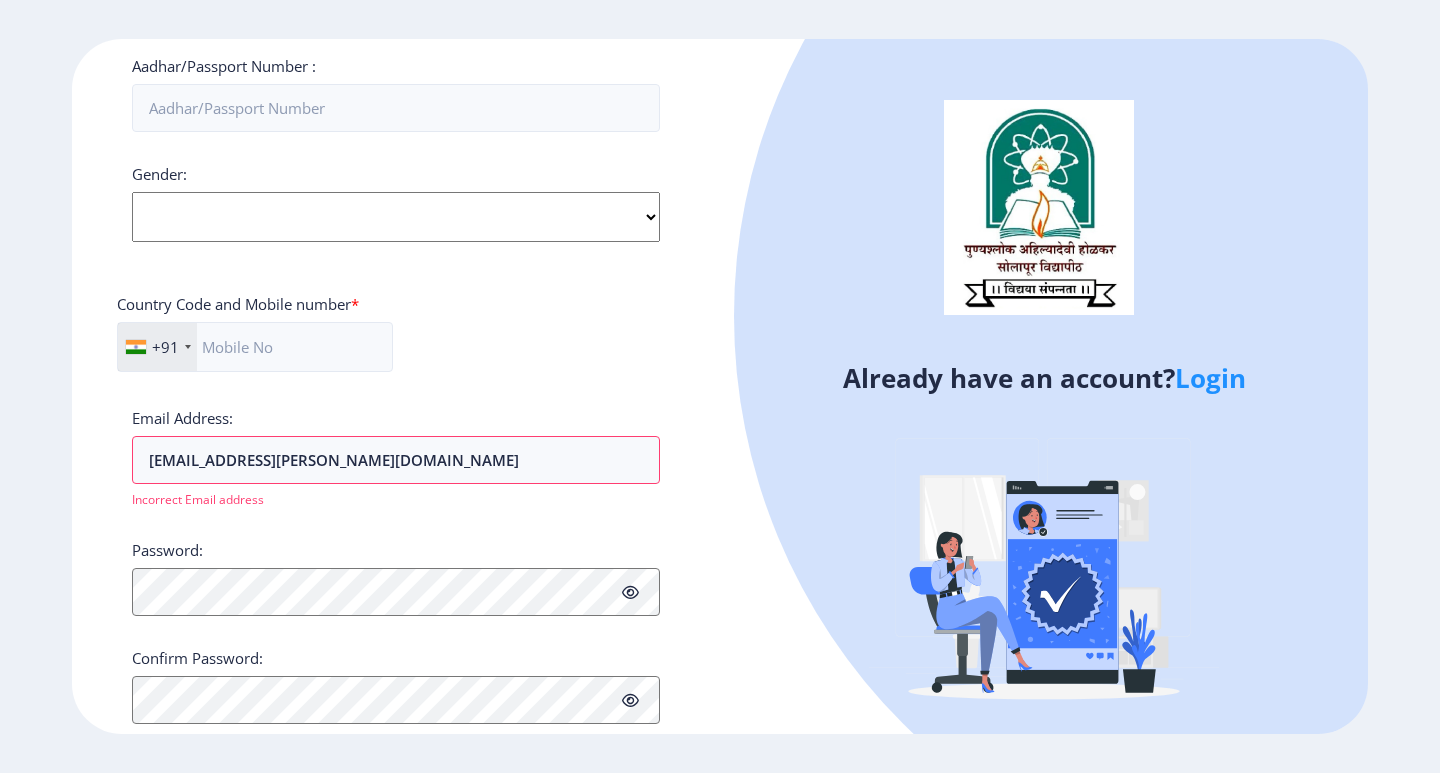 scroll, scrollTop: 500, scrollLeft: 0, axis: vertical 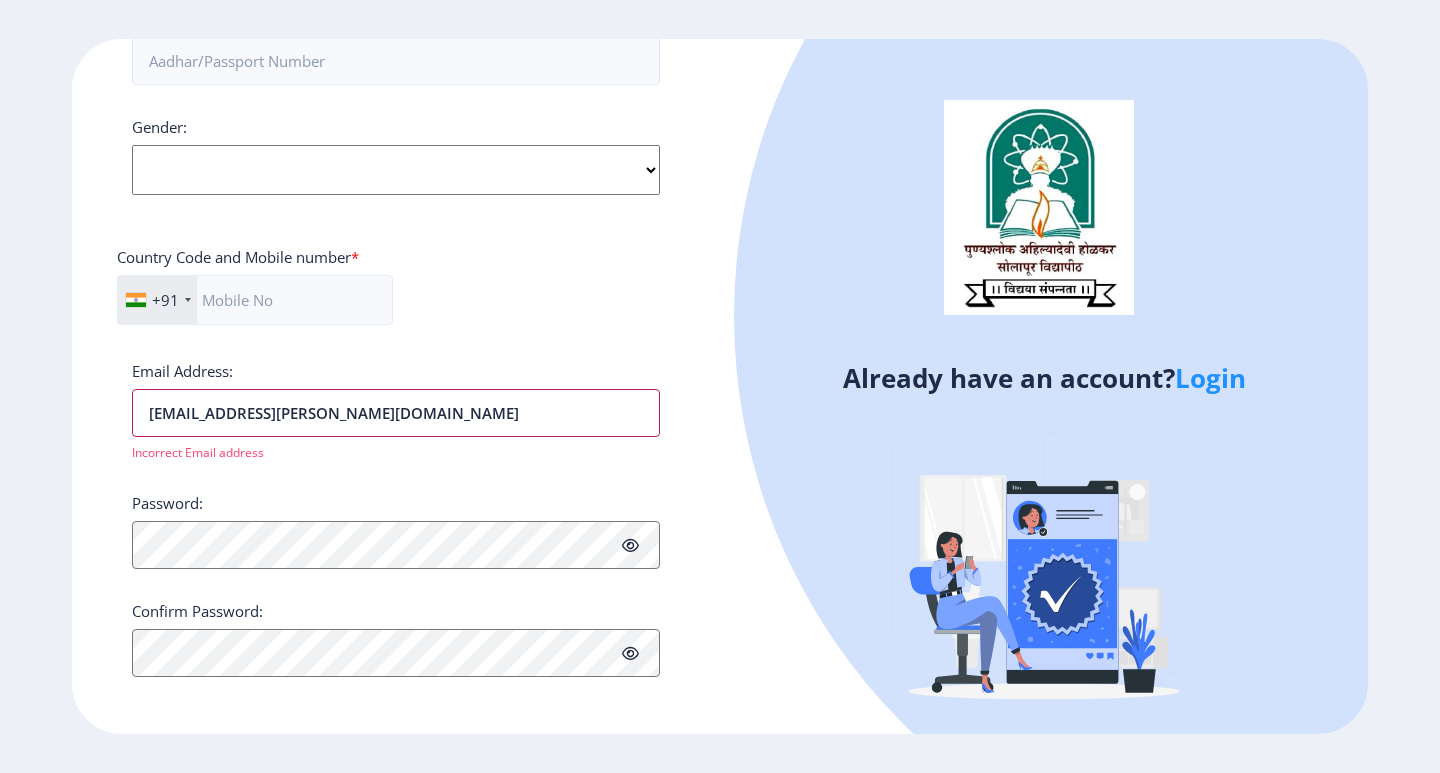 drag, startPoint x: 393, startPoint y: 411, endPoint x: 0, endPoint y: 411, distance: 393 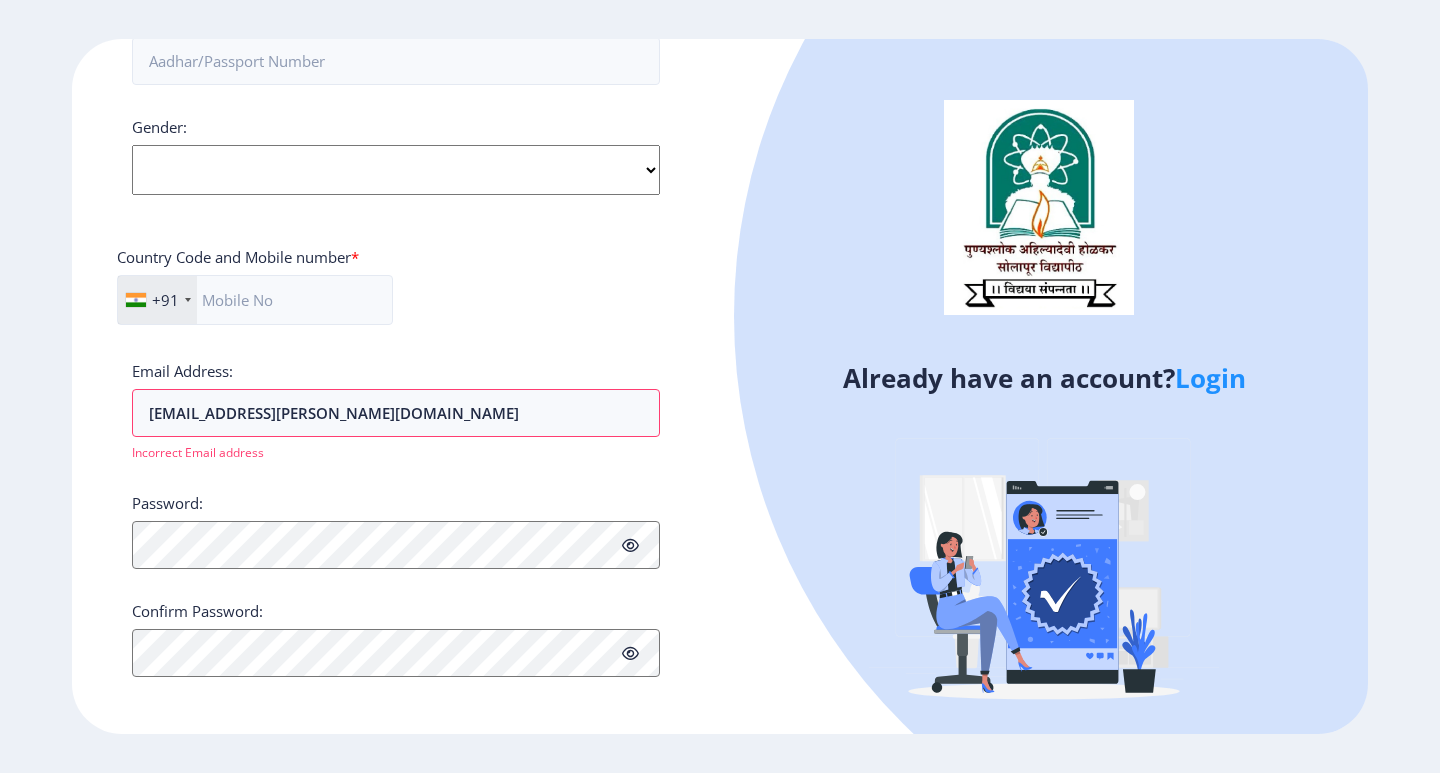 click on "Email Address: mbi.inamdar@gmail.com  Incorrect Email address" 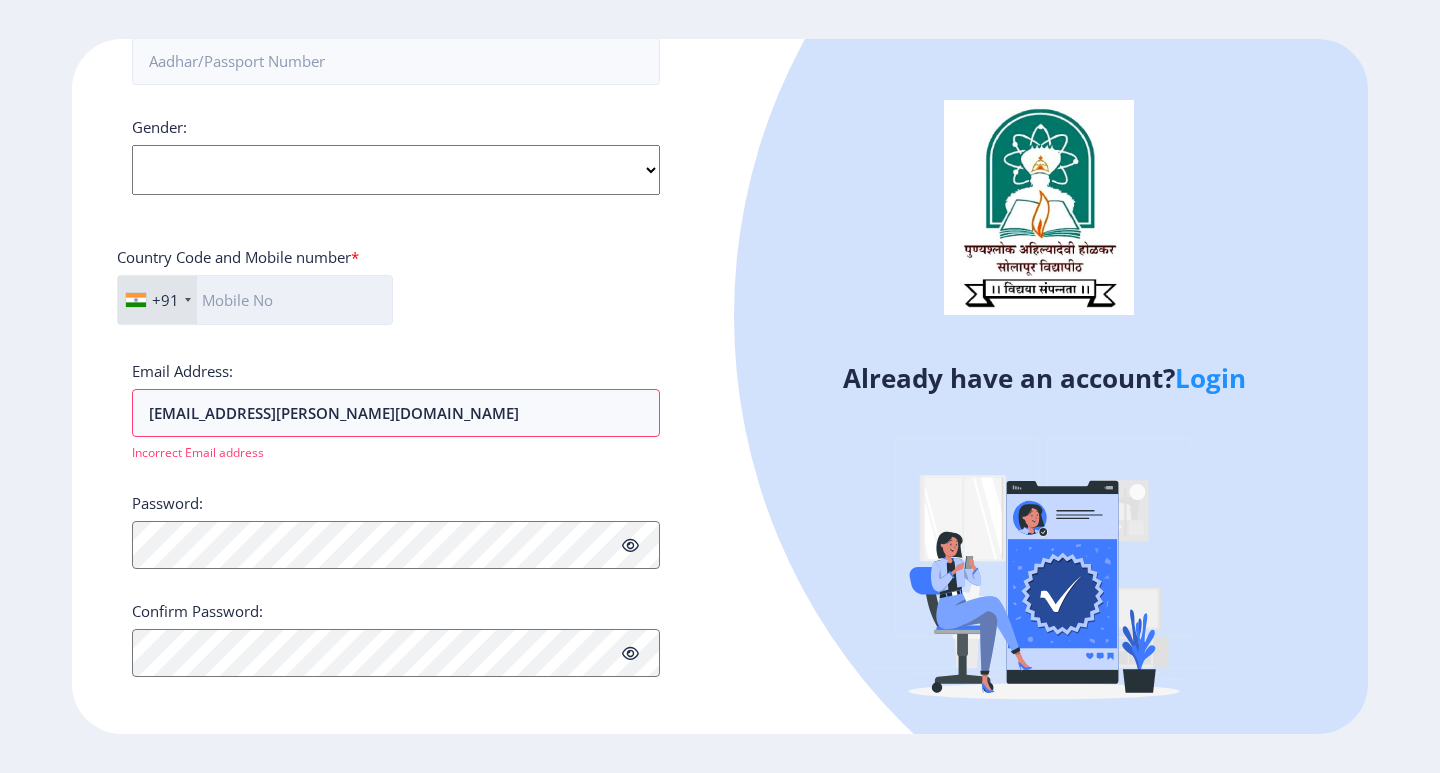 click 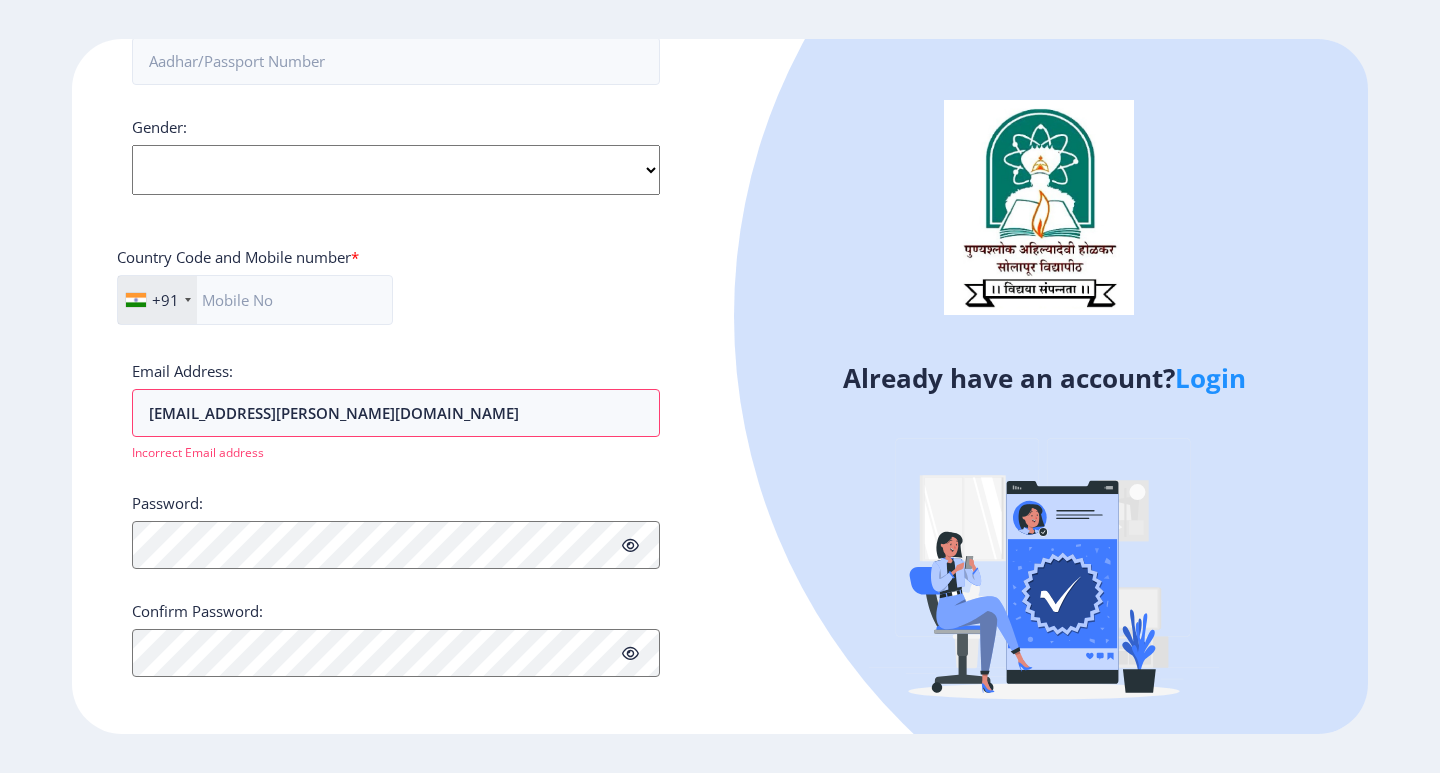 click on "Applicant First Name: Applicant Last Name: Applicant Full Name : (As on marksheet) Aadhar/Passport Number :  Gender: Select Gender Male Female Other  Country Code and Mobile number  *  +91 India (भारत) +91 Afghanistan (‫افغانستان‬‎) +93 Albania (Shqipëri) +355 Algeria (‫الجزائر‬‎) +213 American Samoa +1 Andorra +376 Angola +244 Anguilla +1 Antigua and Barbuda +1 Argentina +54 Armenia (Հայաստան) +374 Aruba +297 Australia +61 Austria (Österreich) +43 Azerbaijan (Azərbaycan) +994 Bahamas +1 Bahrain (‫البحرين‬‎) +973 Bangladesh (বাংলাদেশ) +880 Barbados +1 Belarus (Беларусь) +375 Belgium (België) +32 Belize +501 Benin (Bénin) +229 Bermuda +1 Bhutan (འབྲུག) +975 Bolivia +591 Bosnia and Herzegovina (Босна и Херцеговина) +387 Botswana +267 Brazil (Brasil) +55 British Indian Ocean Territory +246 British Virgin Islands +1 Brunei +673 Bulgaria (България) +359 Burkina Faso +226 Burundi (Uburundi) +257" 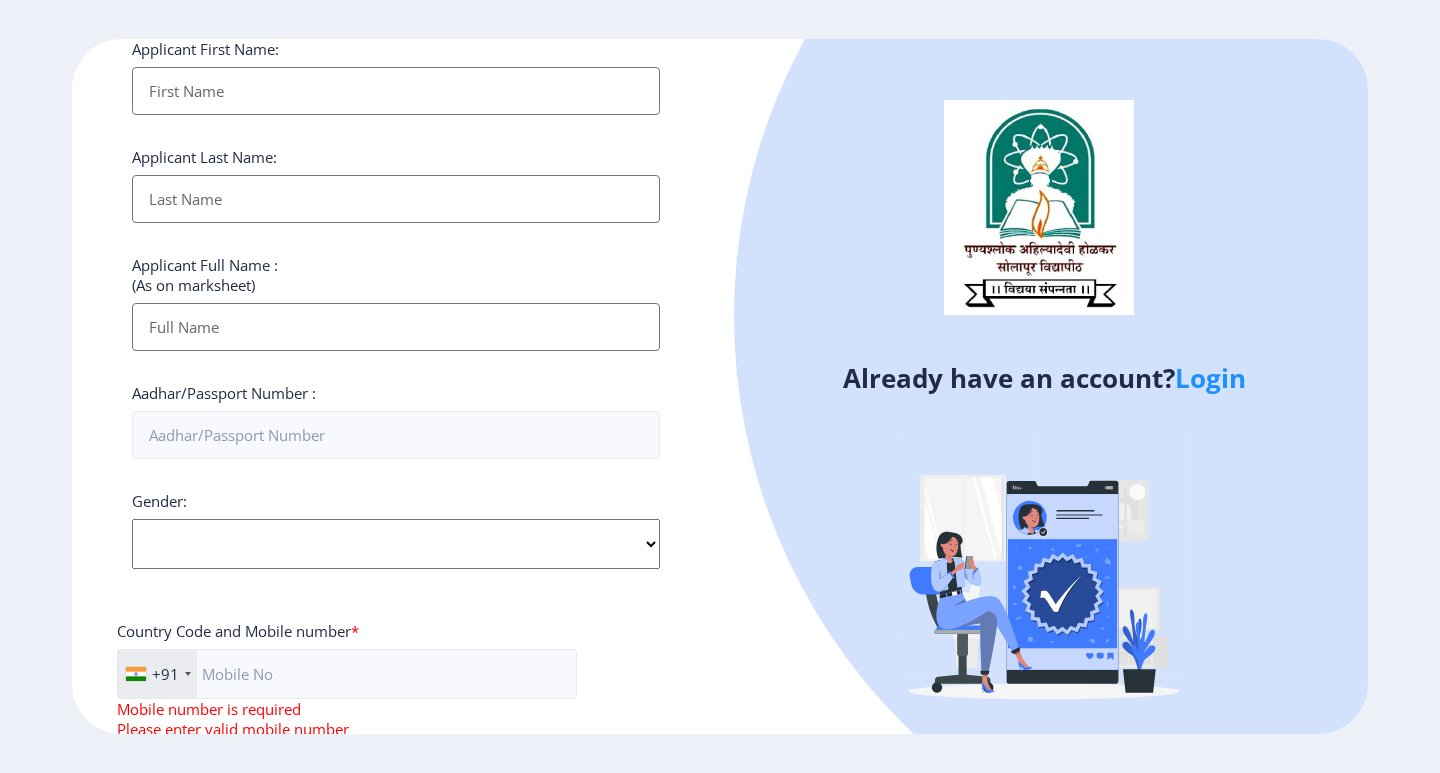 scroll, scrollTop: 0, scrollLeft: 0, axis: both 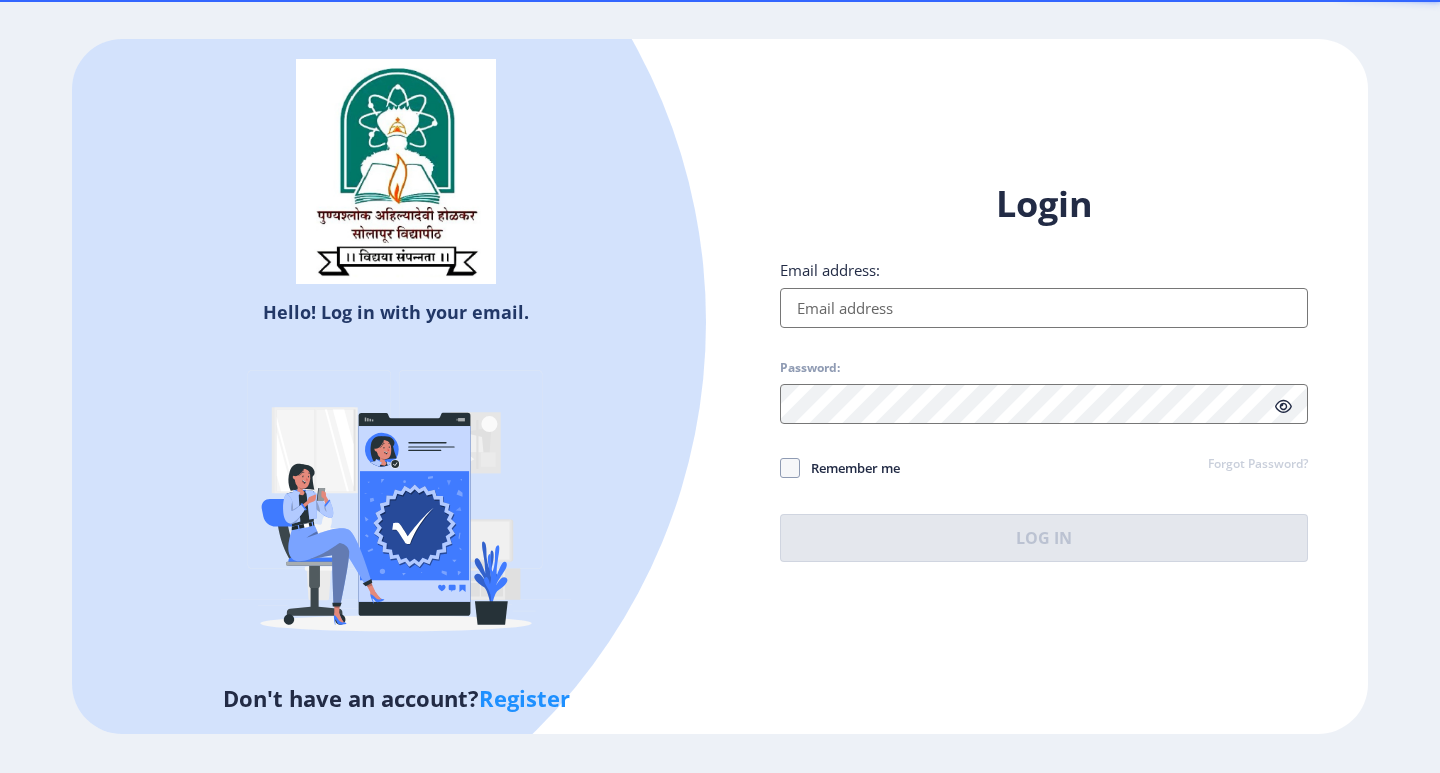 click on "Email address:" at bounding box center [1044, 308] 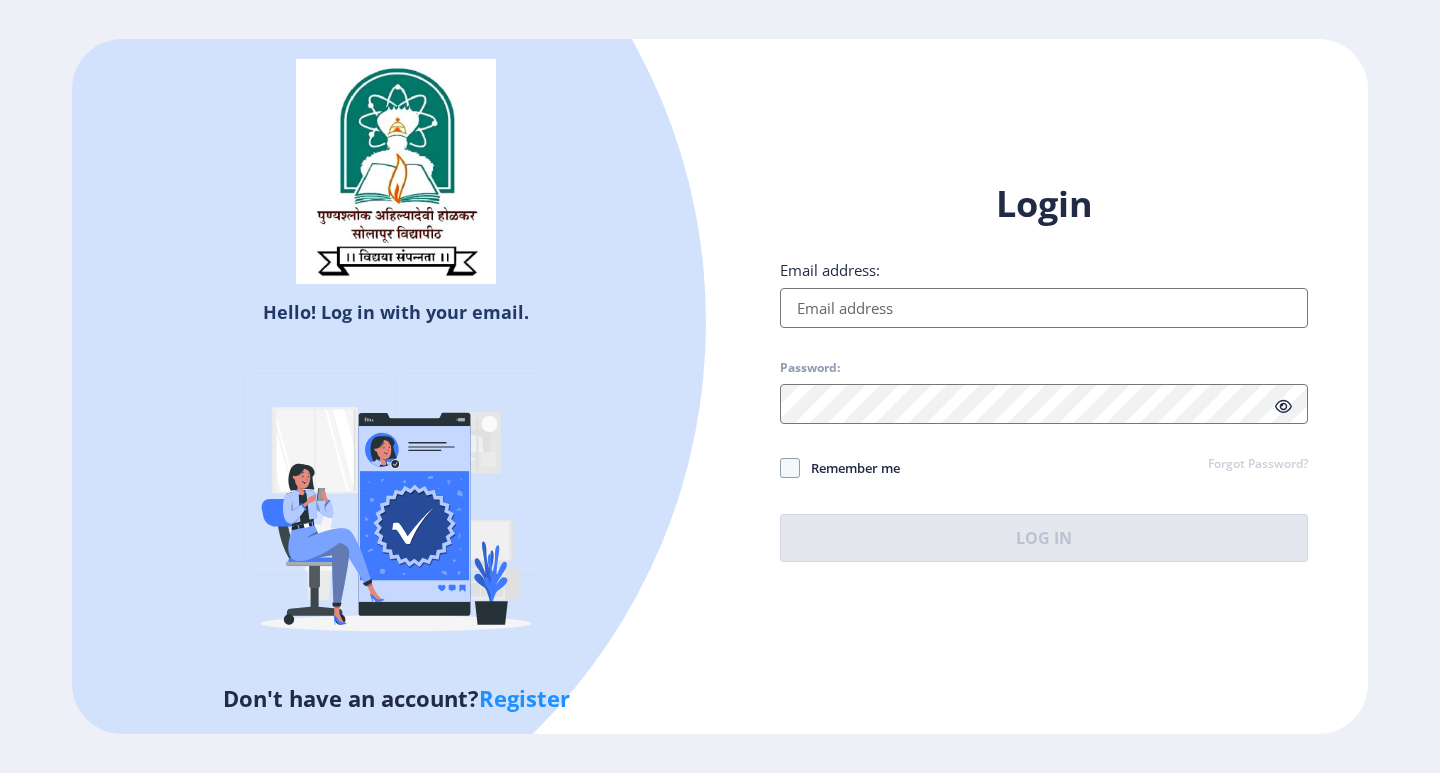 click on "Email address:" at bounding box center [1044, 308] 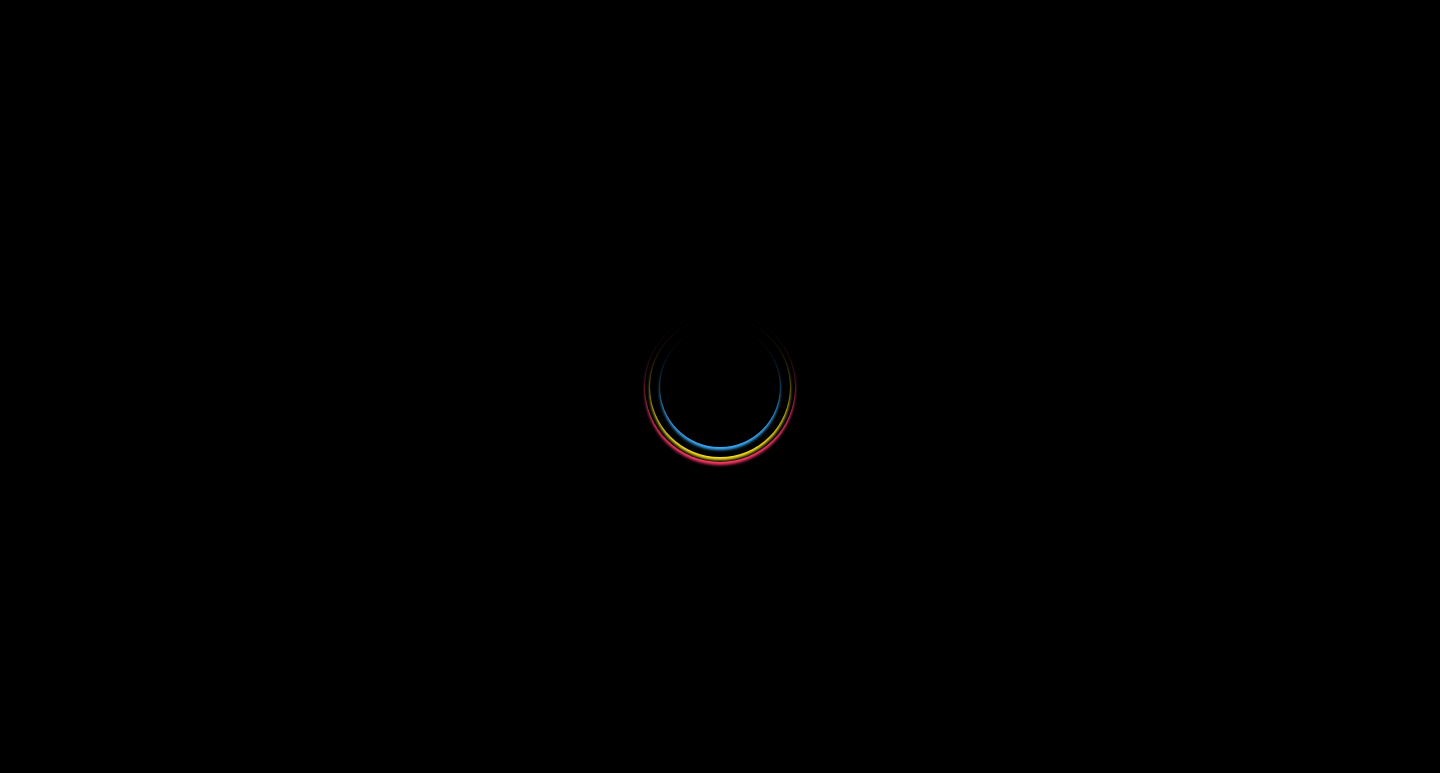 scroll, scrollTop: 0, scrollLeft: 0, axis: both 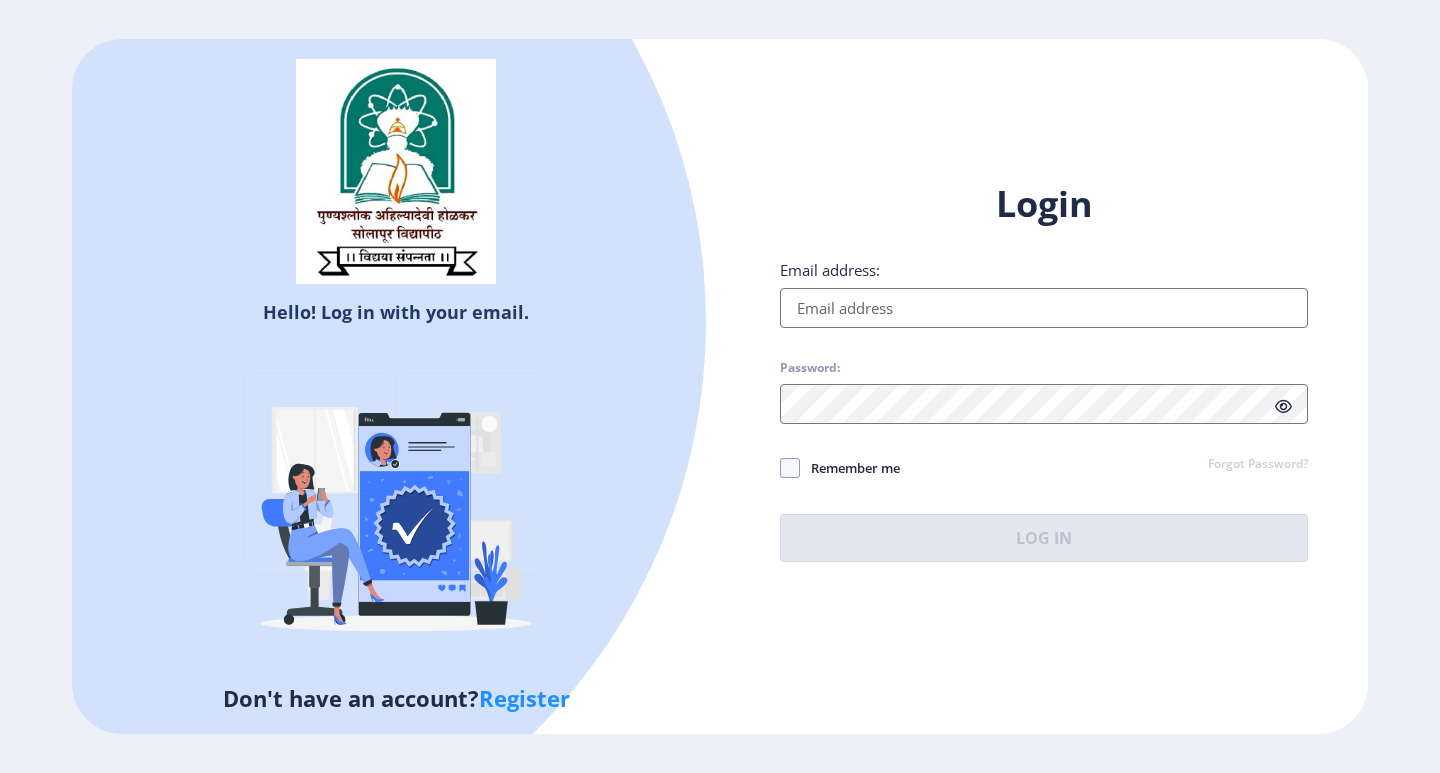 click on "Register" 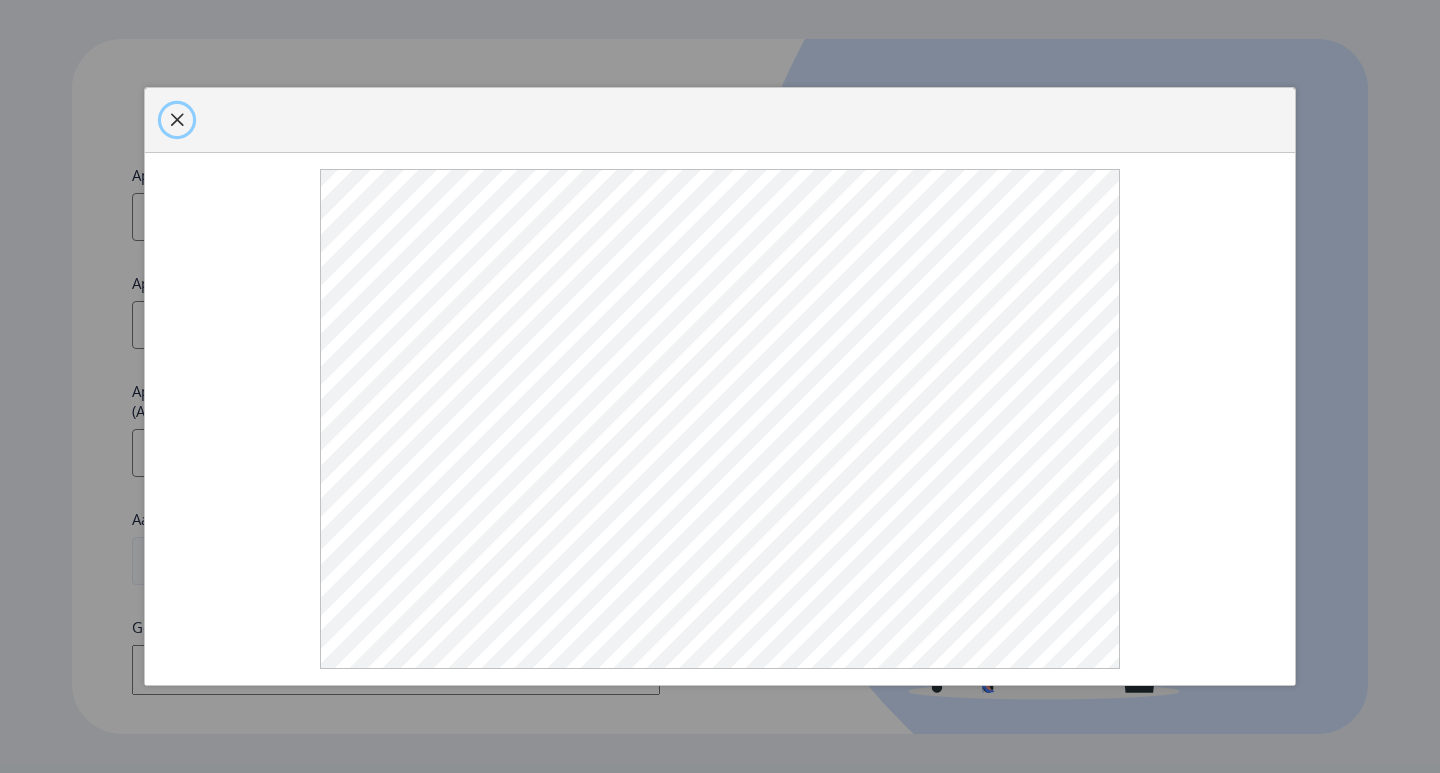 click 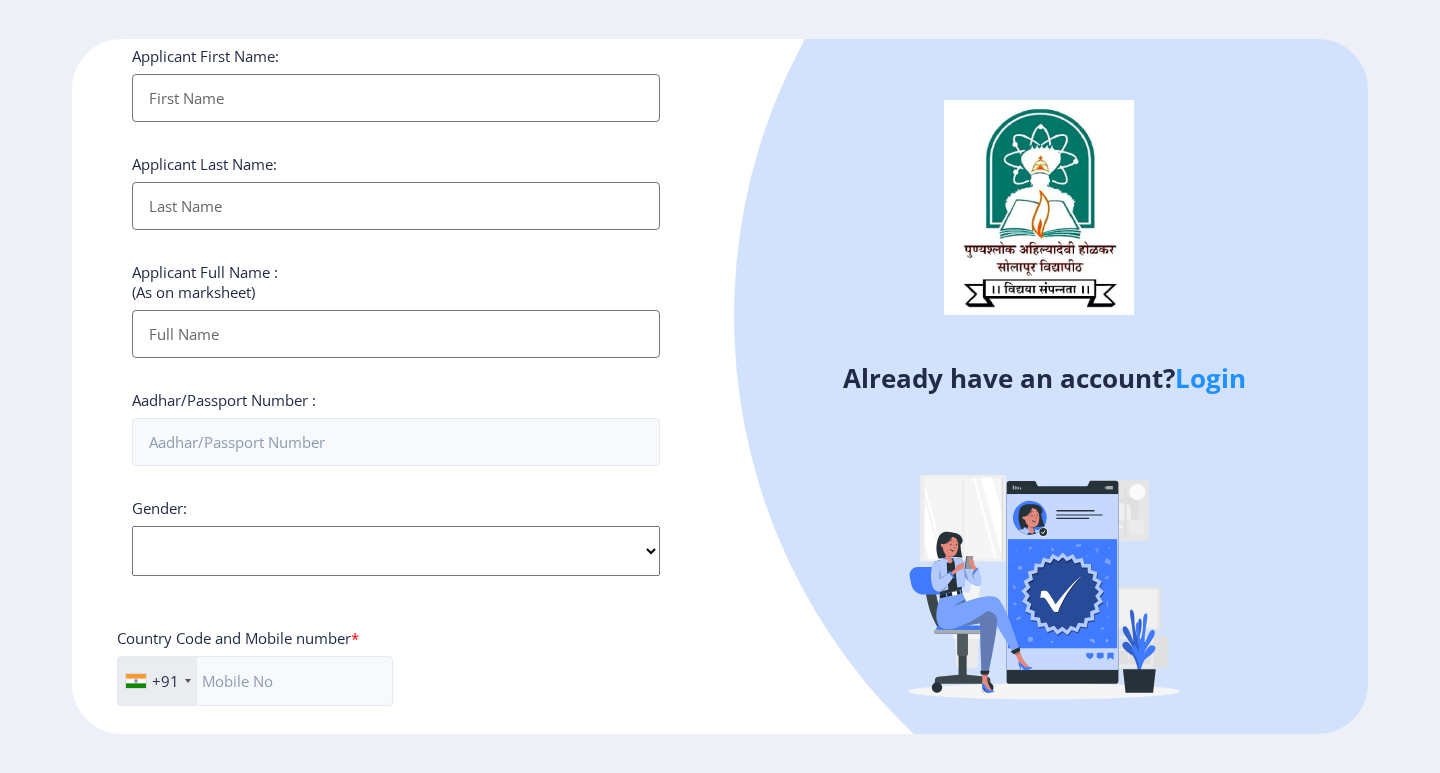 scroll, scrollTop: 0, scrollLeft: 0, axis: both 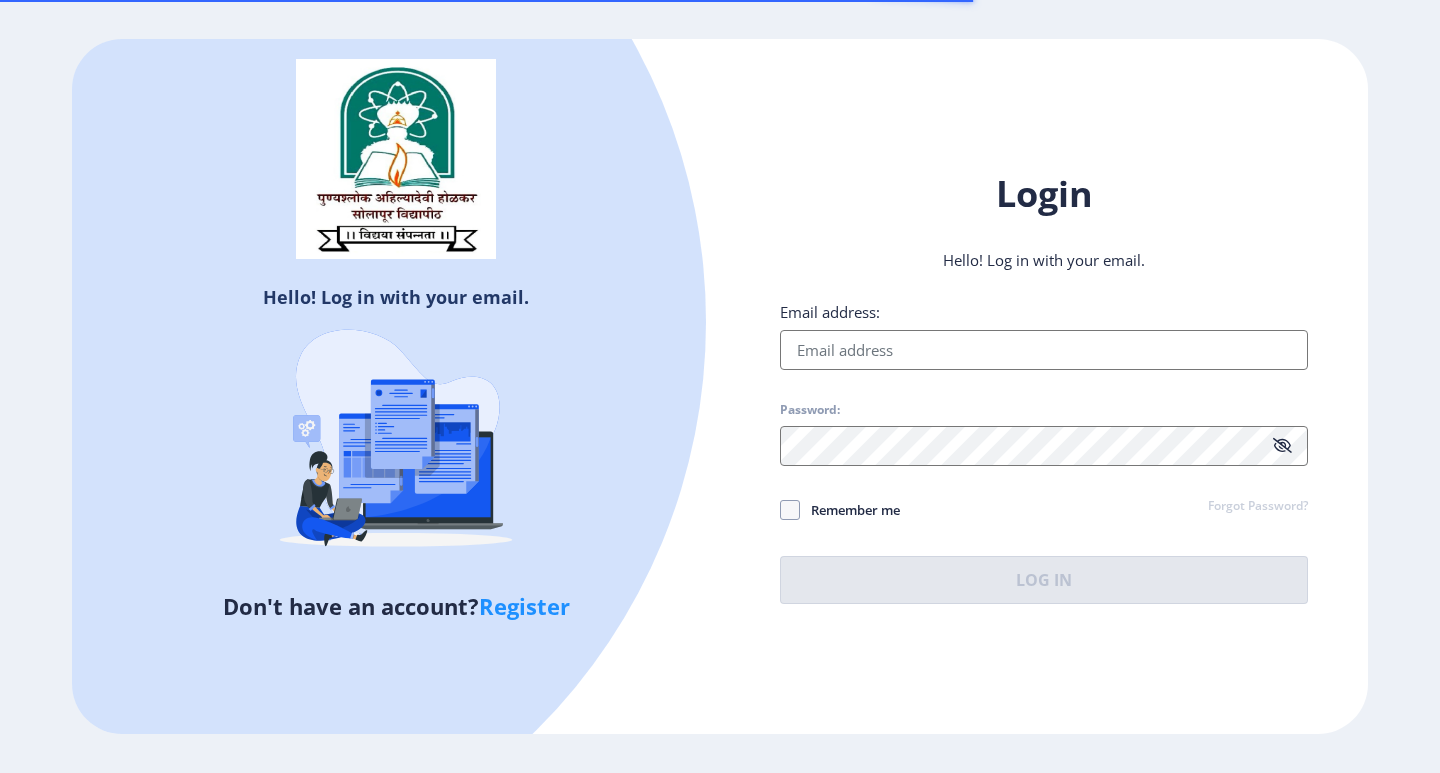 click on "Email address:" at bounding box center [1044, 350] 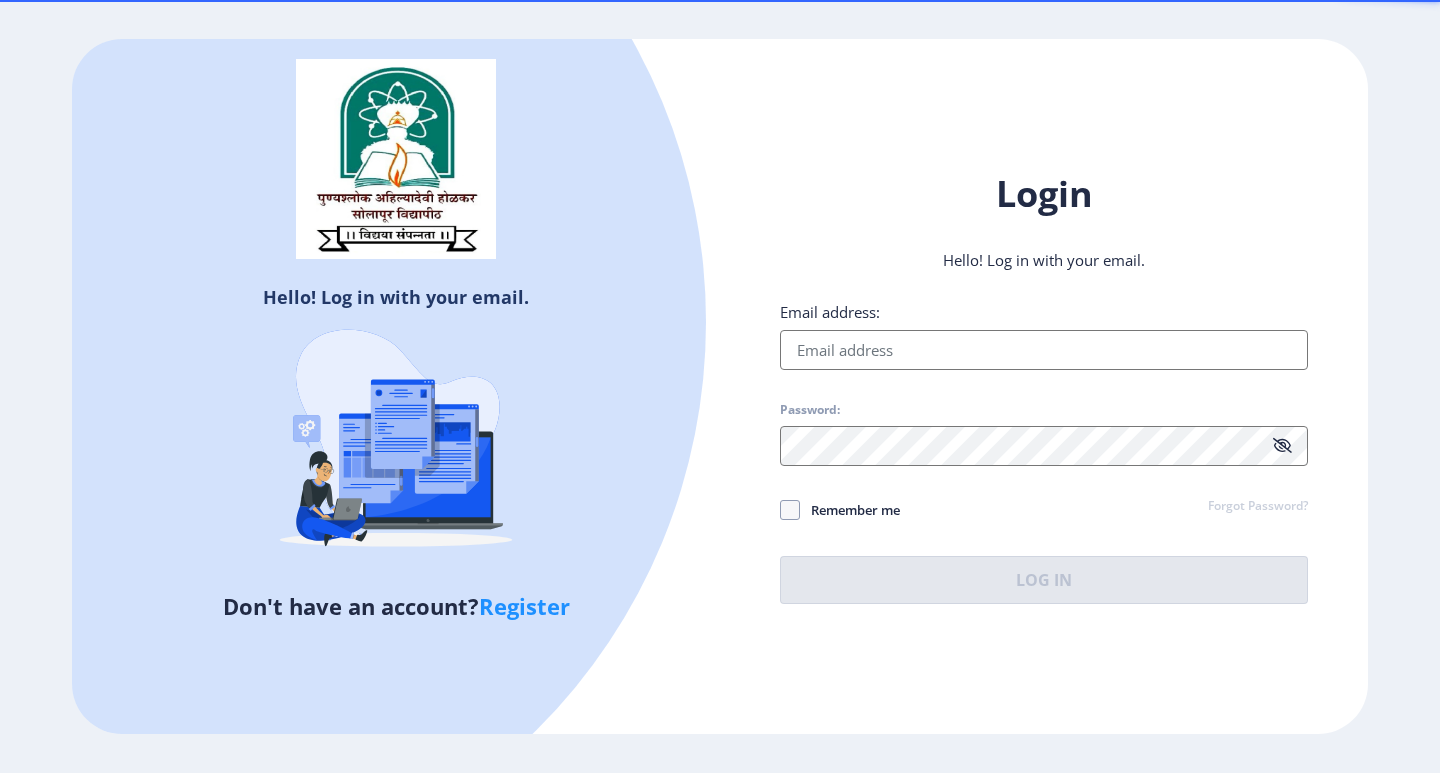 click on "Email address:" at bounding box center (1044, 350) 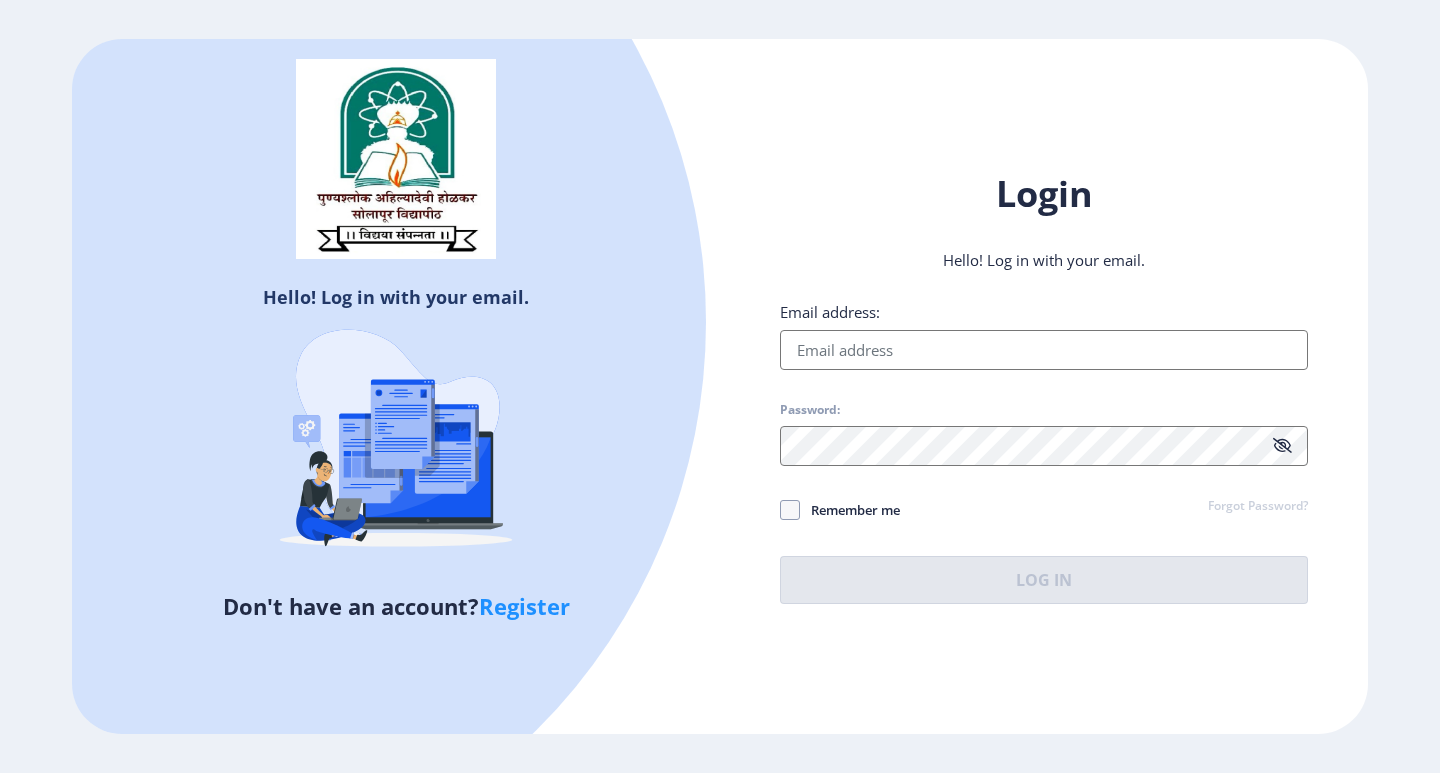 click on "Register" 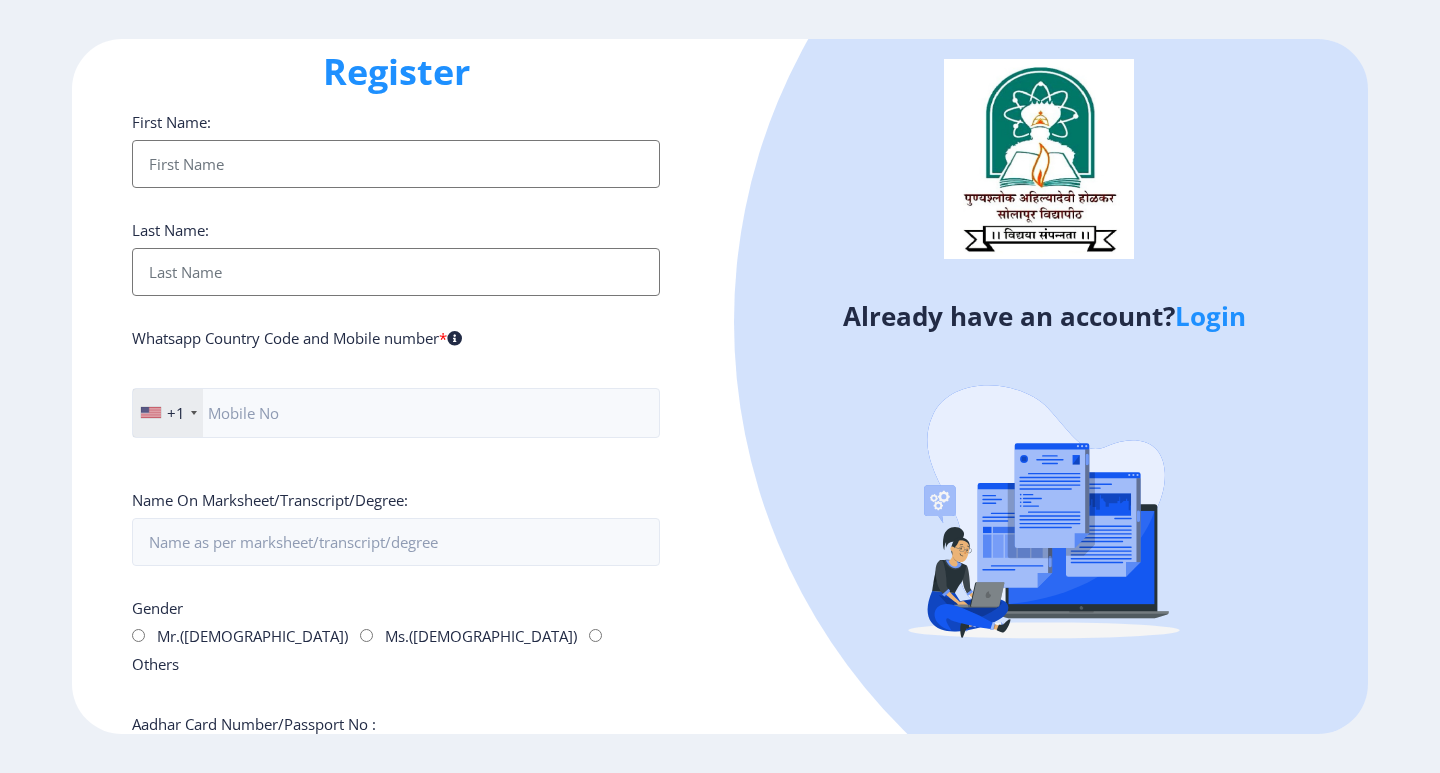scroll, scrollTop: 0, scrollLeft: 0, axis: both 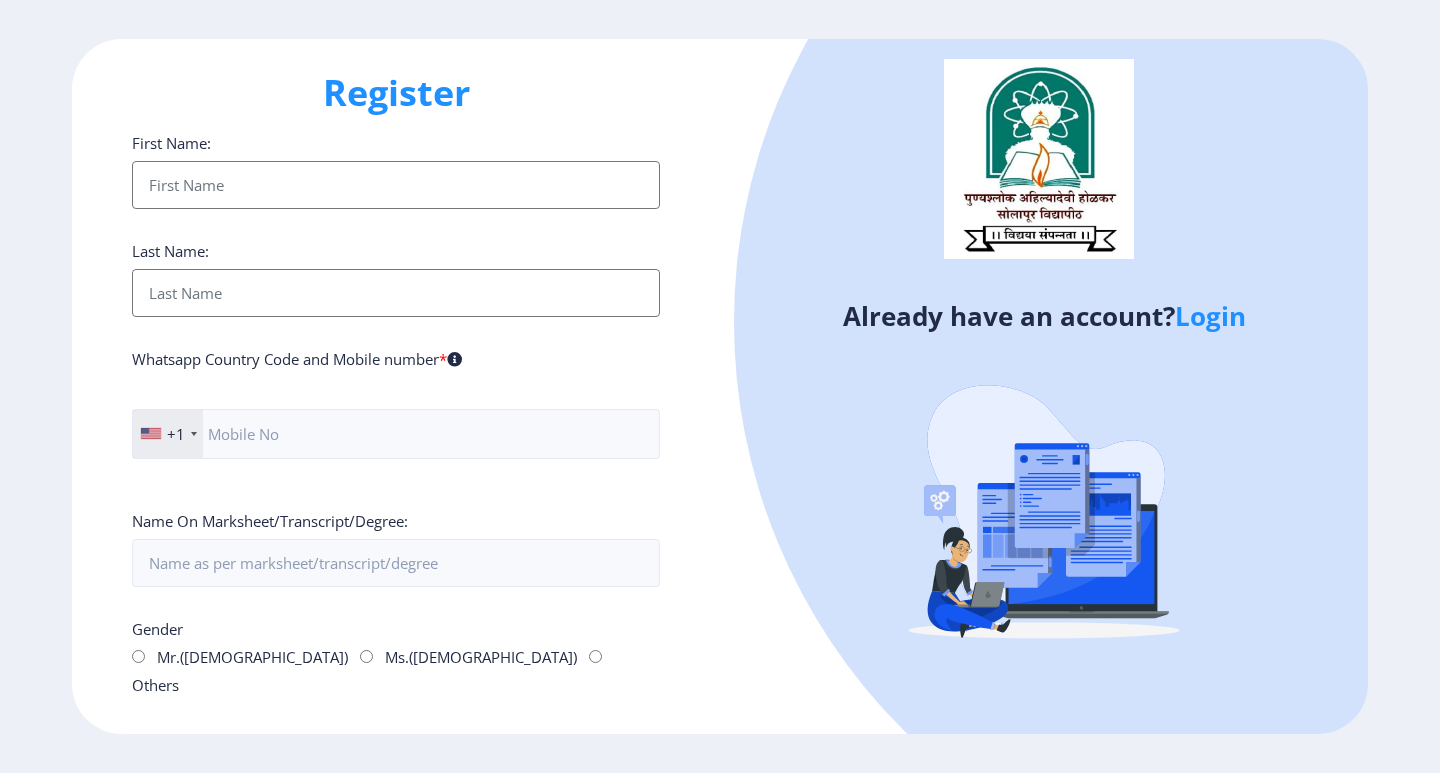 click on "First Name:" at bounding box center (396, 185) 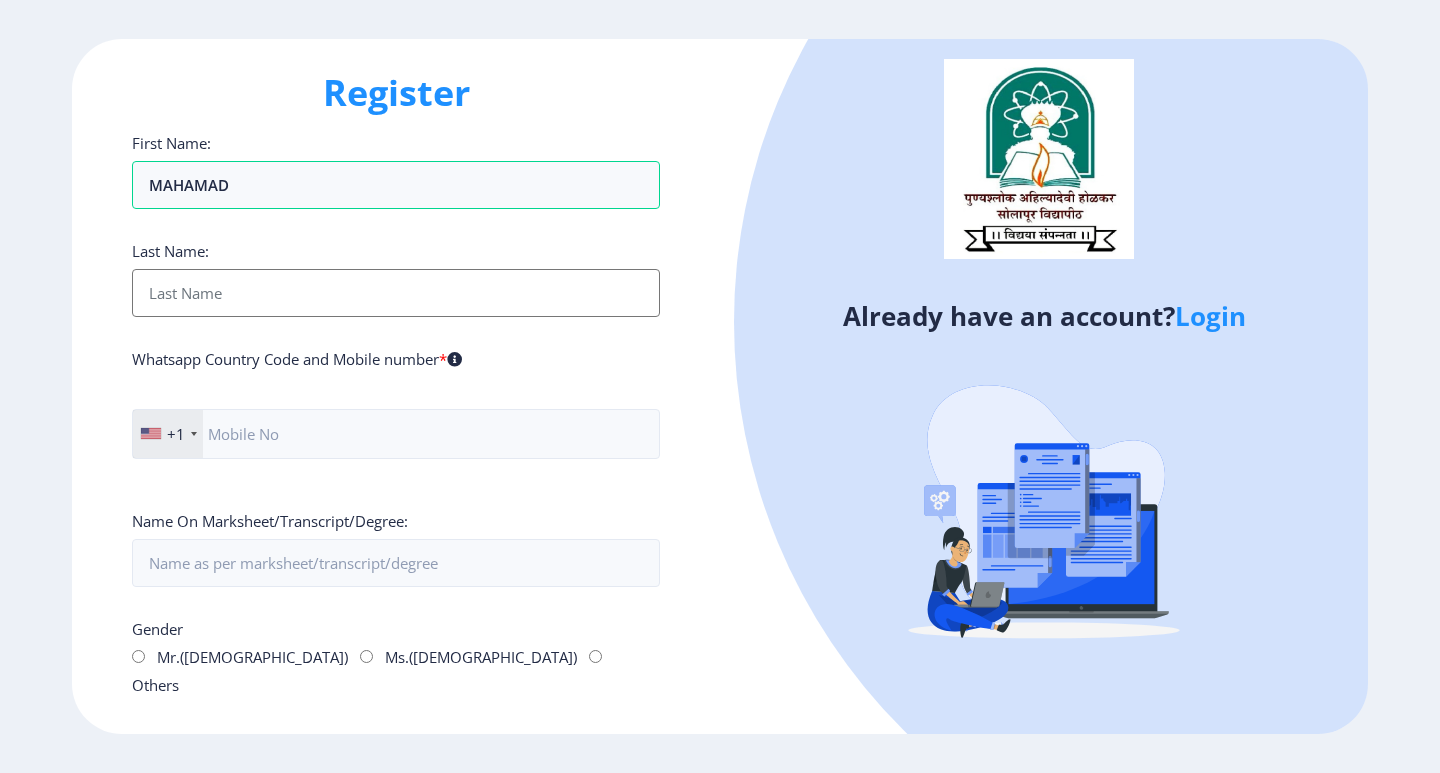 click on "First Name:" at bounding box center [396, 293] 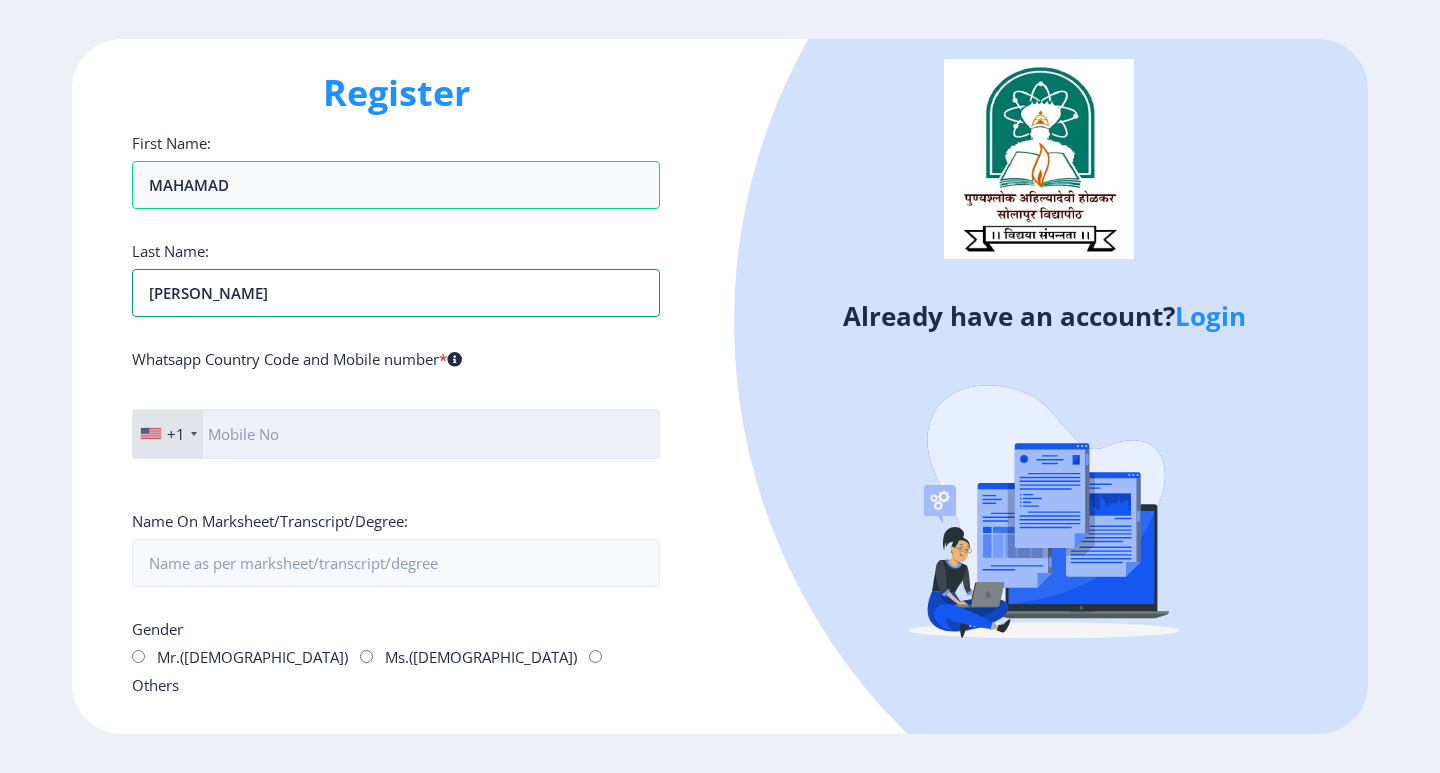 type on "INAMDAR" 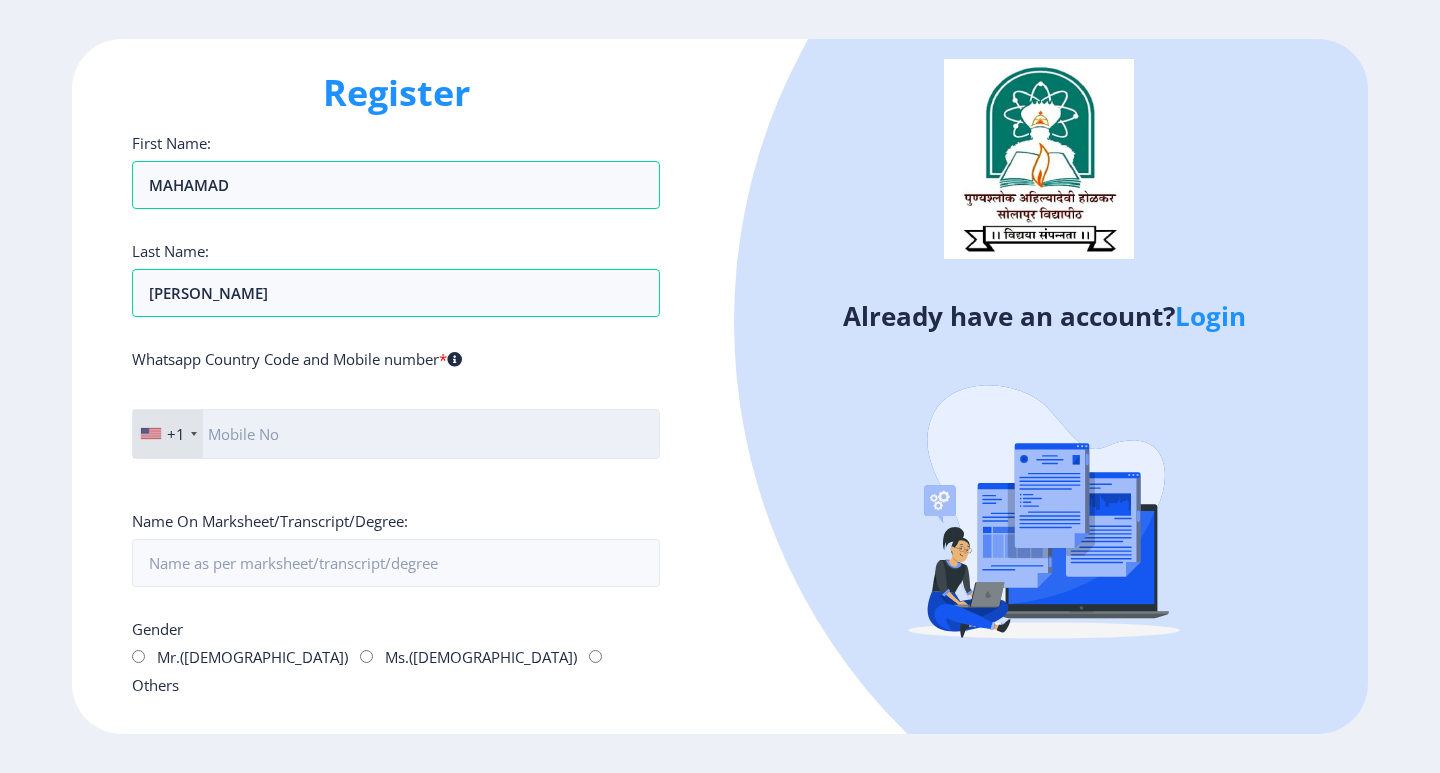 click 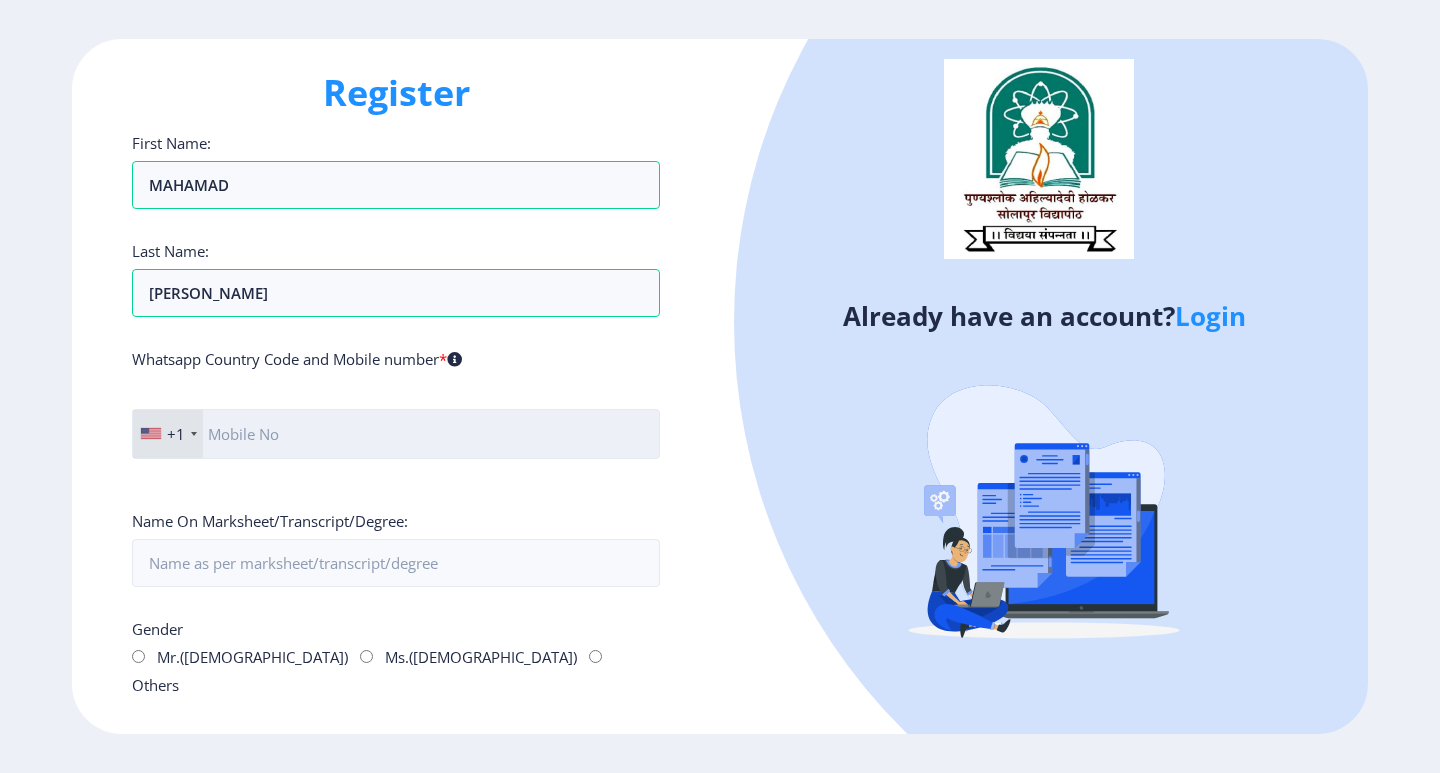 click 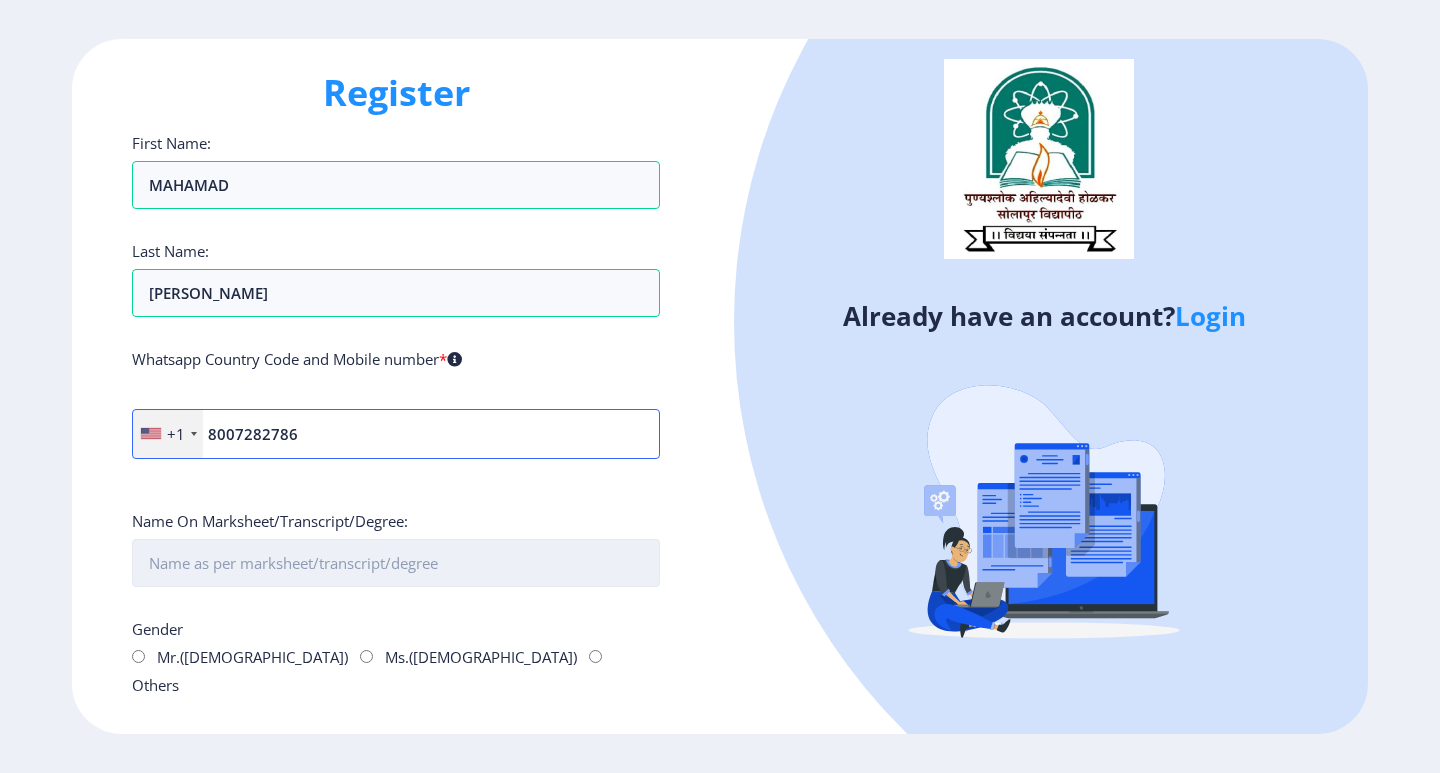 type on "8007282786" 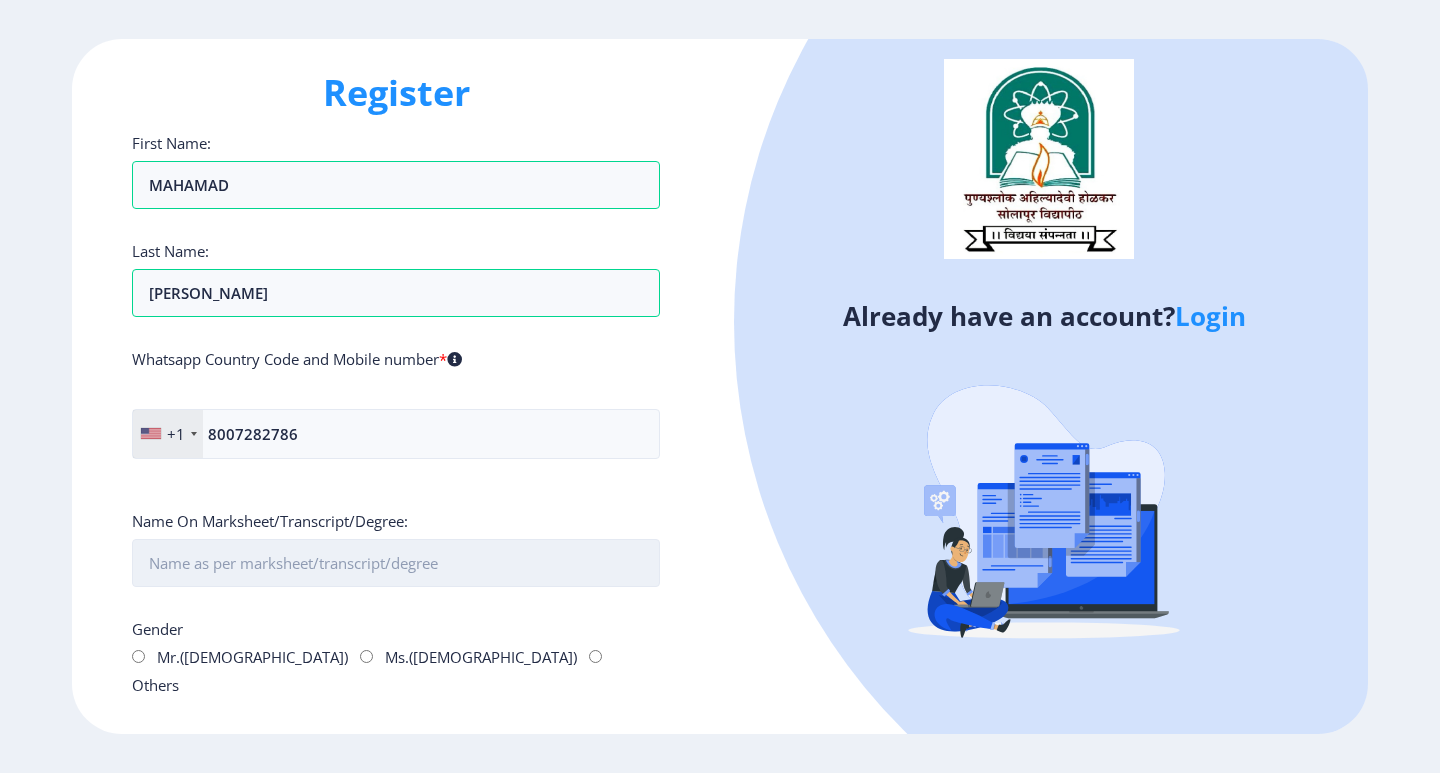 click on "First Name:" at bounding box center (396, 563) 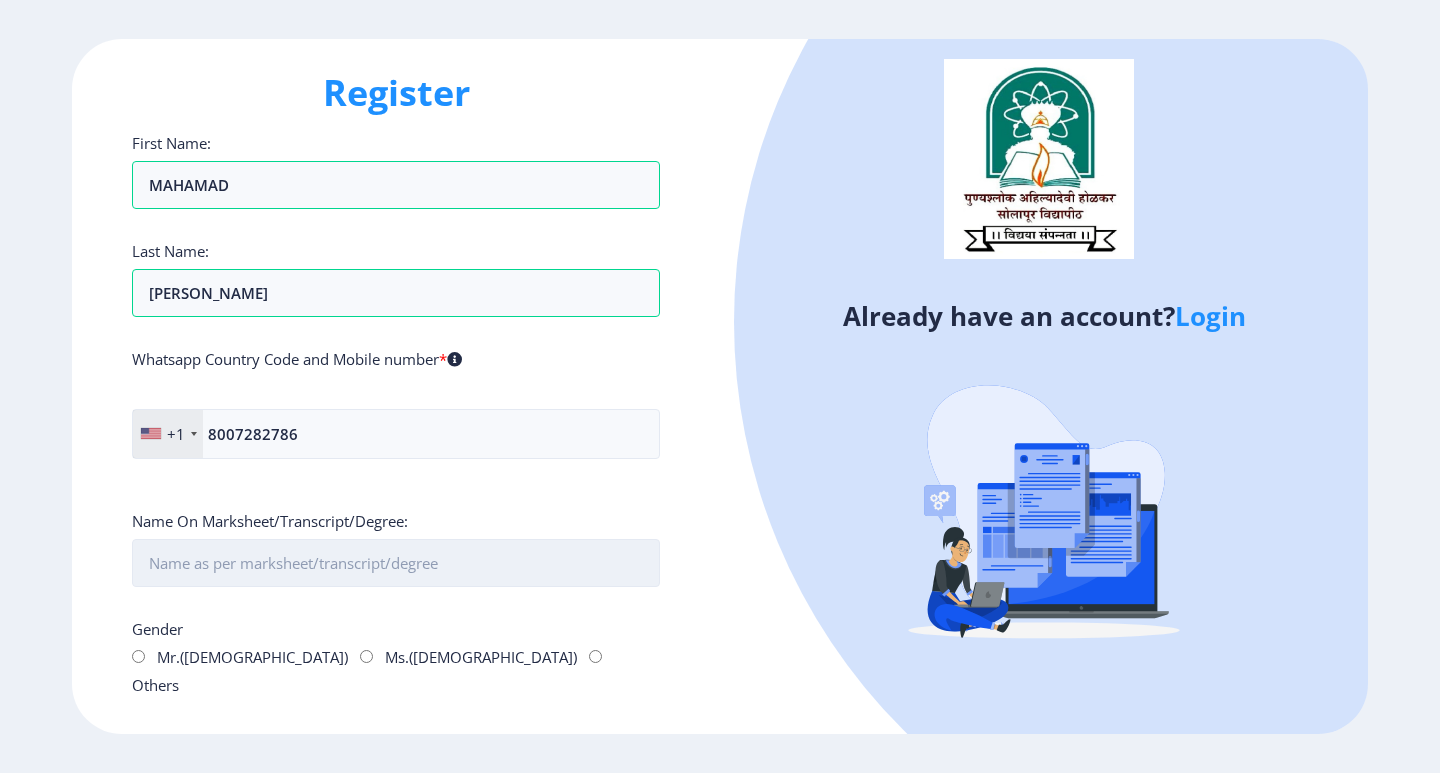 click on "First Name:" at bounding box center [396, 563] 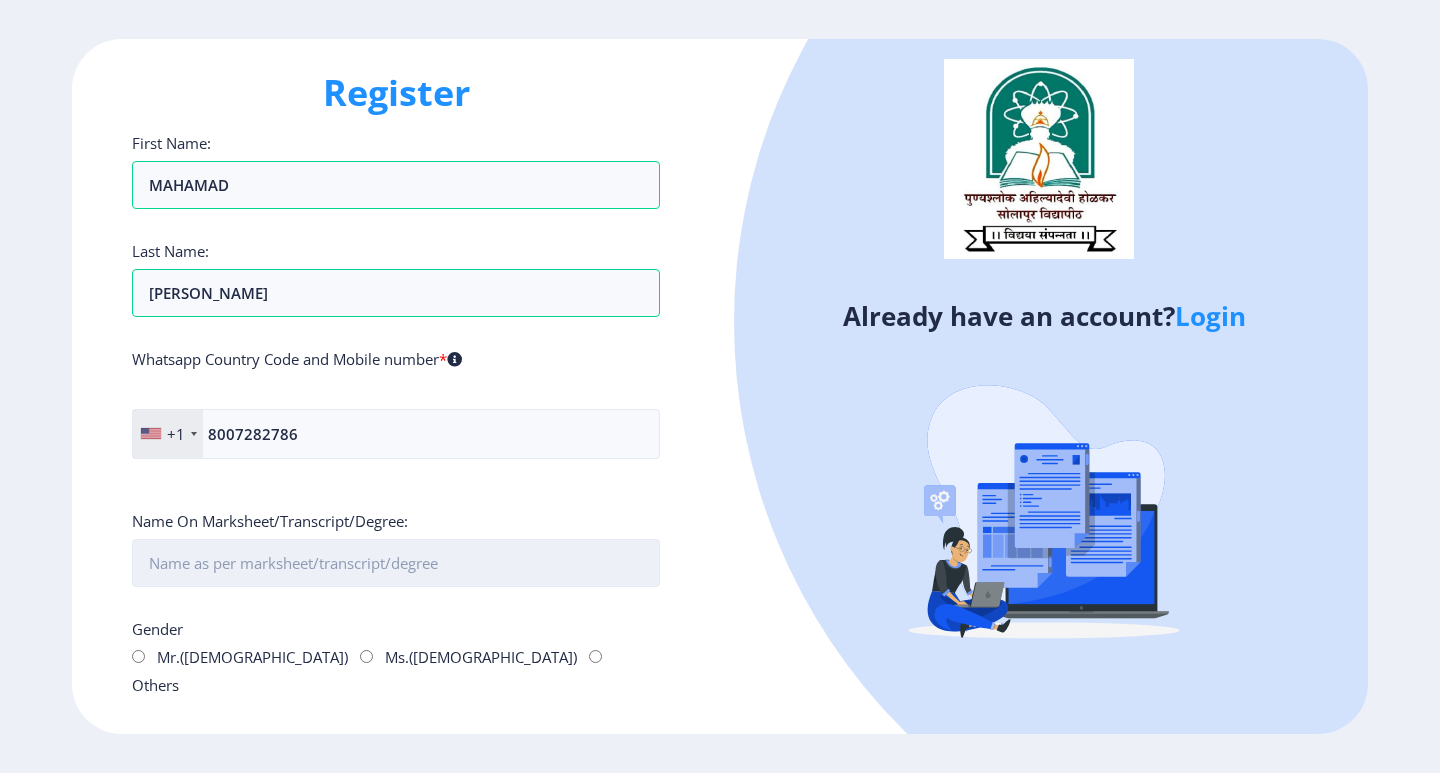 click on "First Name:" at bounding box center (396, 563) 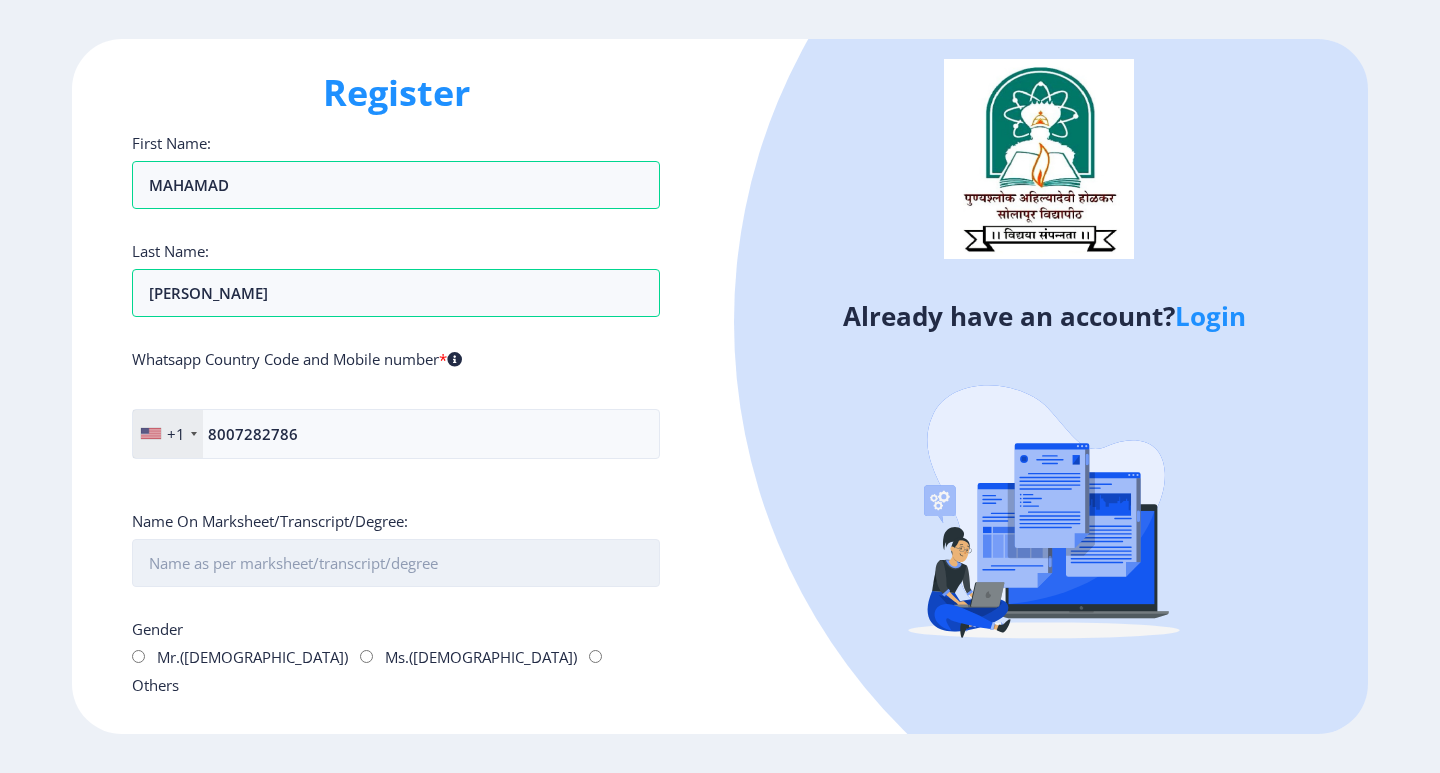 click on "First Name:" at bounding box center (396, 563) 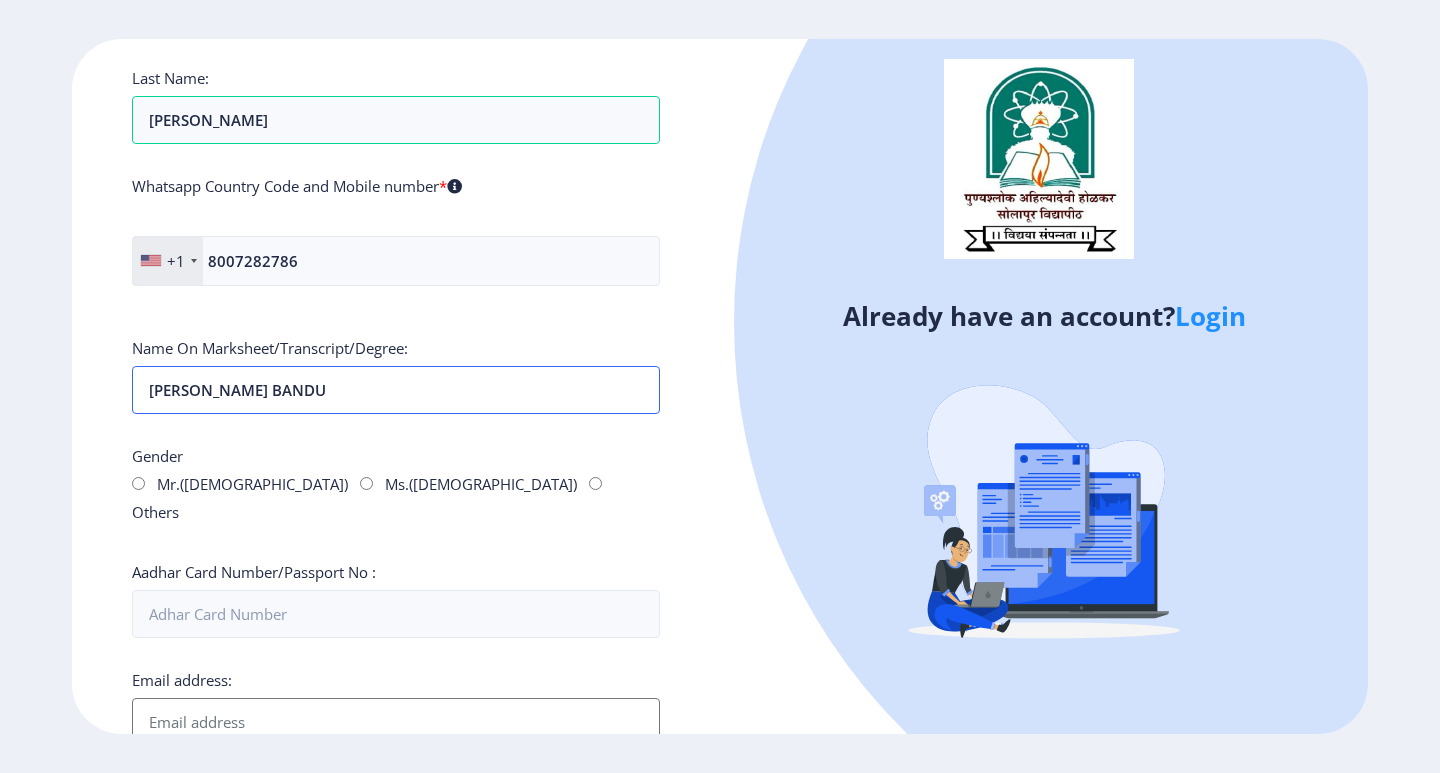 scroll, scrollTop: 200, scrollLeft: 0, axis: vertical 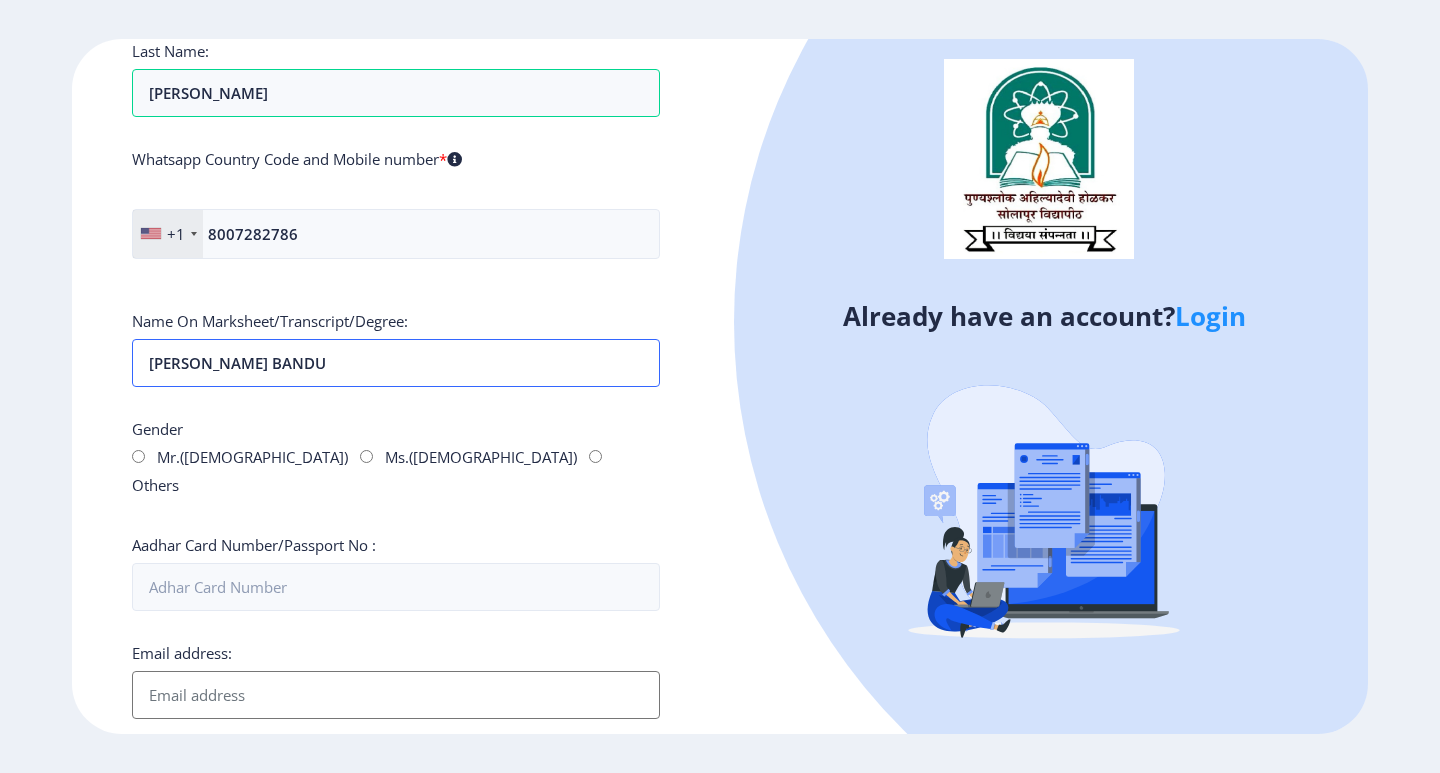 type on "INAMDAR MAHAMAD BANDU" 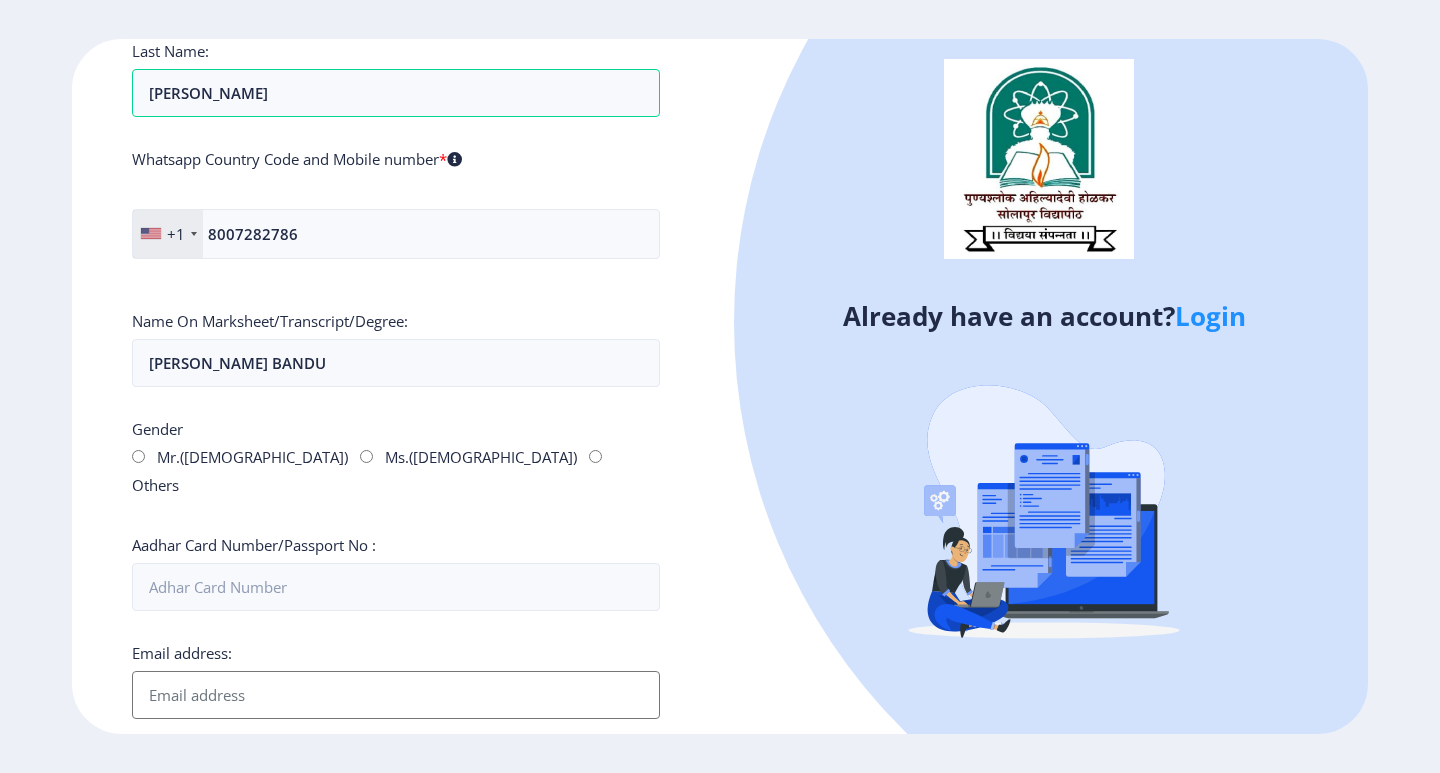 click on "Mr.(Male)" at bounding box center (138, 456) 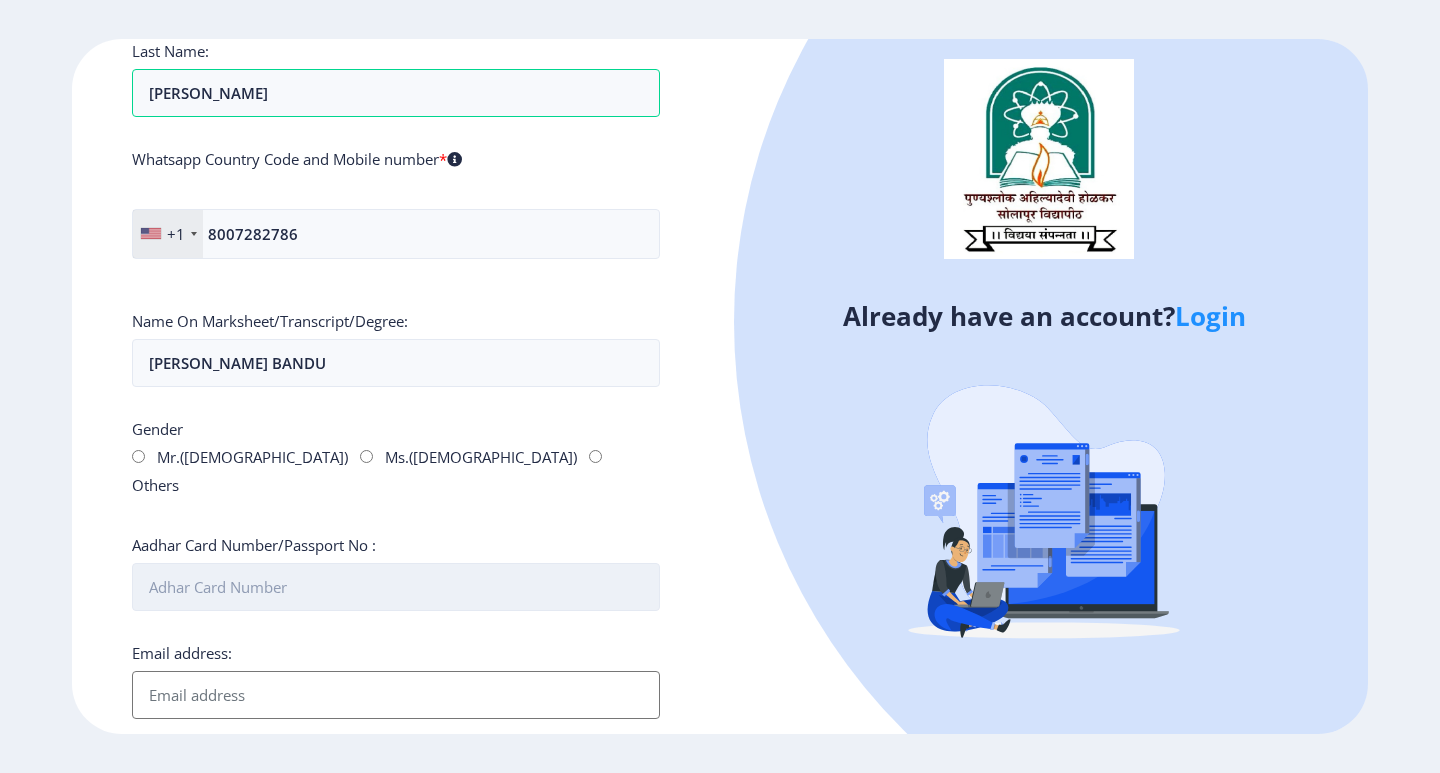 click on "Aadhar Card Number/Passport No :" at bounding box center [396, 587] 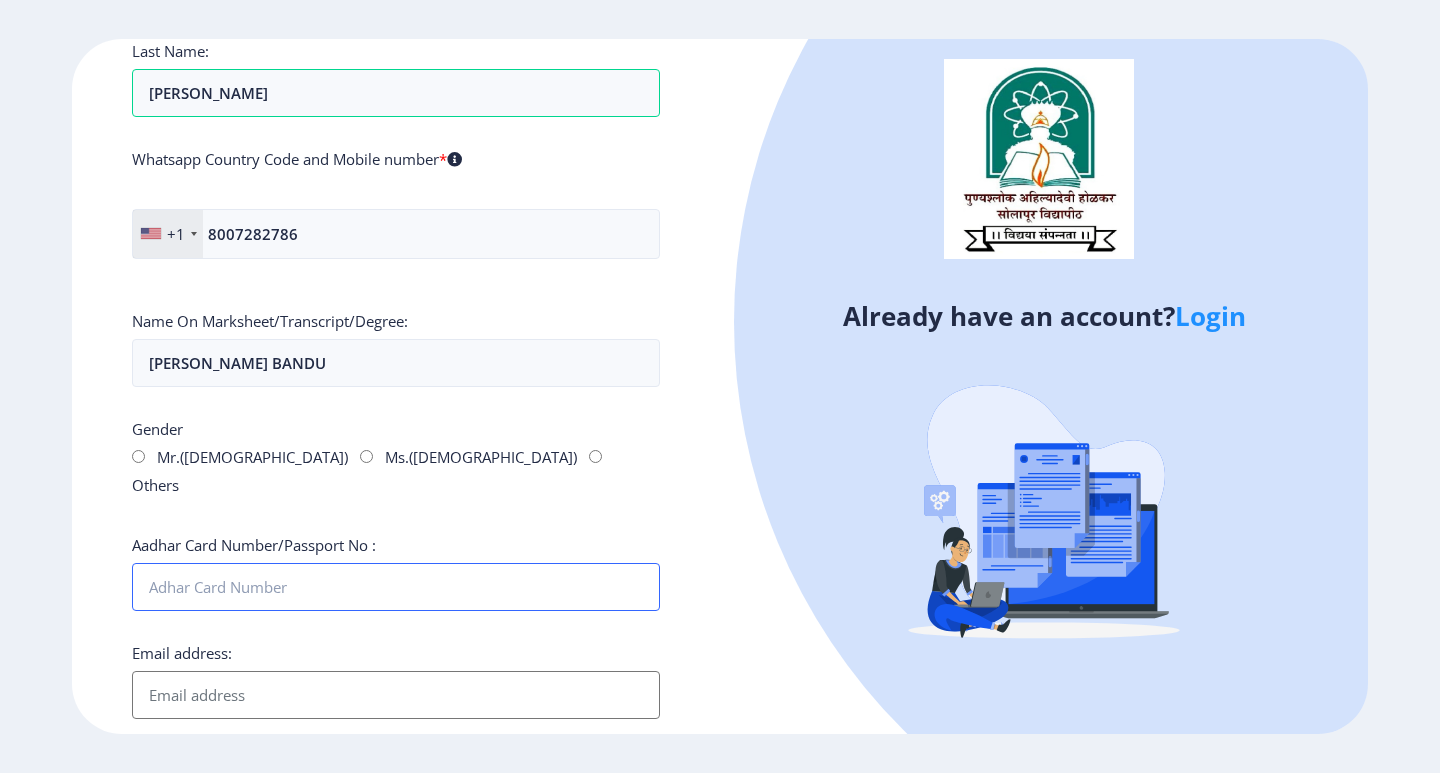type on "690266199496" 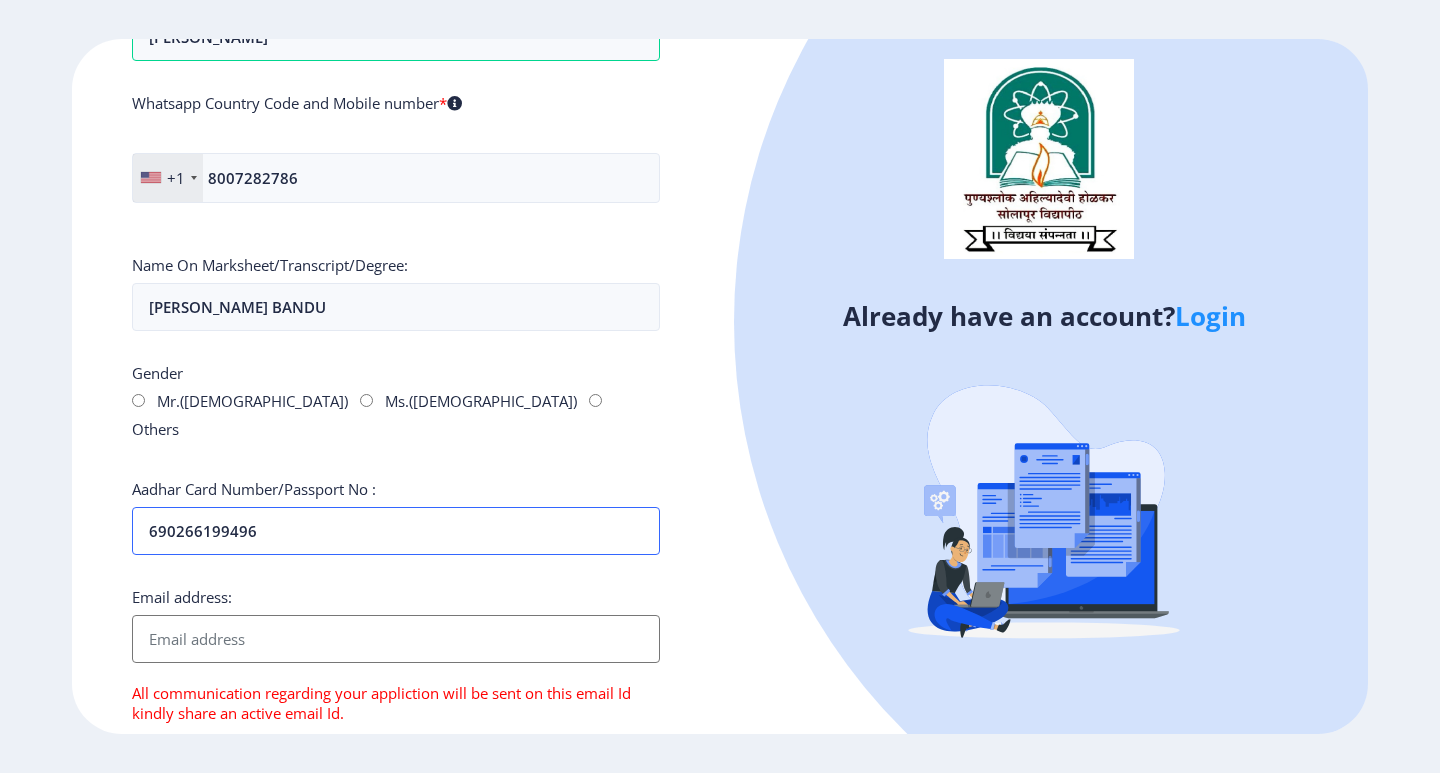 scroll, scrollTop: 300, scrollLeft: 0, axis: vertical 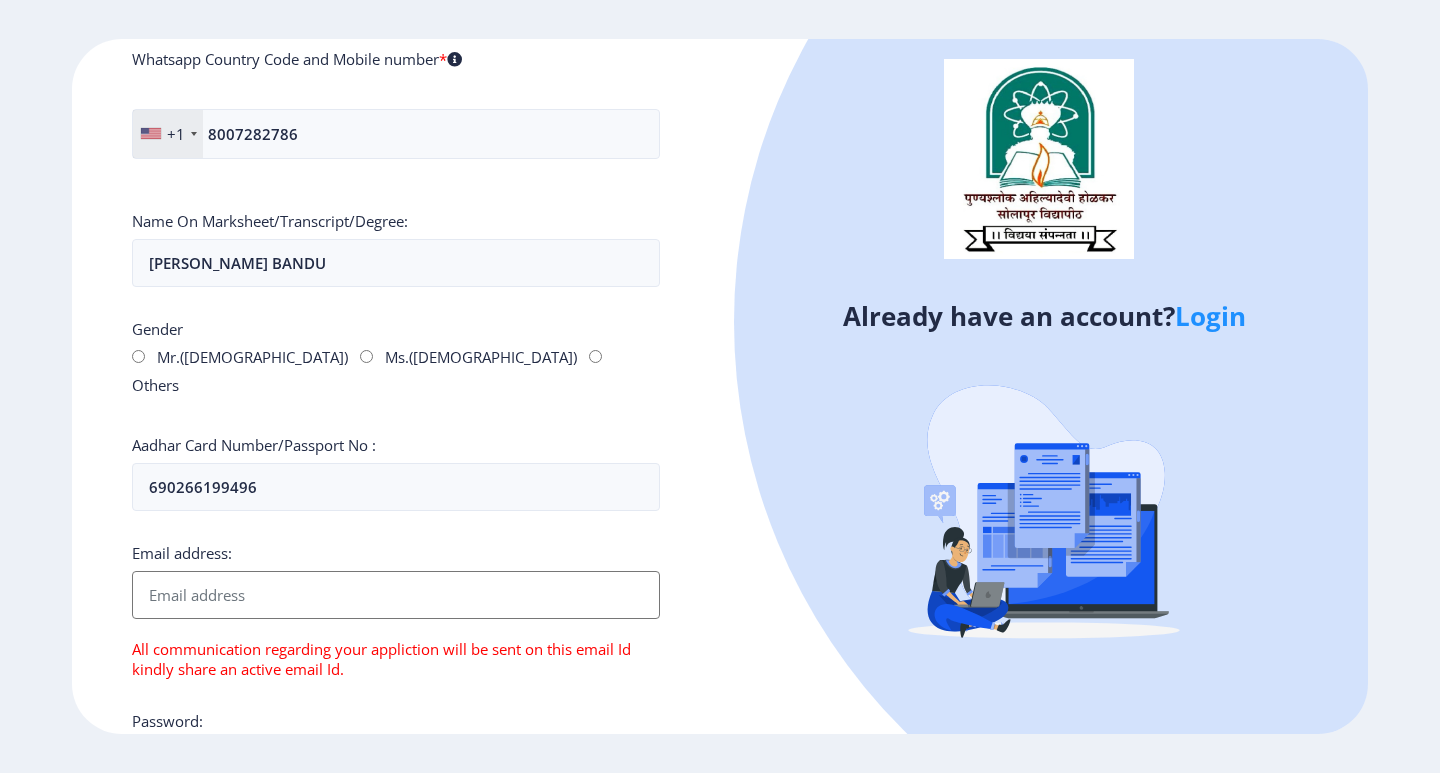 click on "Email address:" at bounding box center [396, 595] 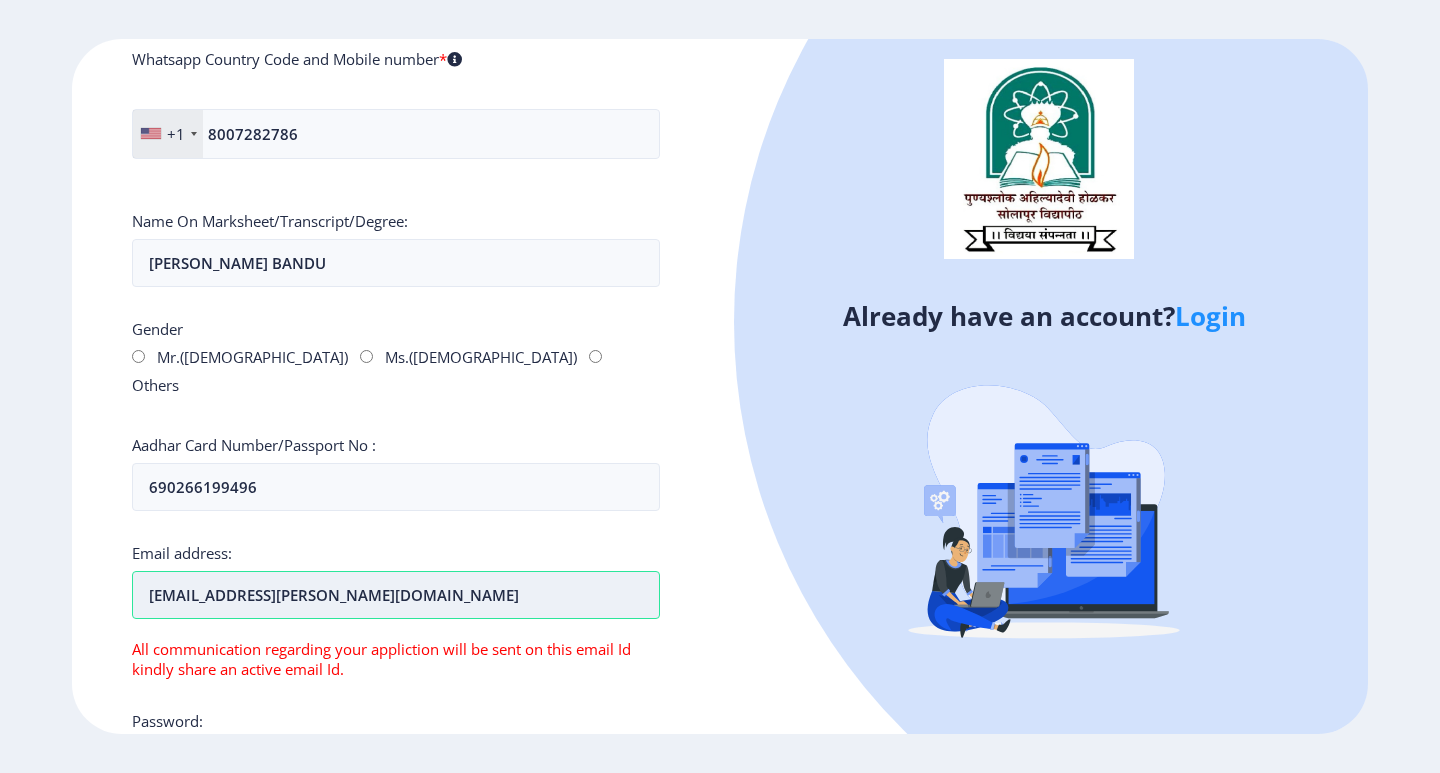 click on "mbi.inamdar@gmail.com" at bounding box center [396, 595] 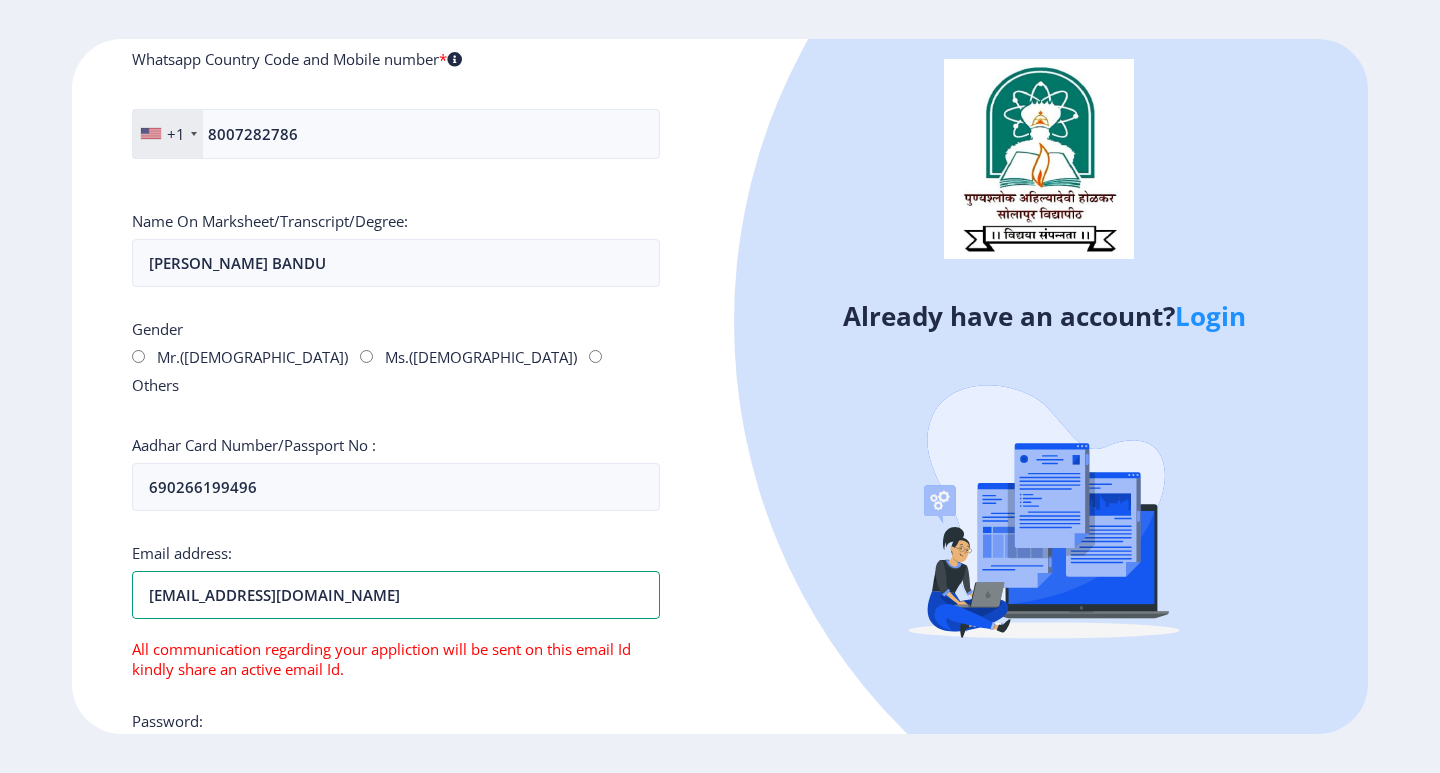 type on "mbi.inamdar7@gmail.com" 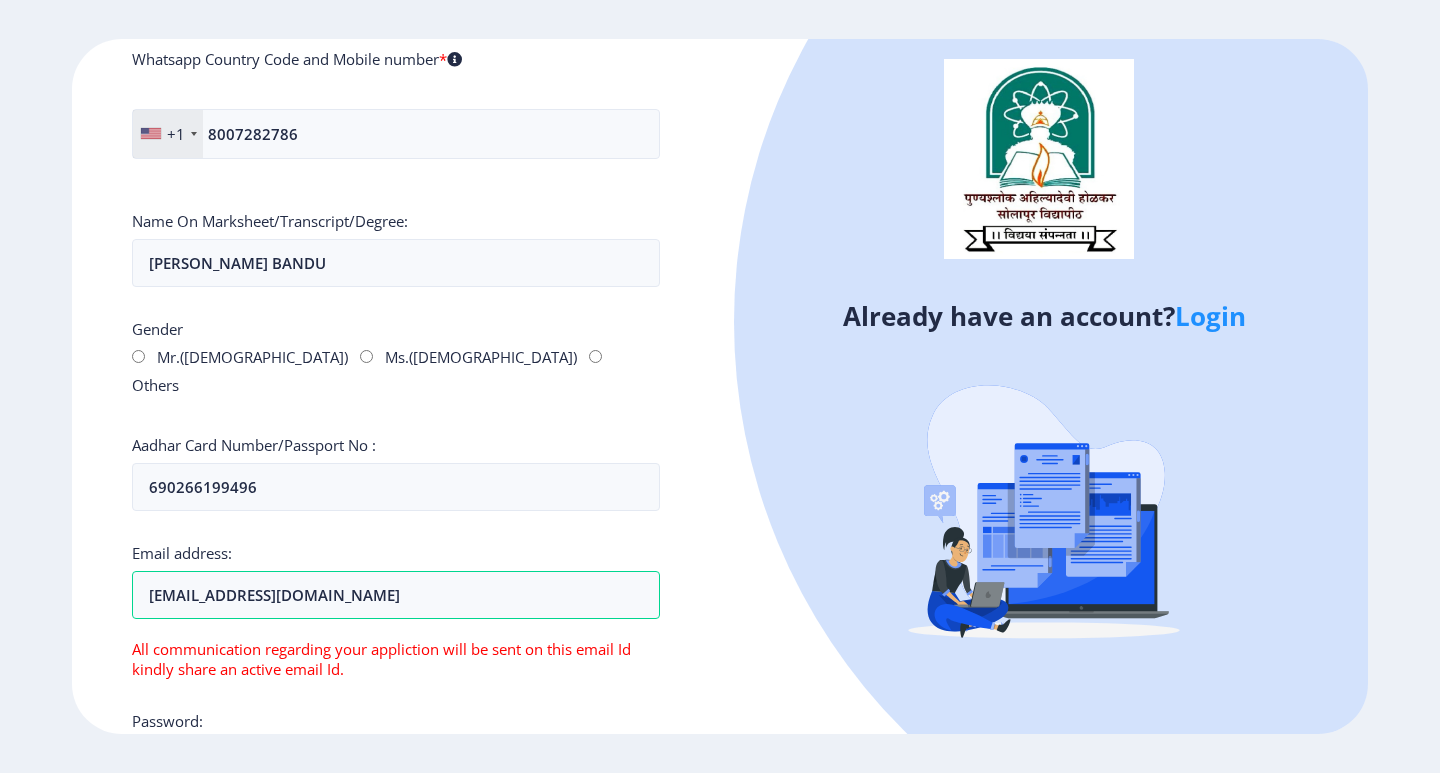 click on "First Name: MAHAMAD Last Name: INAMDAR  Whatsapp Country Code and Mobile number  *  +1 United States +1 United Kingdom +44 Afghanistan (‫افغانستان‬‎) +93 Albania (Shqipëri) +355 Algeria (‫الجزائر‬‎) +213 American Samoa +1 Andorra +376 Angola +244 Anguilla +1 Antigua and Barbuda +1 Argentina +54 Armenia (Հայաստան) +374 Aruba +297 Australia +61 Austria (Österreich) +43 Azerbaijan (Azərbaycan) +994 Bahamas +1 Bahrain (‫البحرين‬‎) +973 Bangladesh (বাংলাদেশ) +880 Barbados +1 Belarus (Беларусь) +375 Belgium (België) +32 Belize +501 Benin (Bénin) +229 Bermuda +1 Bhutan (འབྲུག) +975 Bolivia +591 Bosnia and Herzegovina (Босна и Херцеговина) +387 Botswana +267 Brazil (Brasil) +55 British Indian Ocean Territory +246 British Virgin Islands +1 Brunei +673 Bulgaria (България) +359 Burkina Faso +226 Burundi (Uburundi) +257 Cambodia (កម្ពុជា) +855 Cameroon (Cameroun) +237 Canada +1 +238 +599 +1 +236" 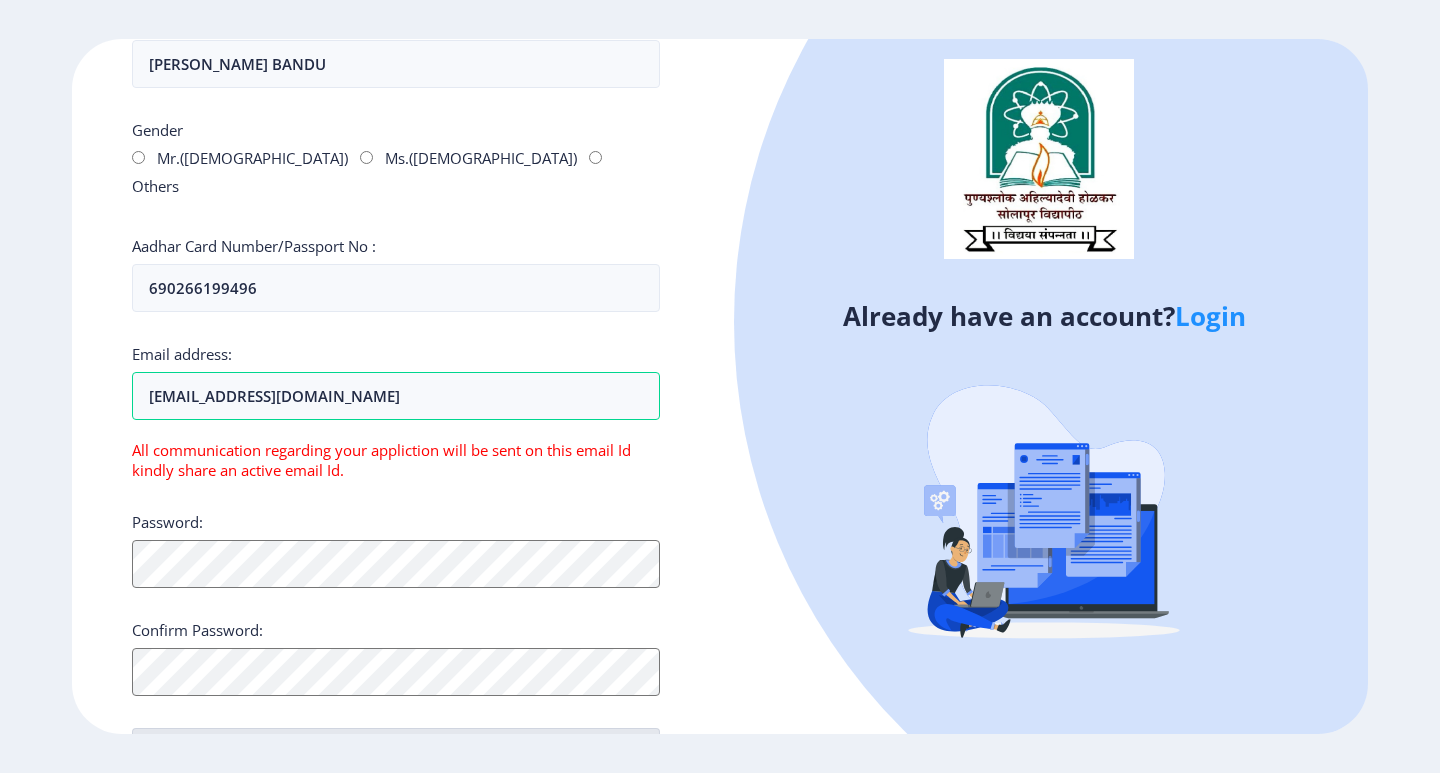 scroll, scrollTop: 500, scrollLeft: 0, axis: vertical 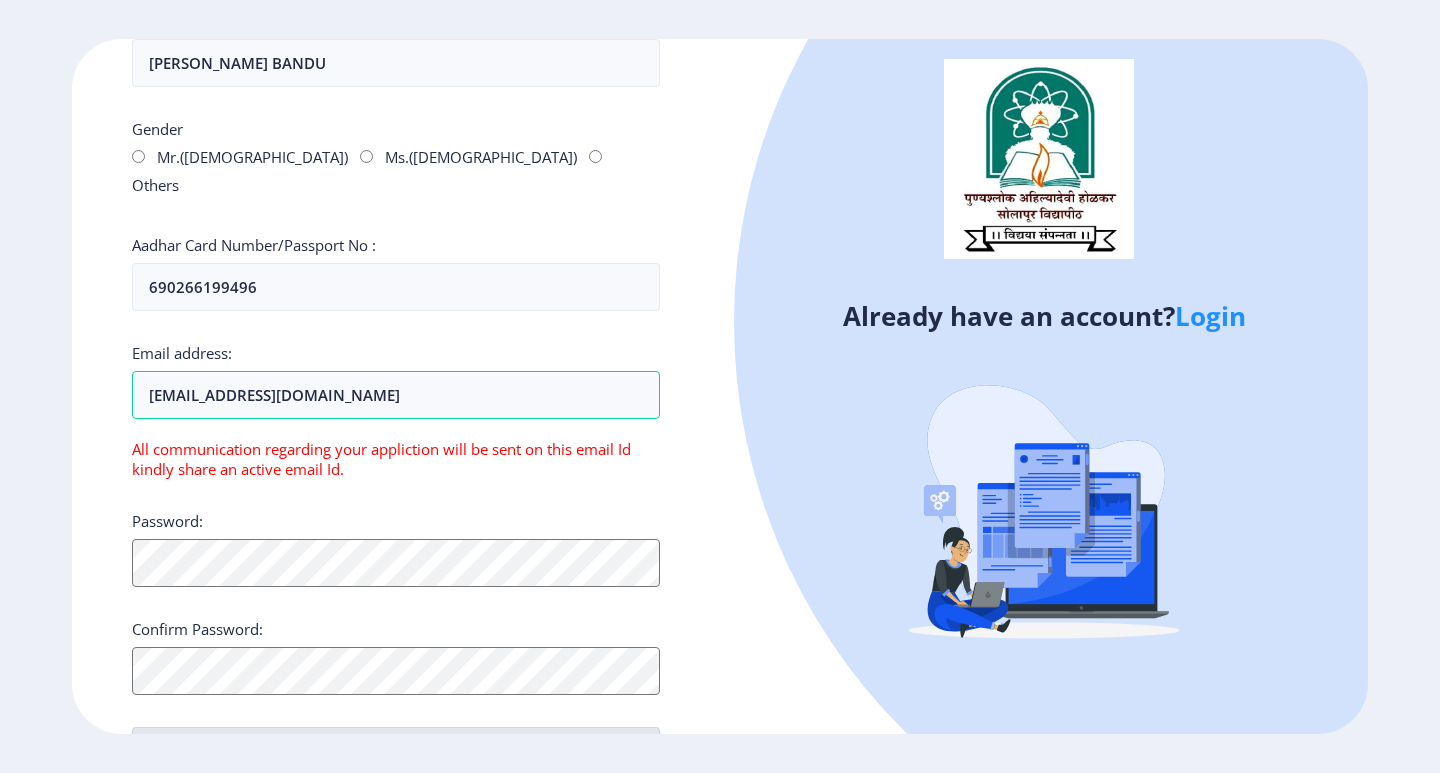 click on "First Name: MAHAMAD Last Name: INAMDAR  Whatsapp Country Code and Mobile number  *  +1 United States +1 United Kingdom +44 Afghanistan (‫افغانستان‬‎) +93 Albania (Shqipëri) +355 Algeria (‫الجزائر‬‎) +213 American Samoa +1 Andorra +376 Angola +244 Anguilla +1 Antigua and Barbuda +1 Argentina +54 Armenia (Հայաստան) +374 Aruba +297 Australia +61 Austria (Österreich) +43 Azerbaijan (Azərbaycan) +994 Bahamas +1 Bahrain (‫البحرين‬‎) +973 Bangladesh (বাংলাদেশ) +880 Barbados +1 Belarus (Беларусь) +375 Belgium (België) +32 Belize +501 Benin (Bénin) +229 Bermuda +1 Bhutan (འབྲུག) +975 Bolivia +591 Bosnia and Herzegovina (Босна и Херцеговина) +387 Botswana +267 Brazil (Brasil) +55 British Indian Ocean Territory +246 British Virgin Islands +1 Brunei +673 Bulgaria (България) +359 Burkina Faso +226 Burundi (Uburundi) +257 Cambodia (កម្ពុជា) +855 Cameroon (Cameroun) +237 Canada +1 +238 +599 +1 +236" 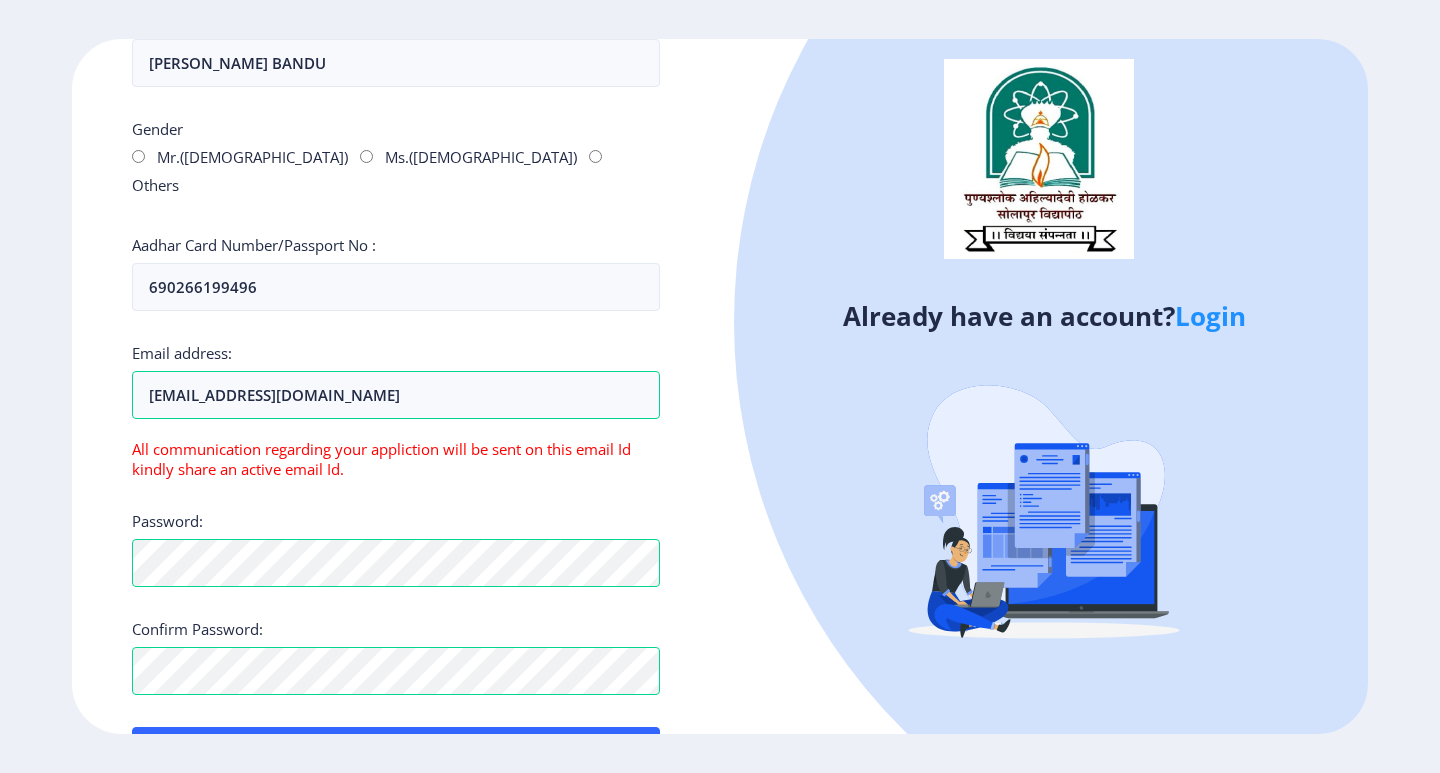 click on "First Name: MAHAMAD Last Name: INAMDAR  Whatsapp Country Code and Mobile number  *  +1 United States +1 United Kingdom +44 Afghanistan (‫افغانستان‬‎) +93 Albania (Shqipëri) +355 Algeria (‫الجزائر‬‎) +213 American Samoa +1 Andorra +376 Angola +244 Anguilla +1 Antigua and Barbuda +1 Argentina +54 Armenia (Հայաստան) +374 Aruba +297 Australia +61 Austria (Österreich) +43 Azerbaijan (Azərbaycan) +994 Bahamas +1 Bahrain (‫البحرين‬‎) +973 Bangladesh (বাংলাদেশ) +880 Barbados +1 Belarus (Беларусь) +375 Belgium (België) +32 Belize +501 Benin (Bénin) +229 Bermuda +1 Bhutan (འབྲུག) +975 Bolivia +591 Bosnia and Herzegovina (Босна и Херцеговина) +387 Botswana +267 Brazil (Brasil) +55 British Indian Ocean Territory +246 British Virgin Islands +1 Brunei +673 Bulgaria (България) +359 Burkina Faso +226 Burundi (Uburundi) +257 Cambodia (កម្ពុជា) +855 Cameroon (Cameroun) +237 Canada +1 +238 +599 +1 +236" 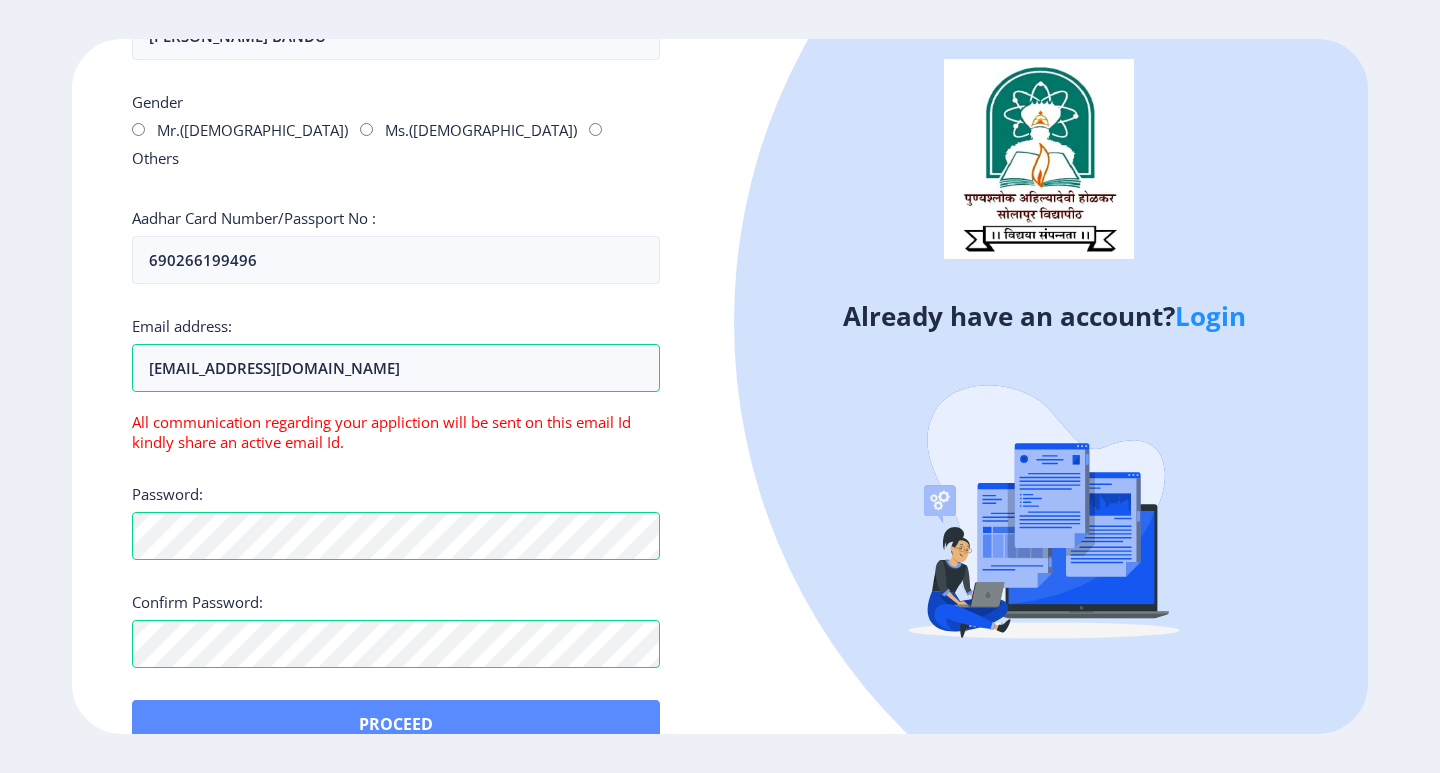 scroll, scrollTop: 542, scrollLeft: 0, axis: vertical 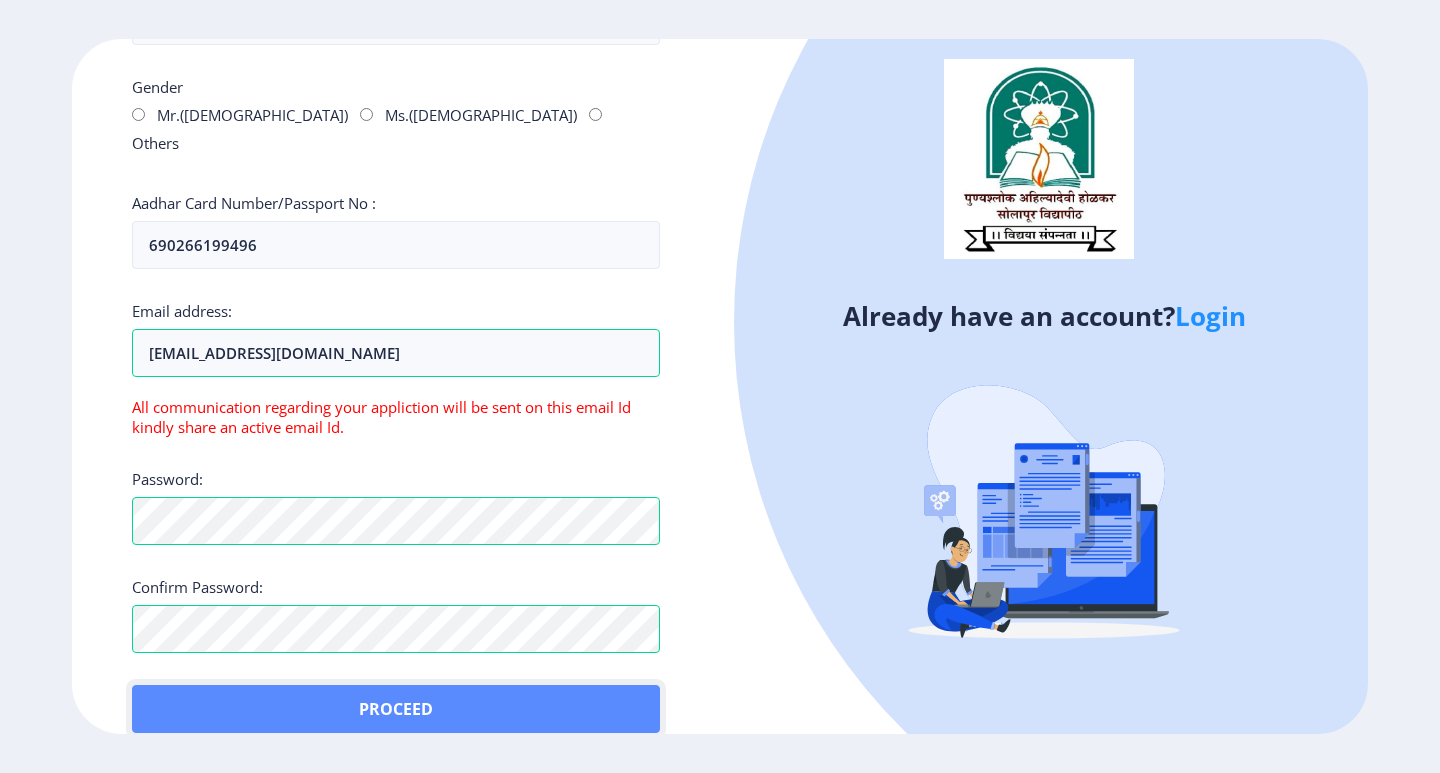 click on "Proceed" 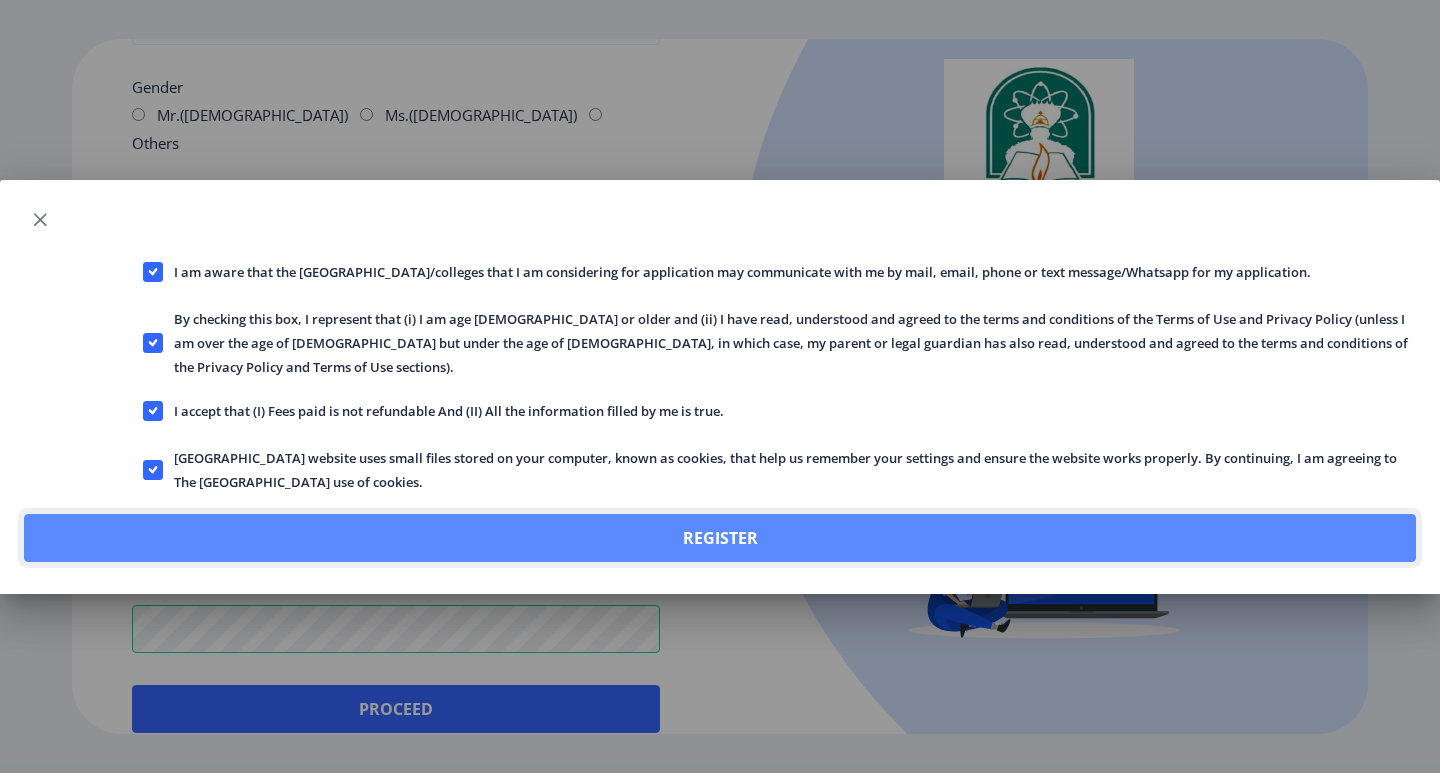 click on "Register" 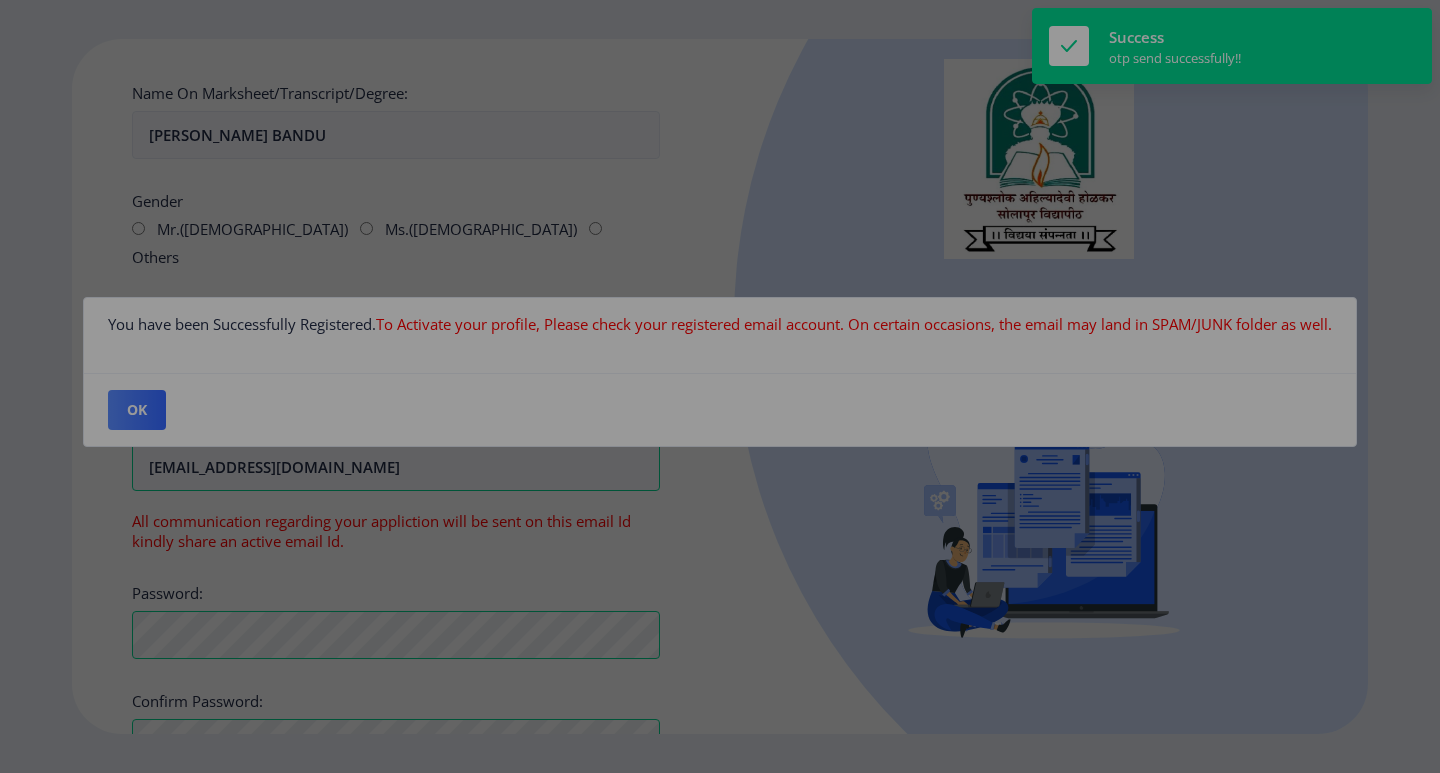 scroll, scrollTop: 656, scrollLeft: 0, axis: vertical 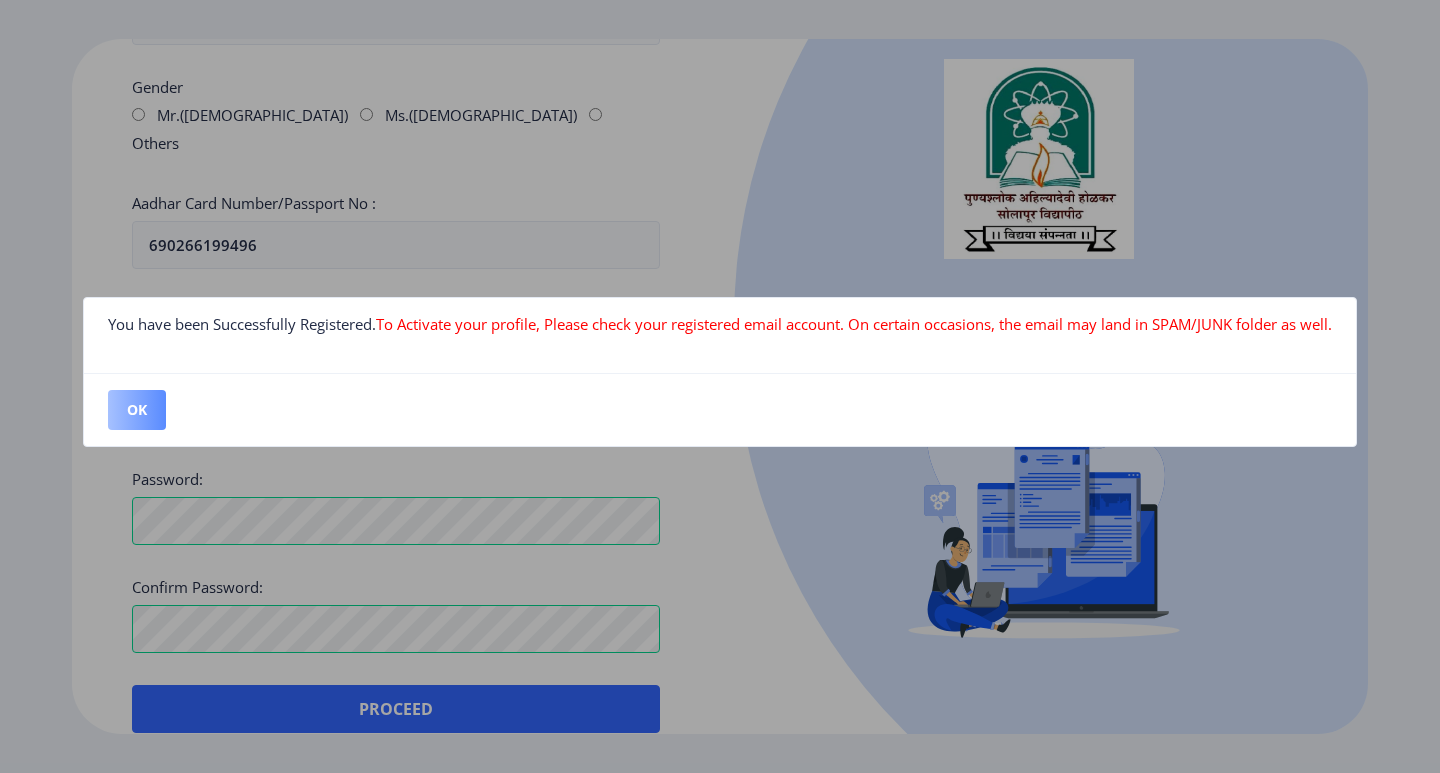 click on "OK" 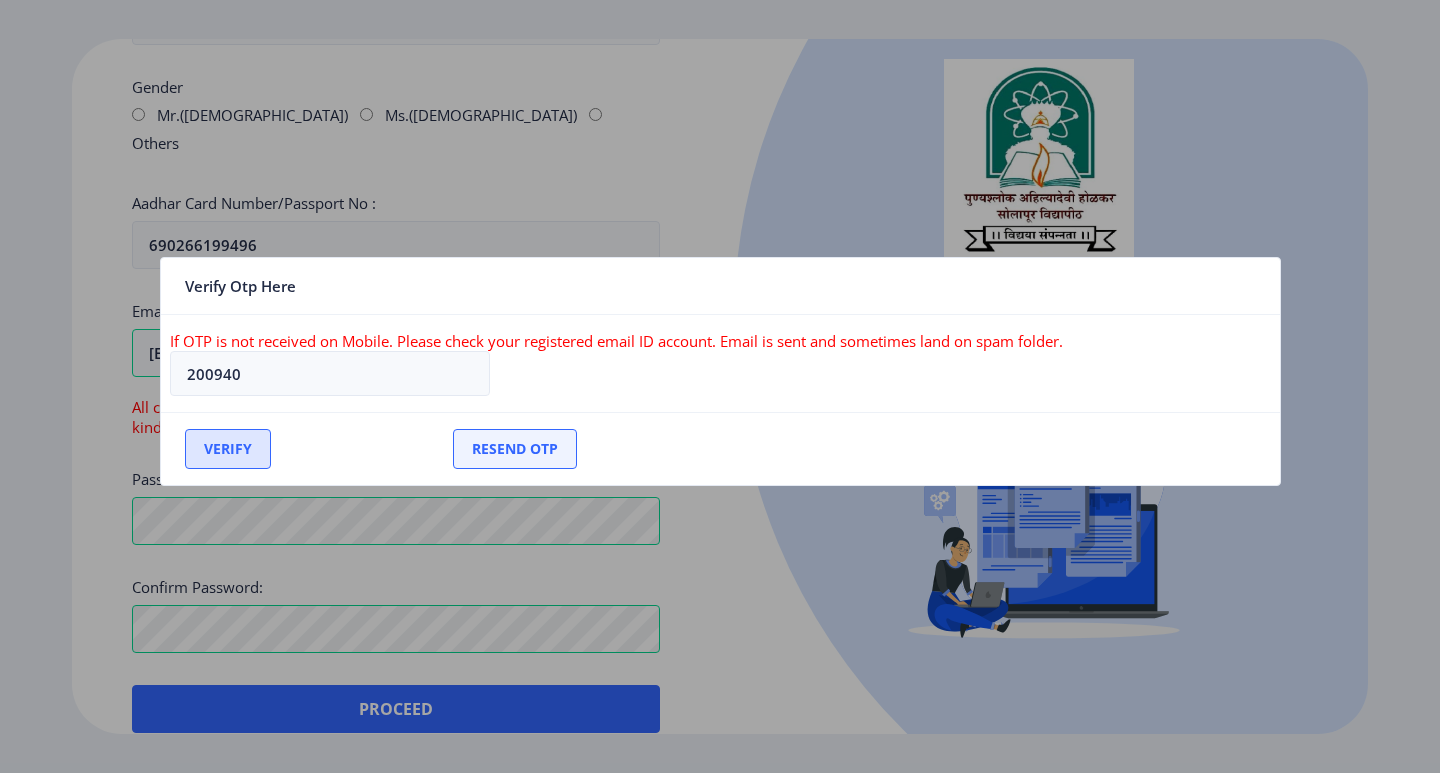 type on "200940" 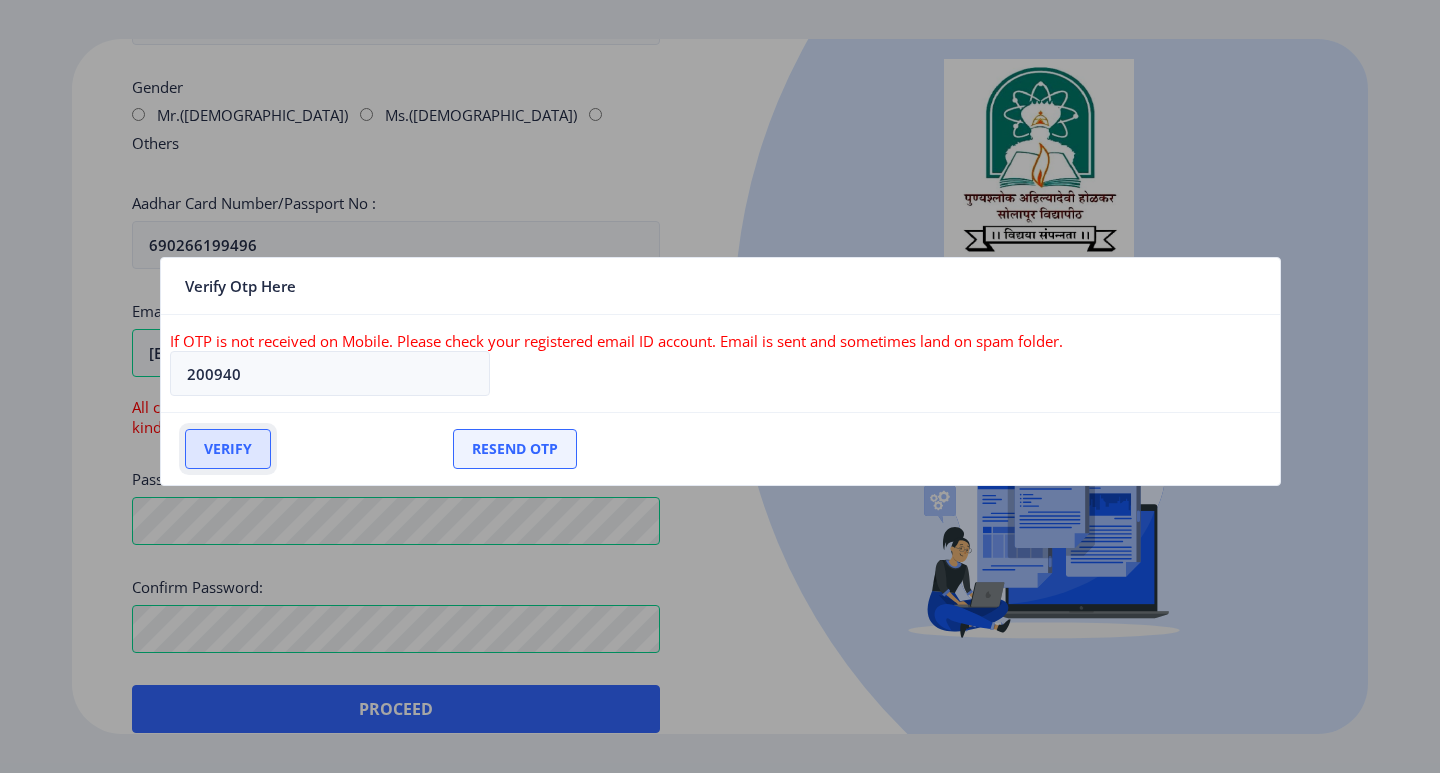 click on "Verify" 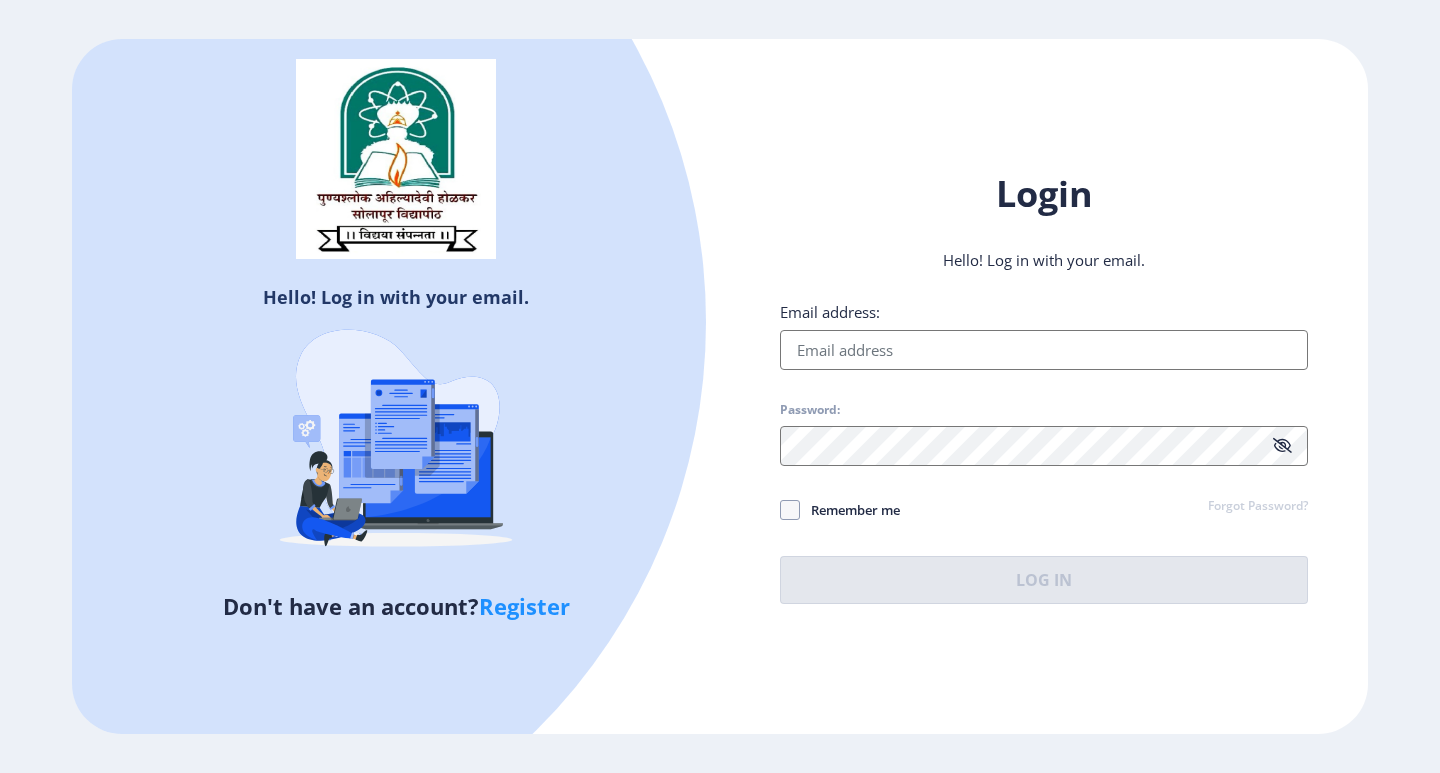 type on "mbi.inamdar7@gmail.com" 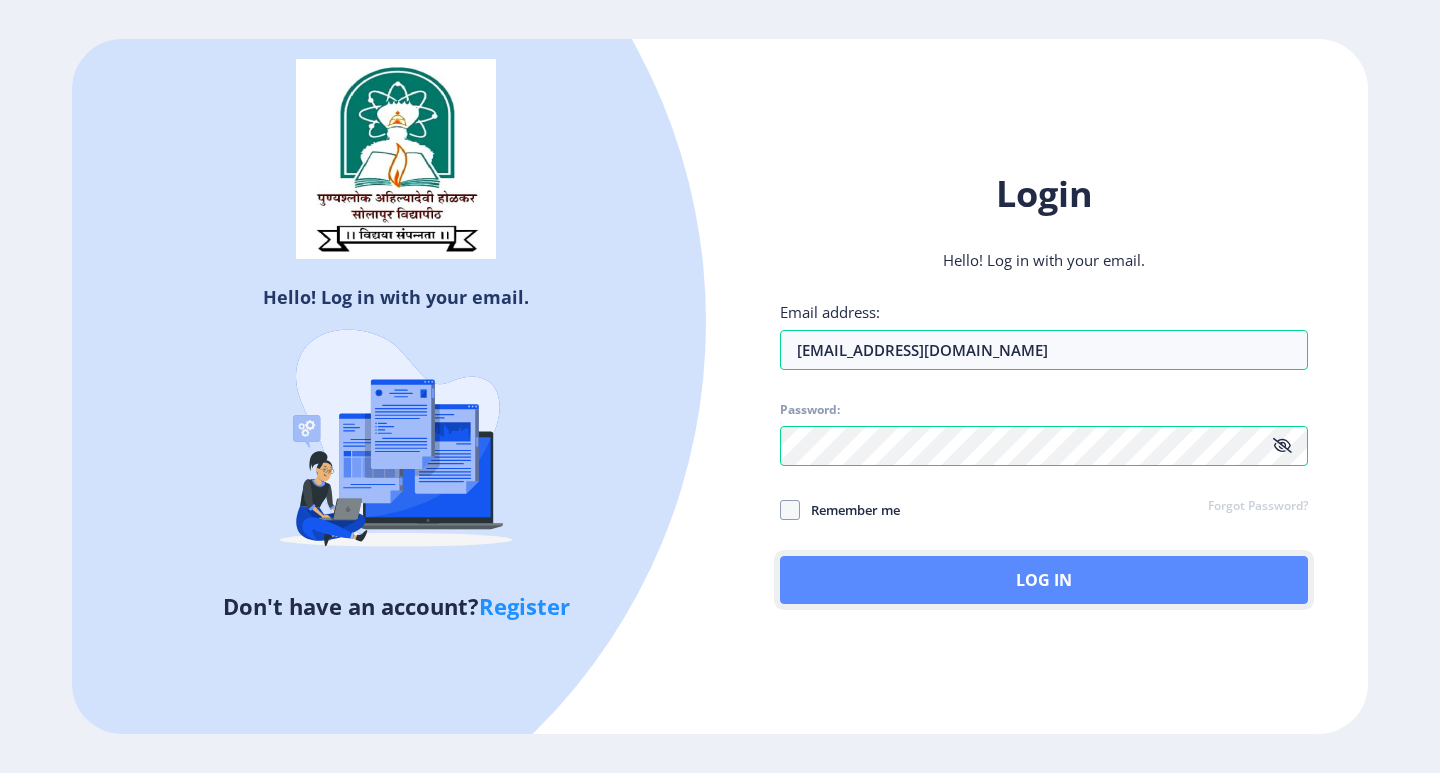 click on "Log In" 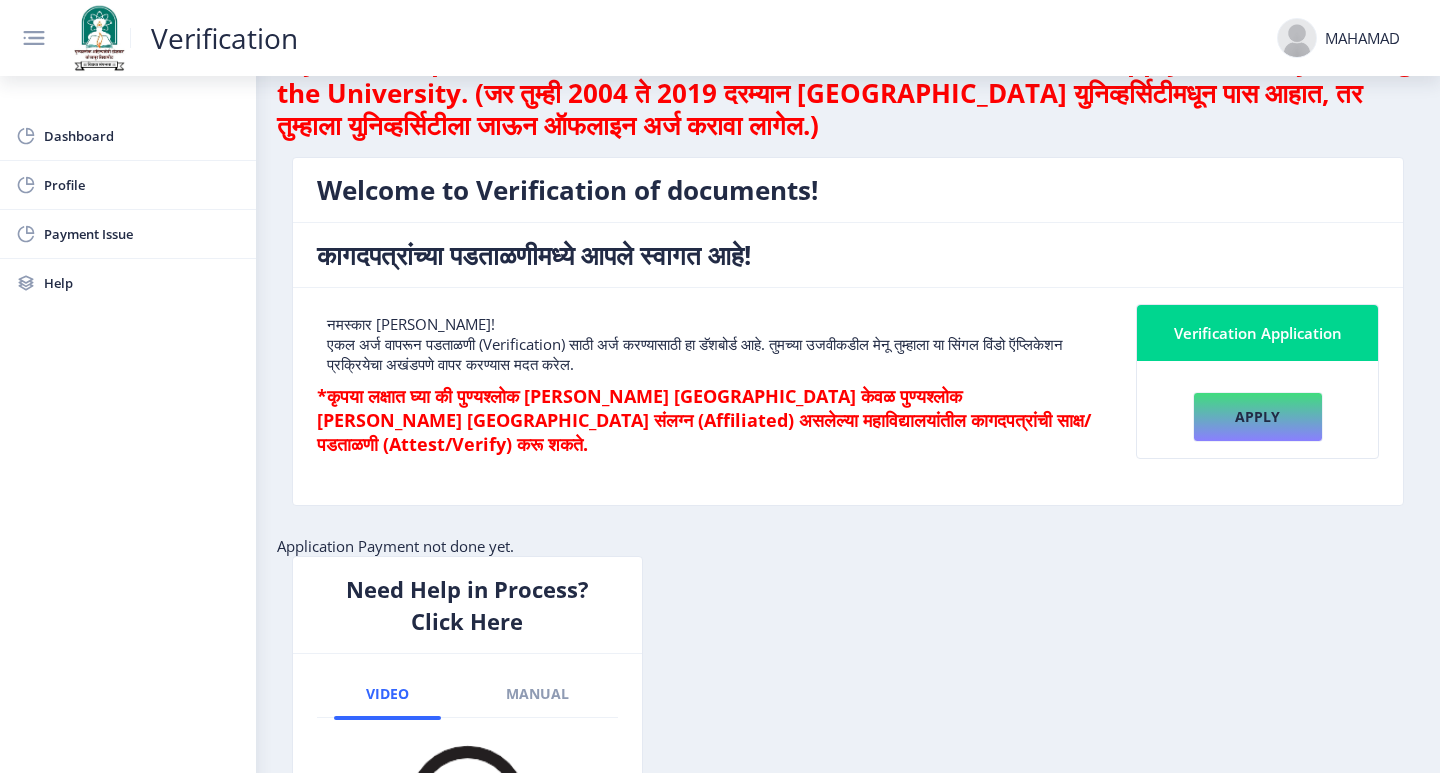 scroll, scrollTop: 44, scrollLeft: 0, axis: vertical 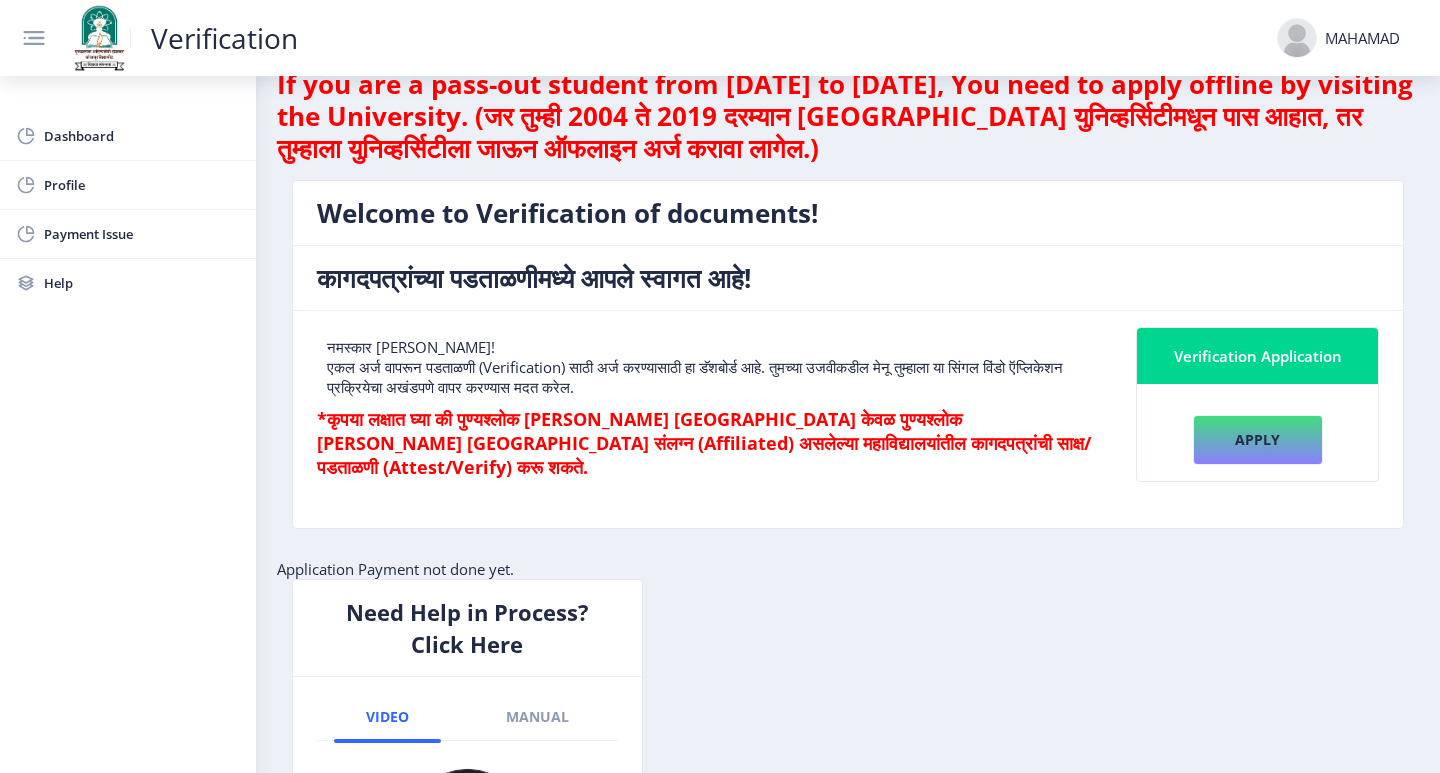 click on "Verification Application" 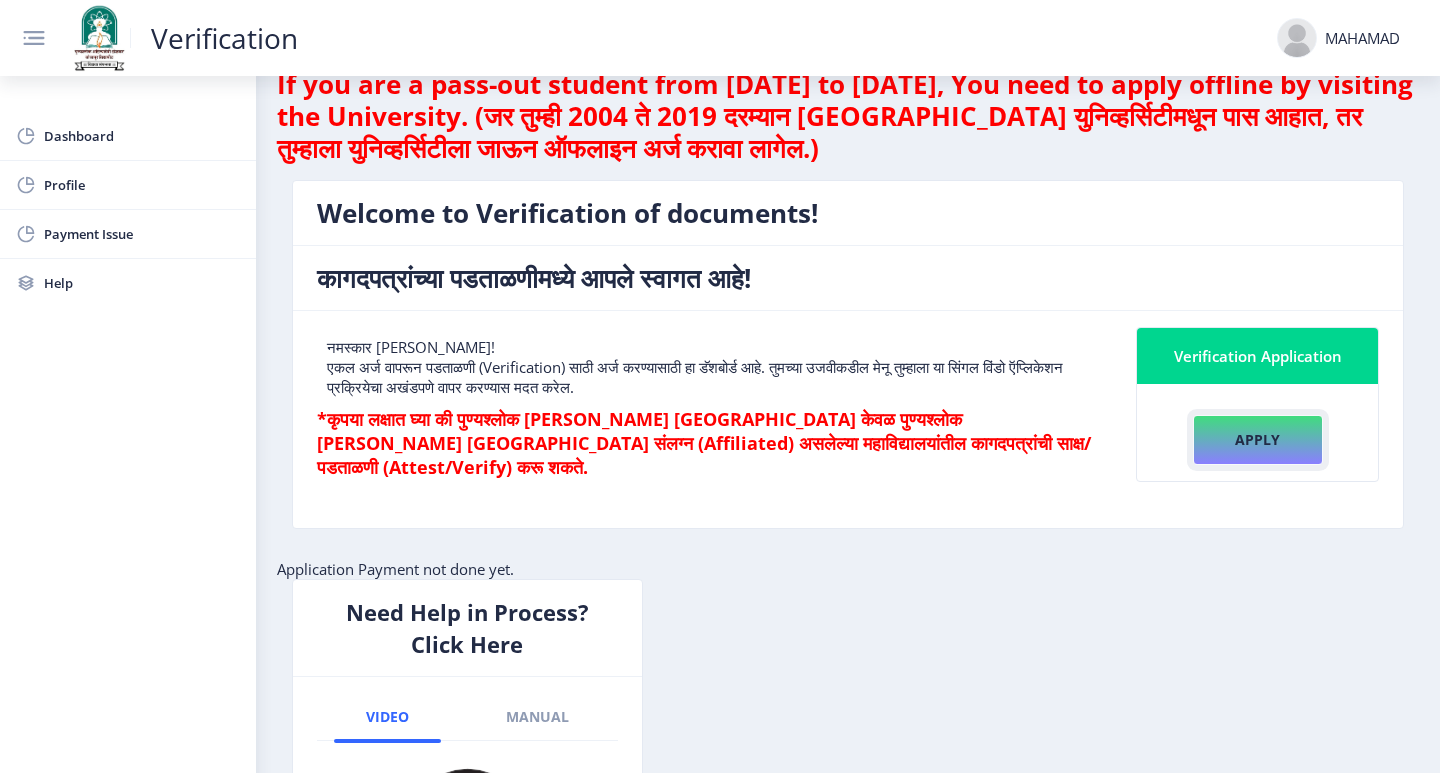 click on "Apply" 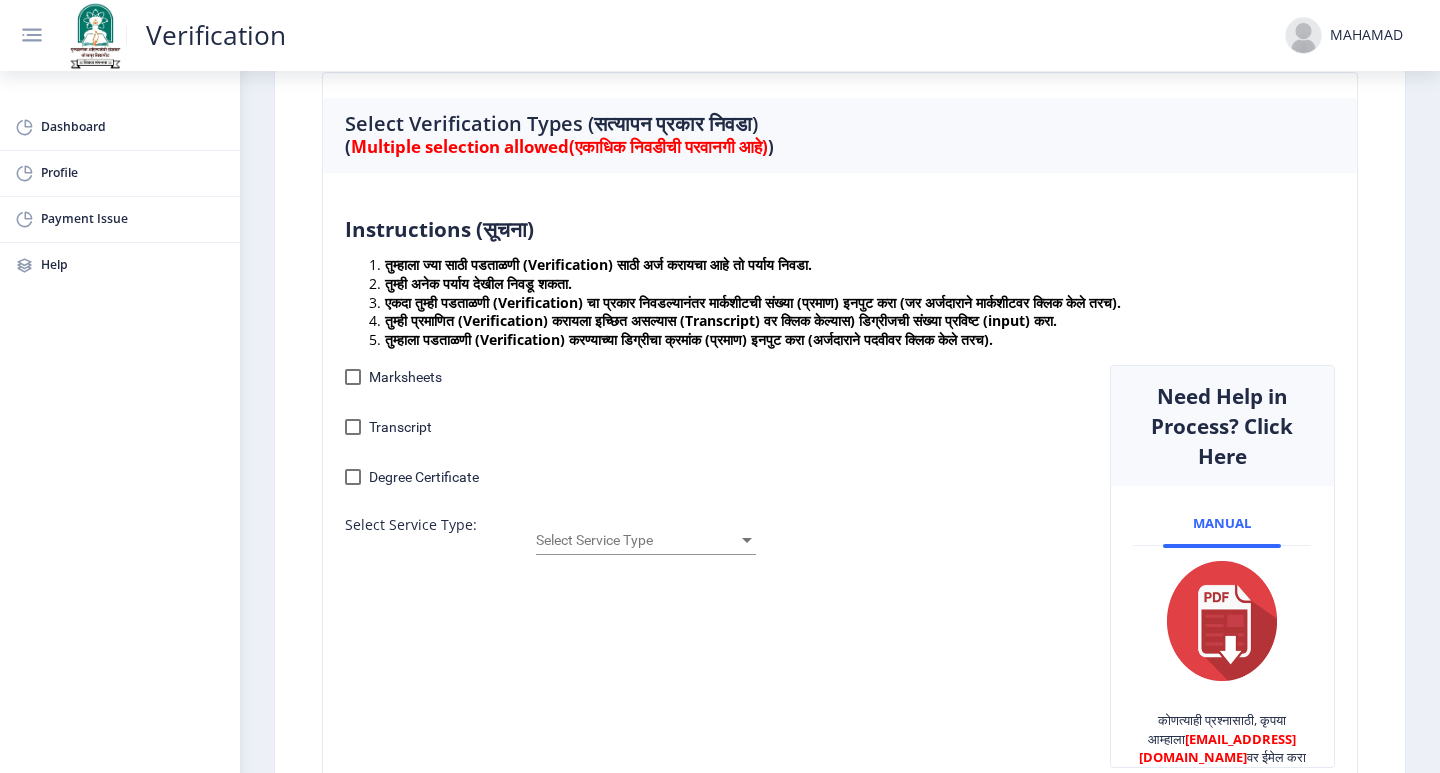 scroll, scrollTop: 200, scrollLeft: 0, axis: vertical 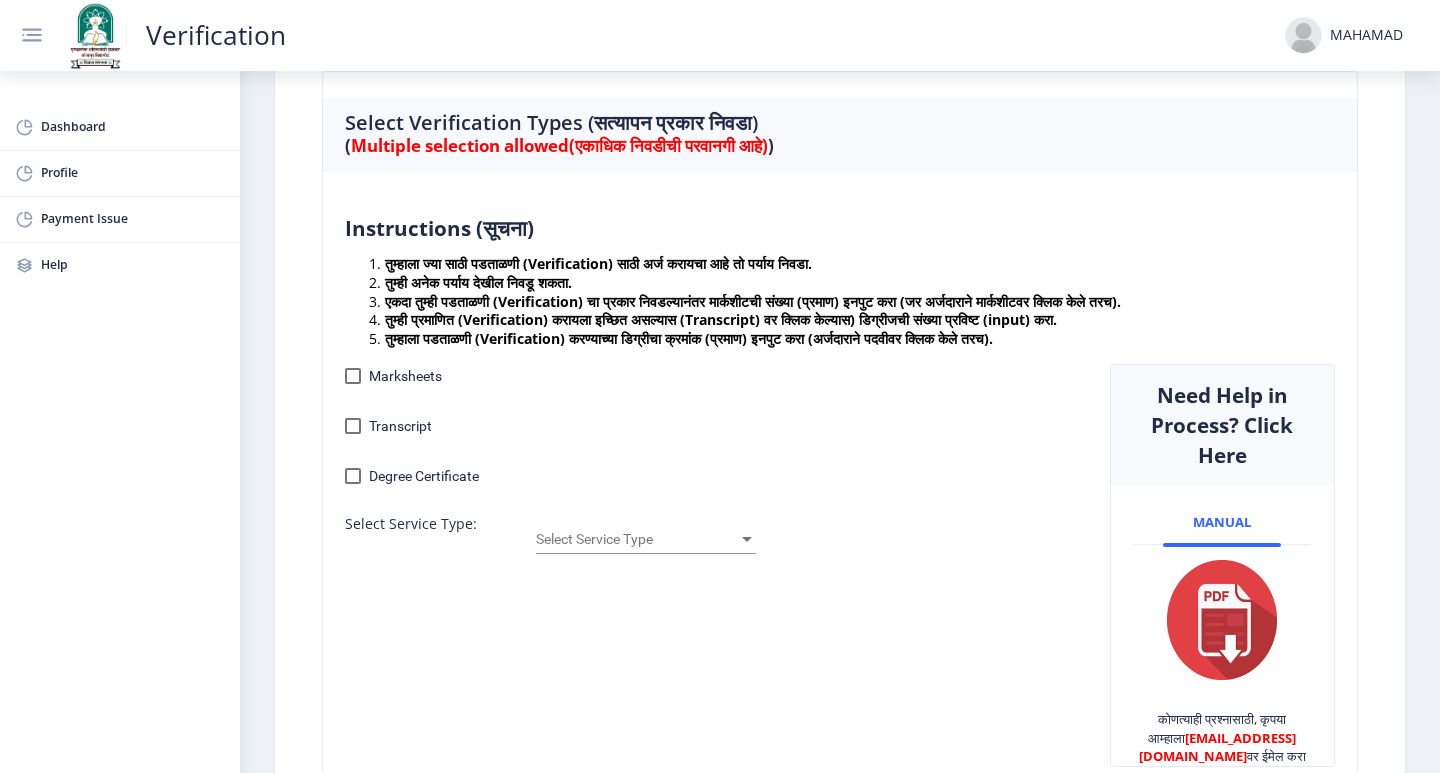 click at bounding box center (353, 376) 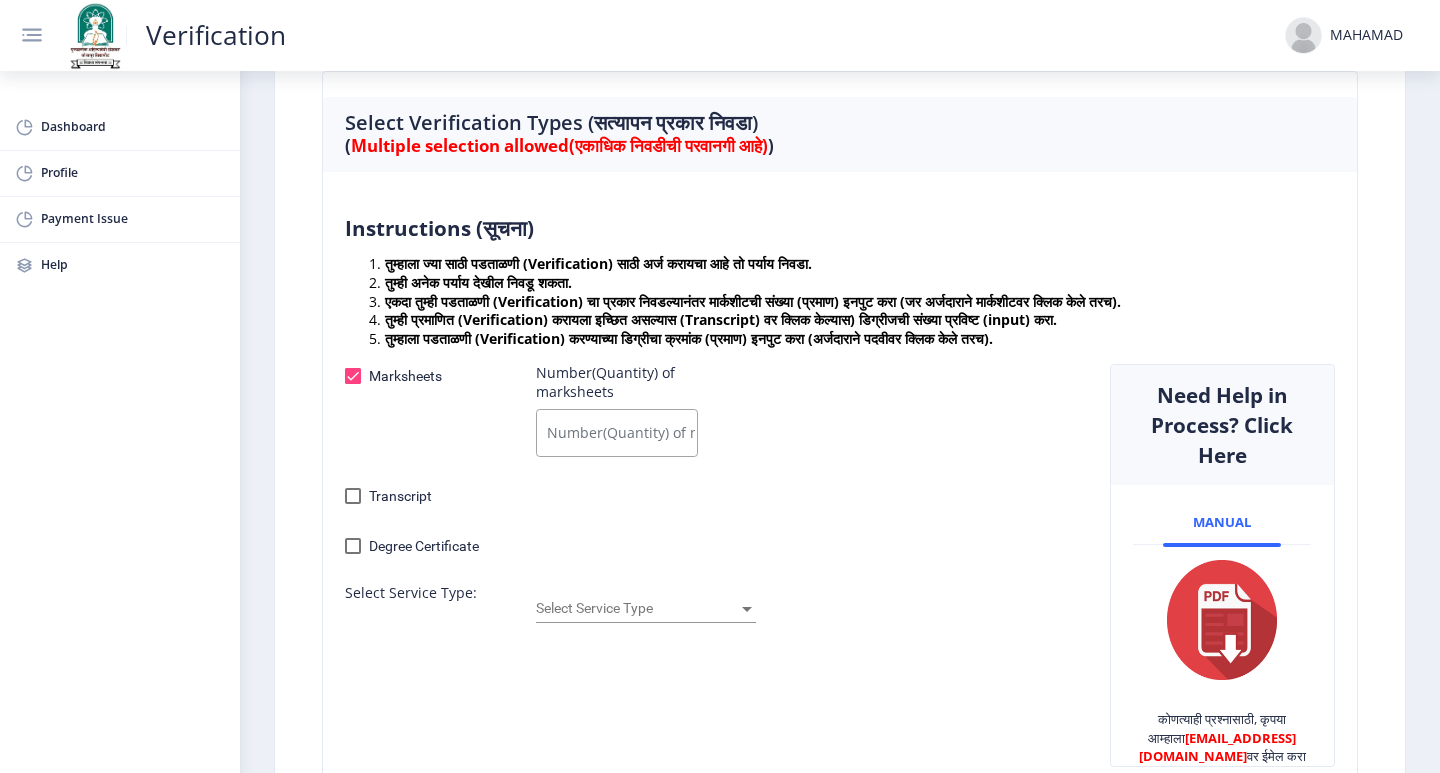 click on "Number(Quantity) of marksheets" at bounding box center [616, 433] 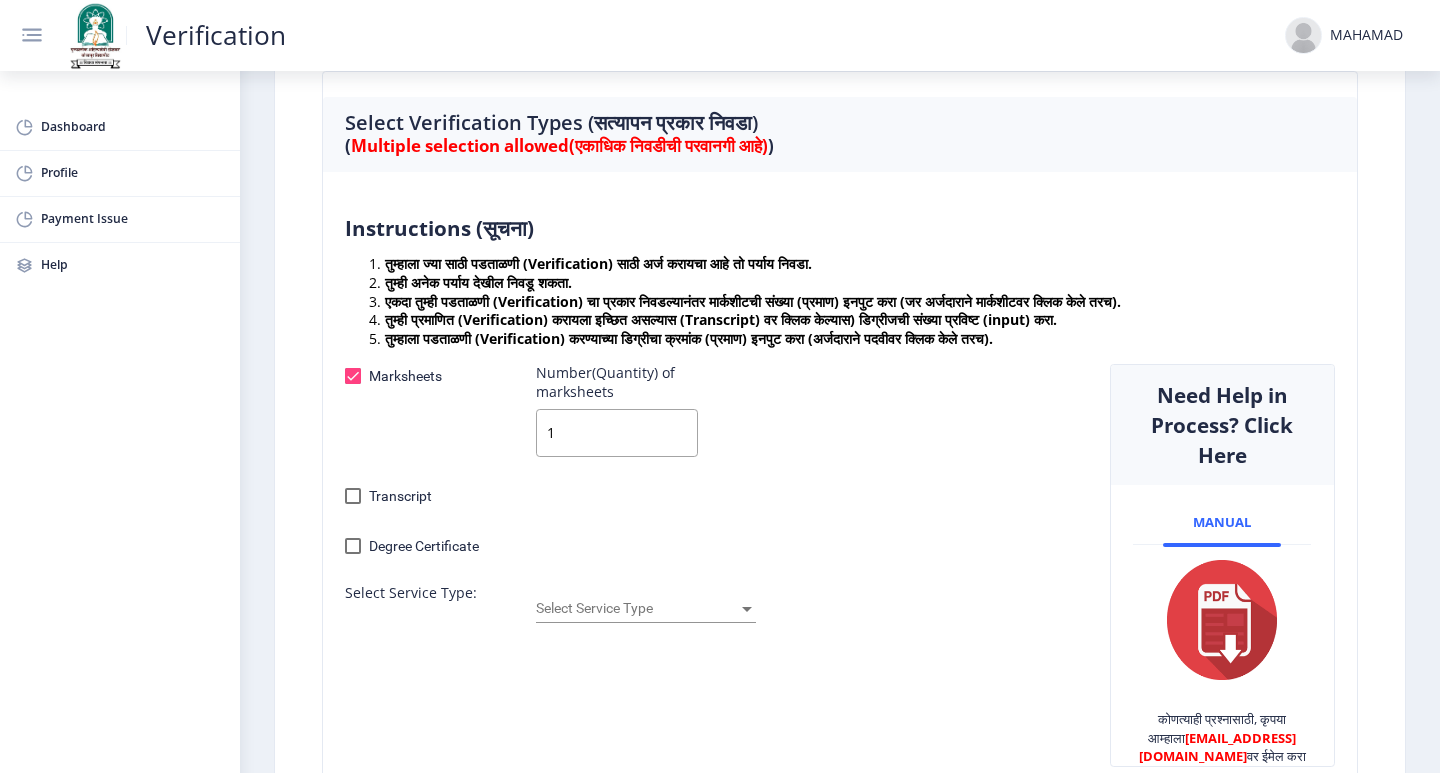 type on "1" 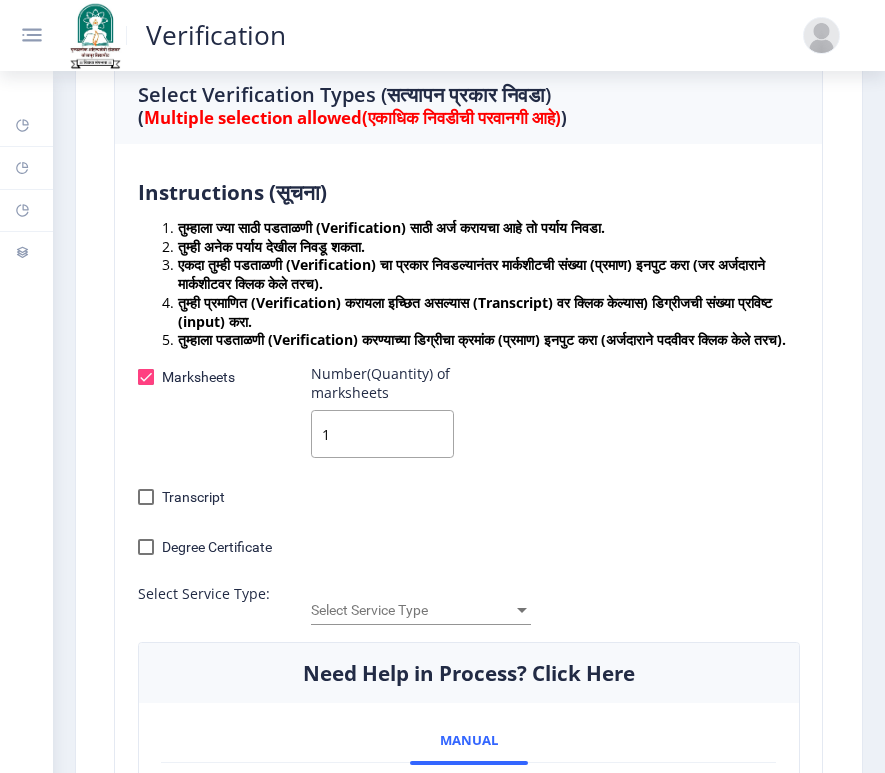 click on "1" at bounding box center [382, 434] 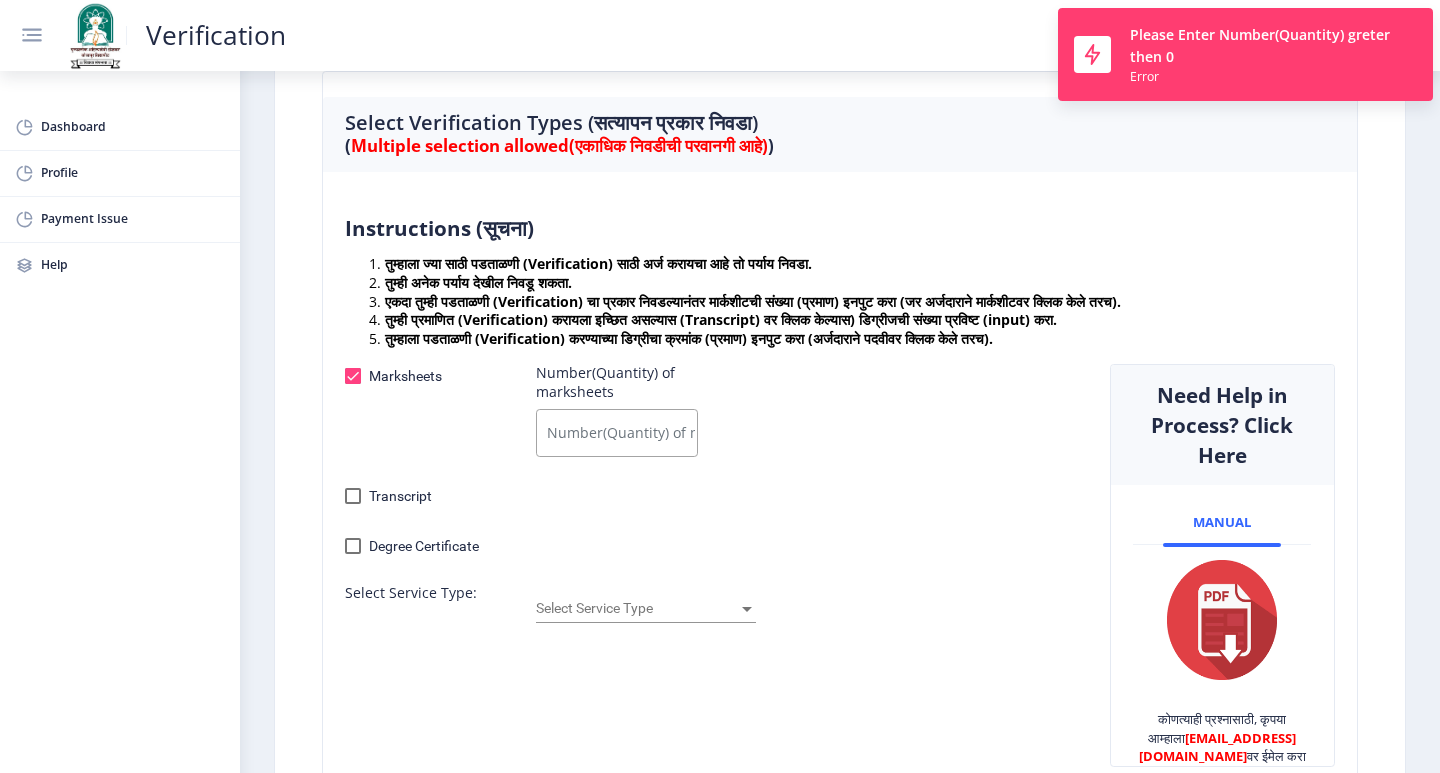 click on "Number(Quantity) of marksheets" at bounding box center (616, 433) 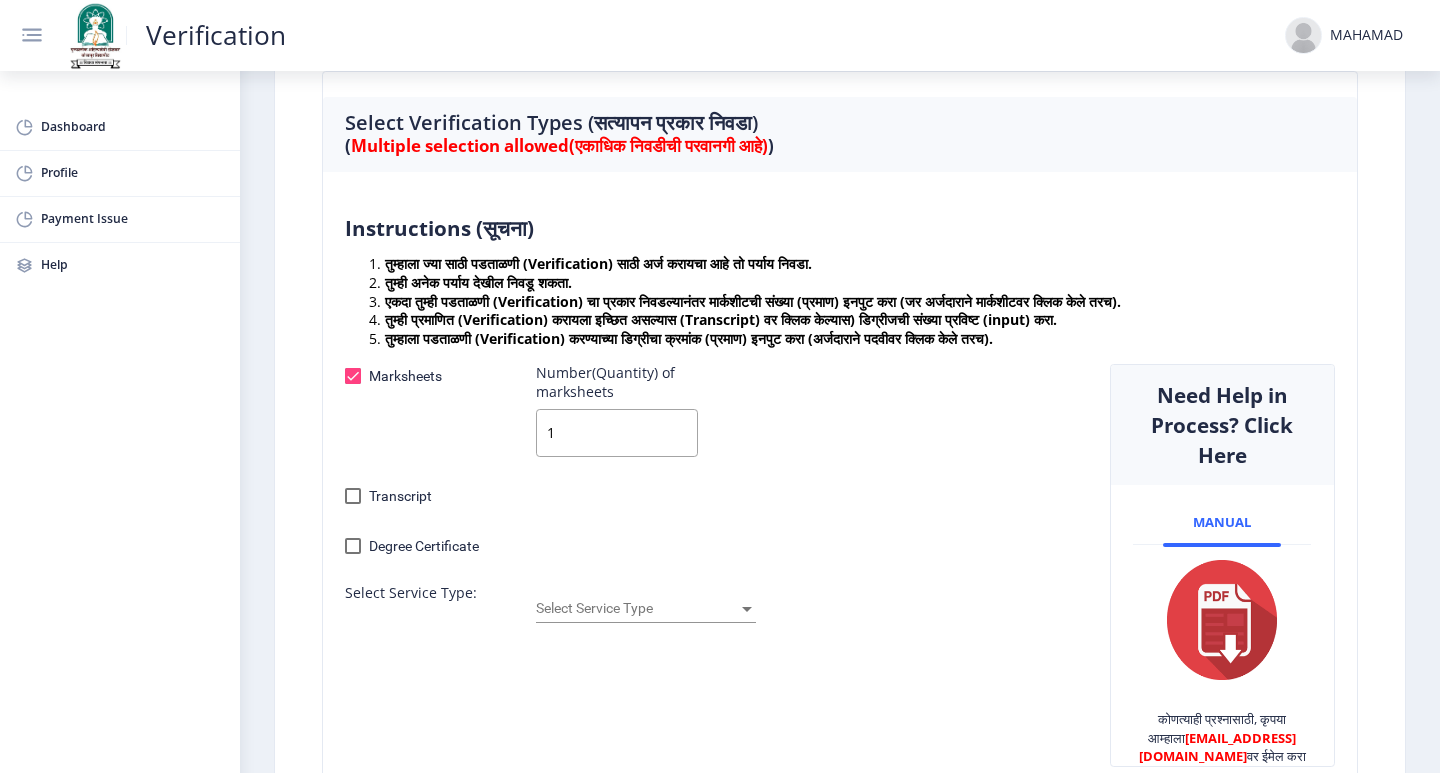 type on "1" 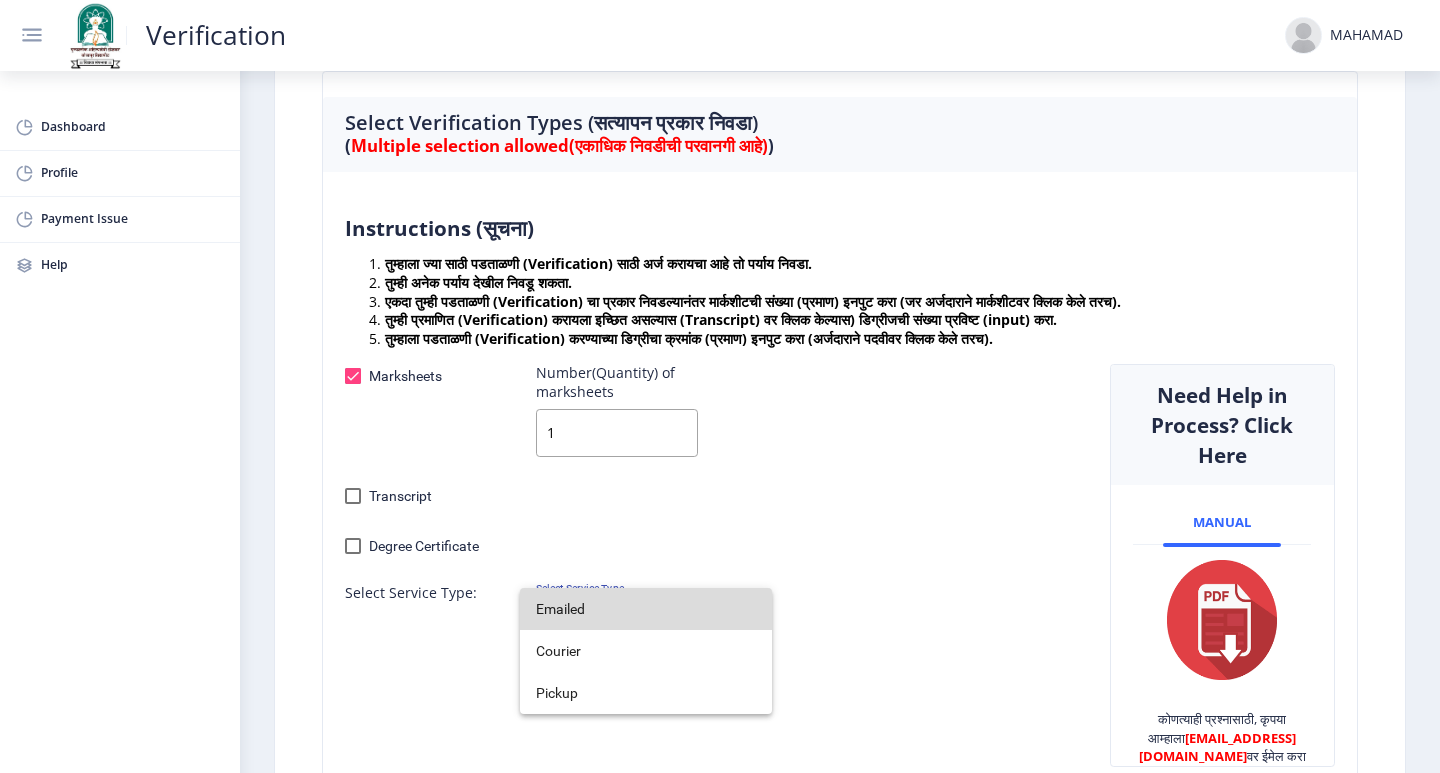click on "Emailed" at bounding box center (646, 609) 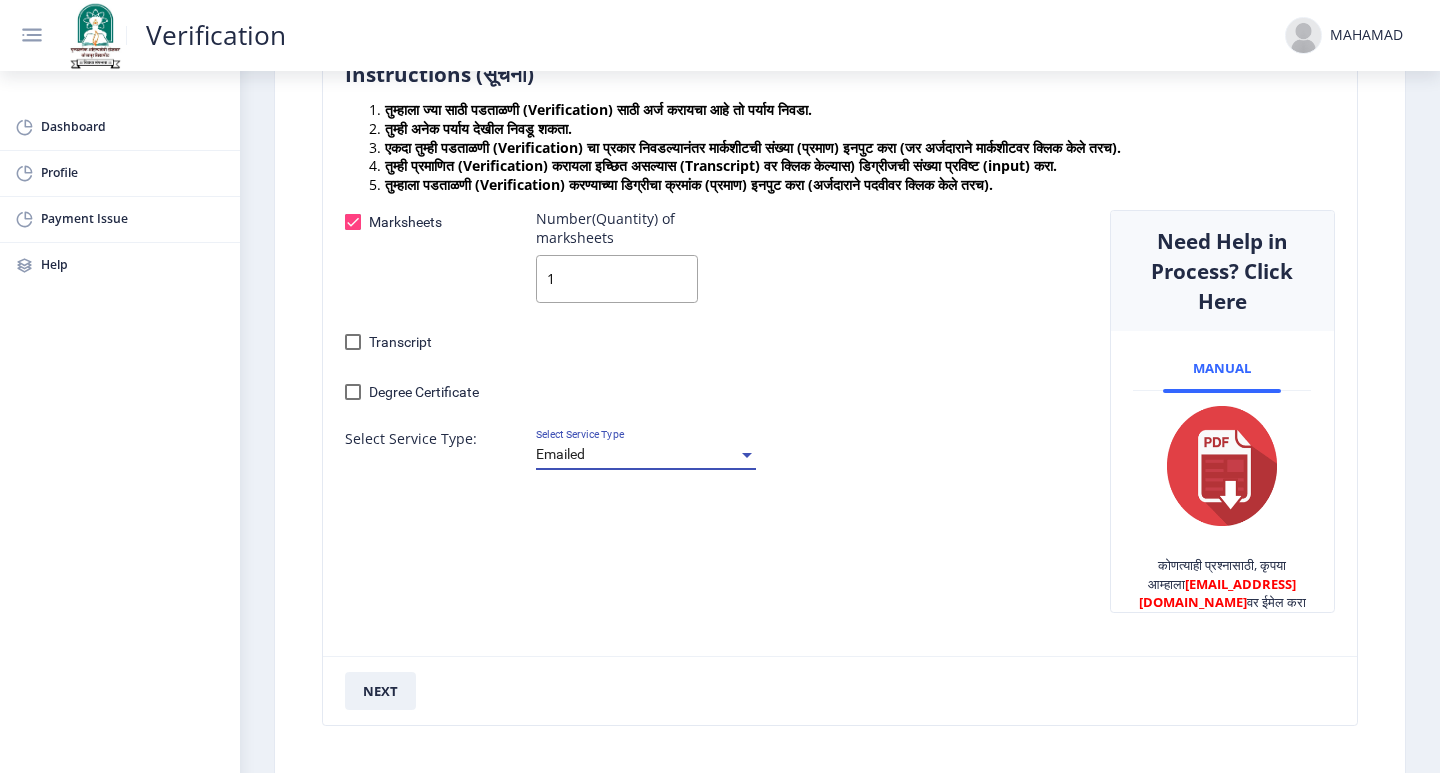 scroll, scrollTop: 400, scrollLeft: 0, axis: vertical 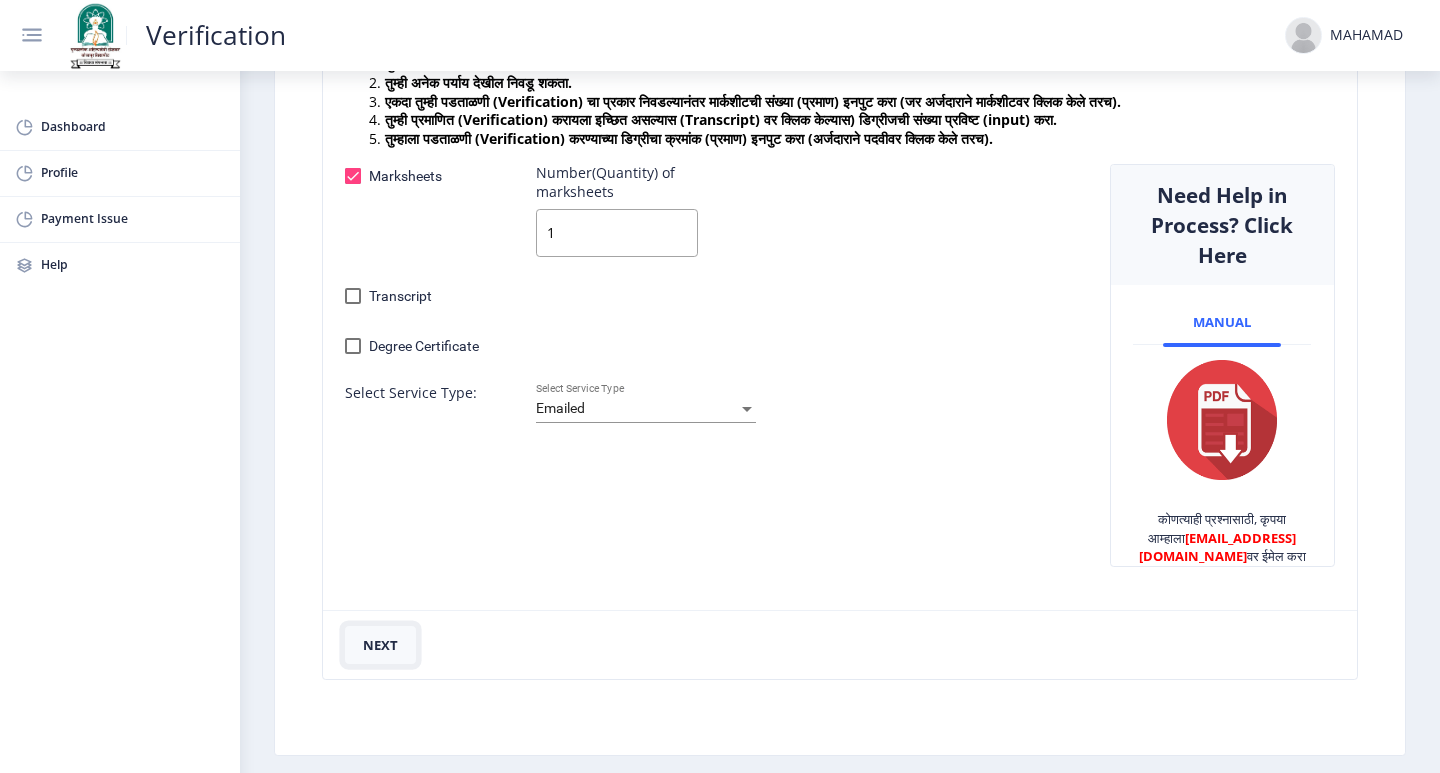 click on "next" 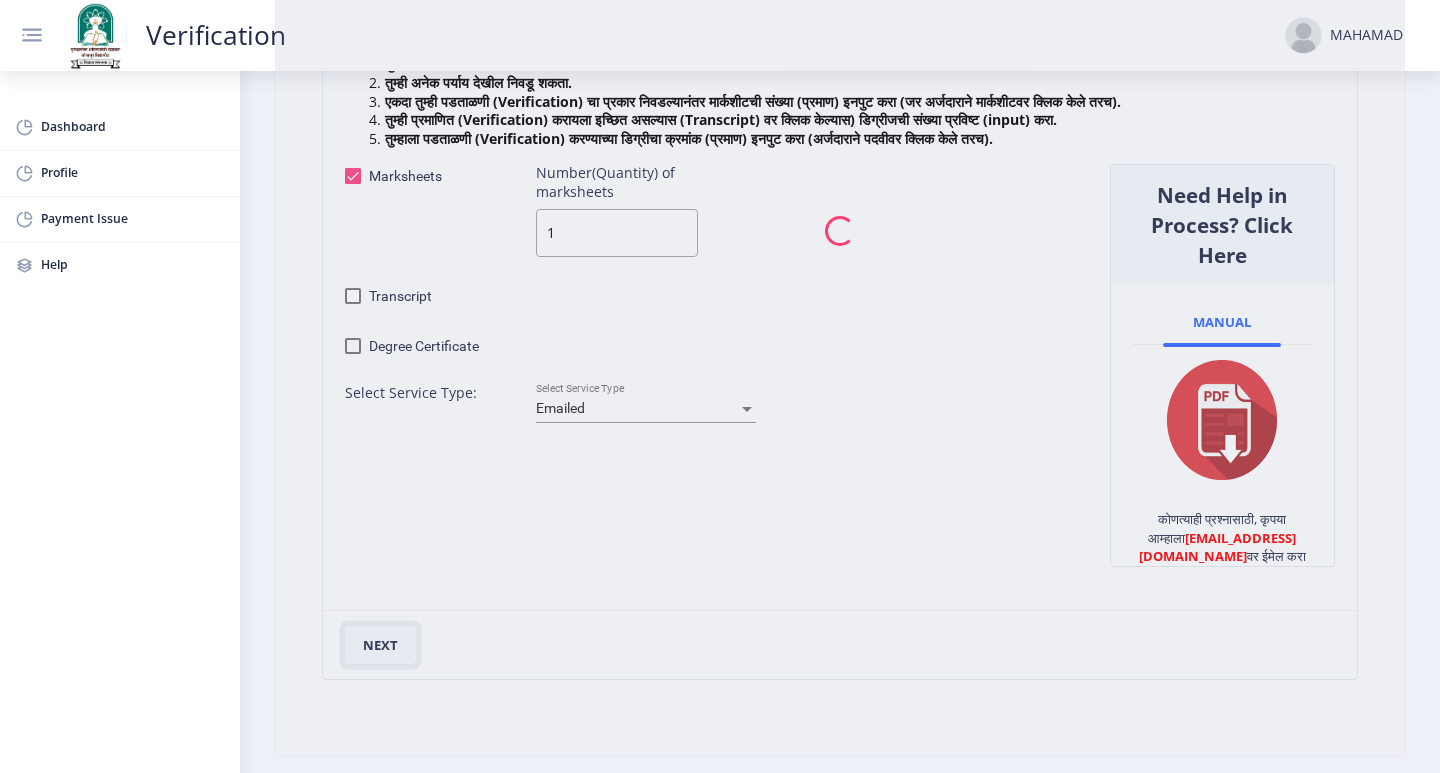 checkbox on "false" 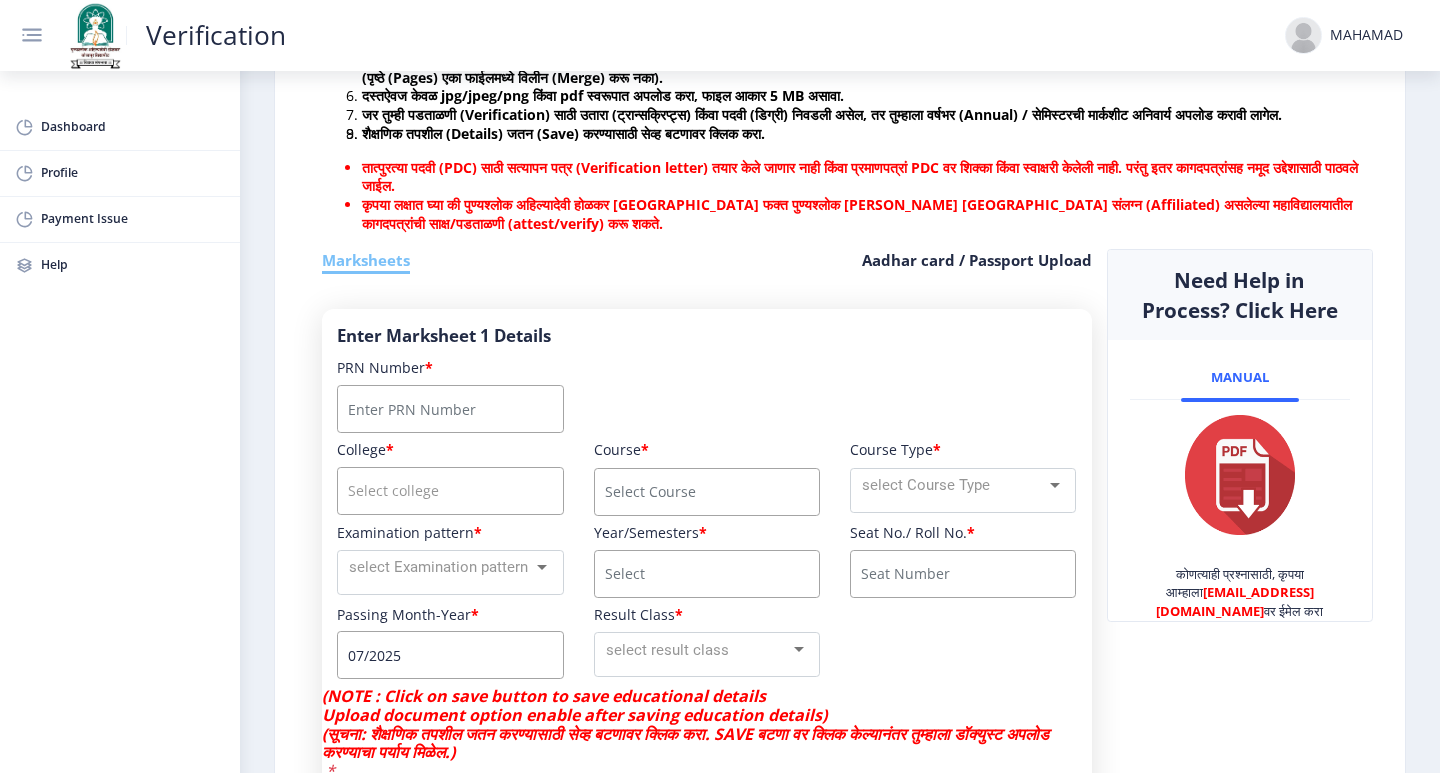scroll, scrollTop: 400, scrollLeft: 0, axis: vertical 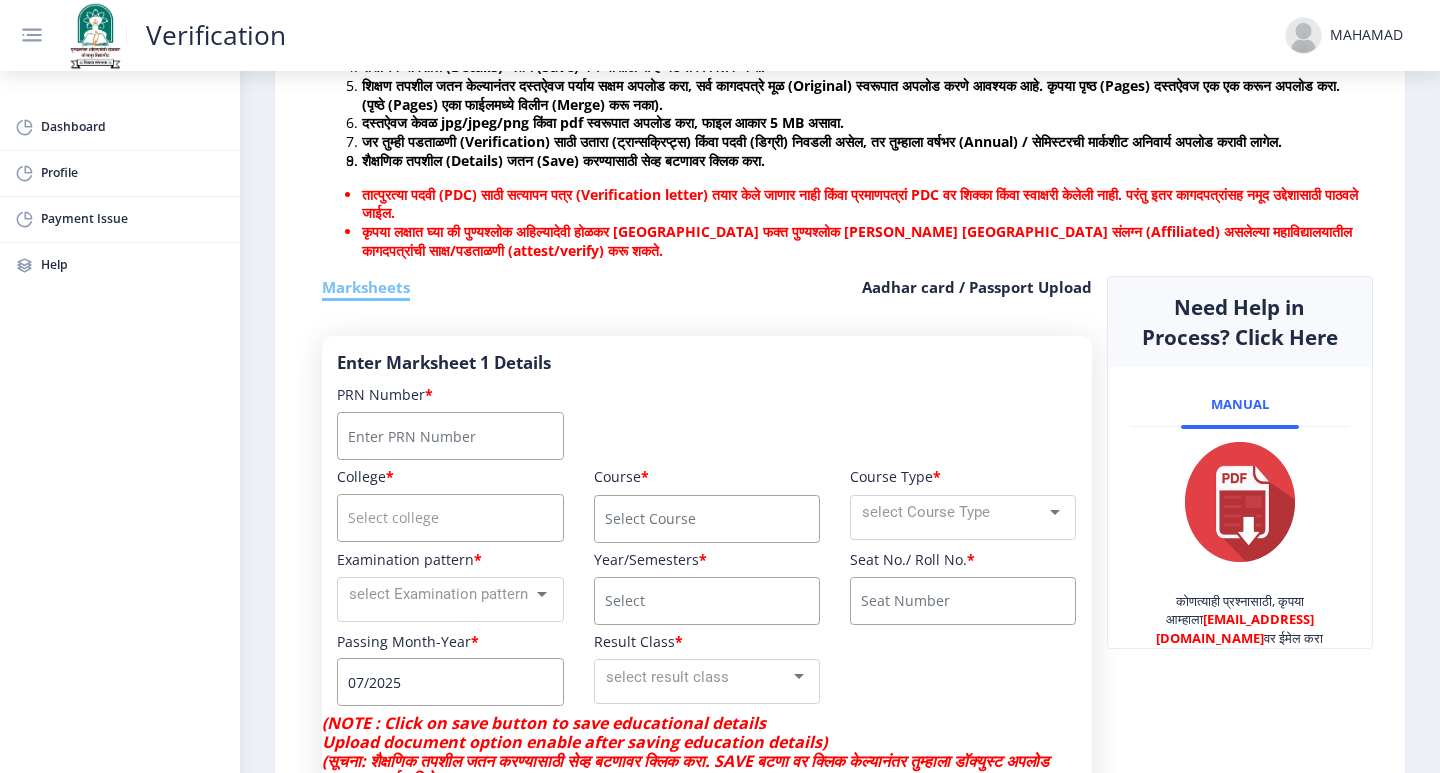 click at bounding box center [450, 436] 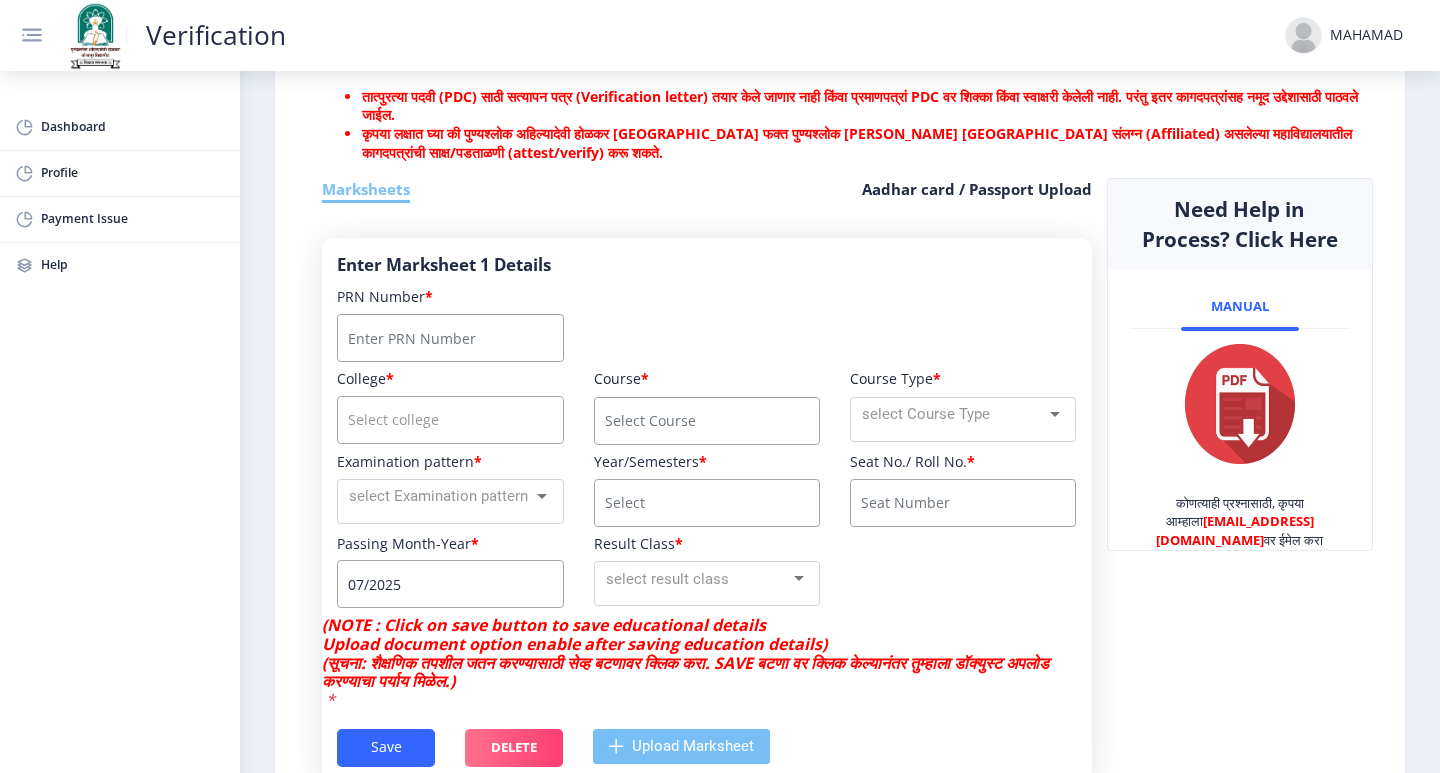 scroll, scrollTop: 500, scrollLeft: 0, axis: vertical 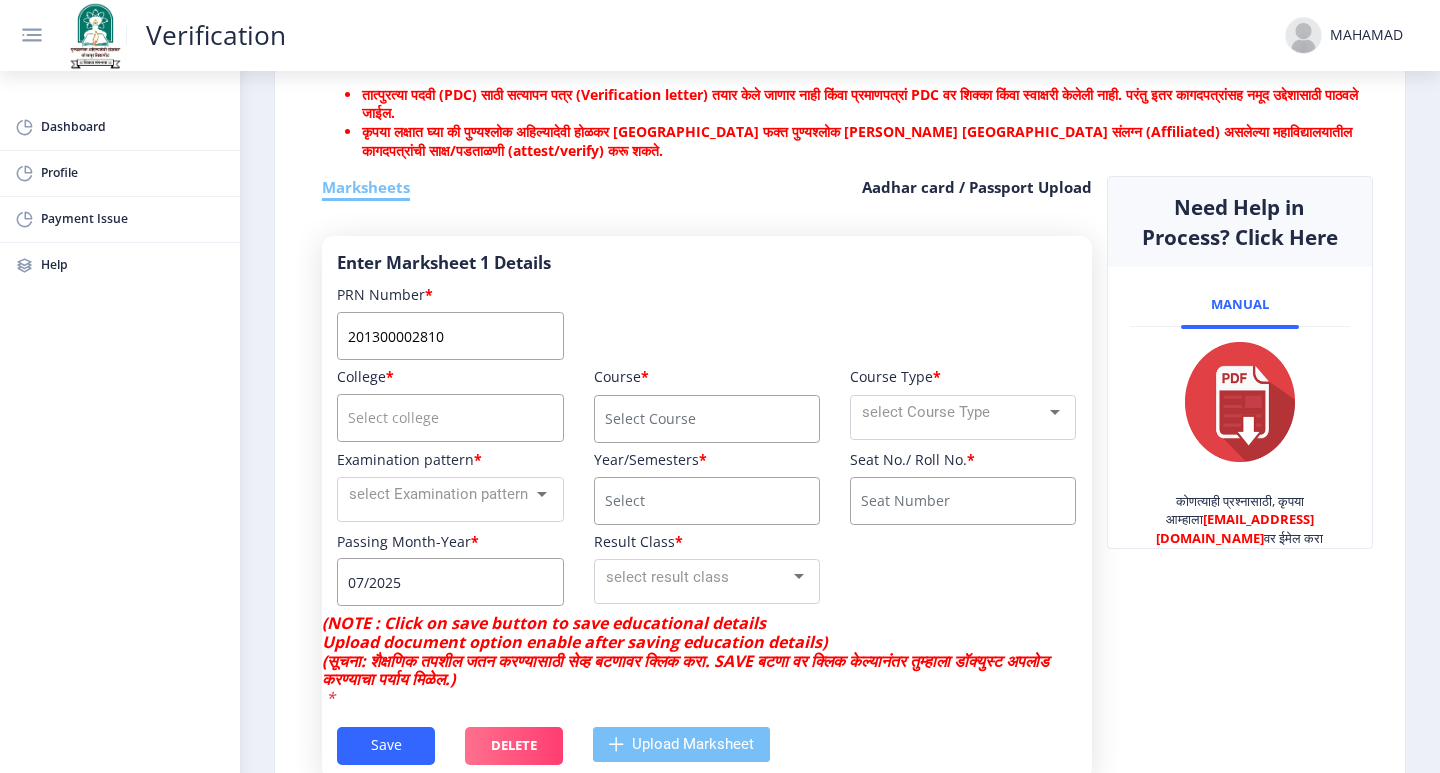 type on "201300002810" 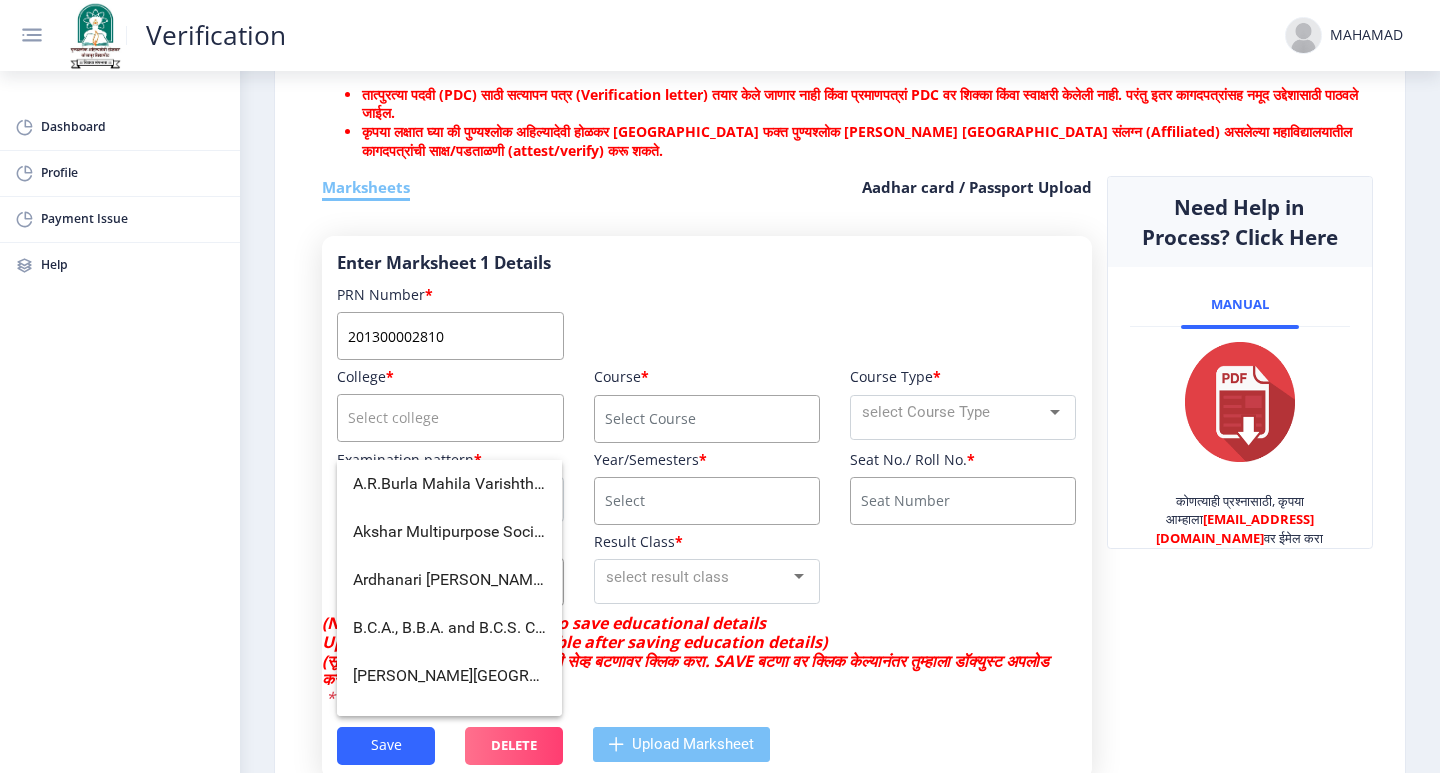 click at bounding box center (450, 418) 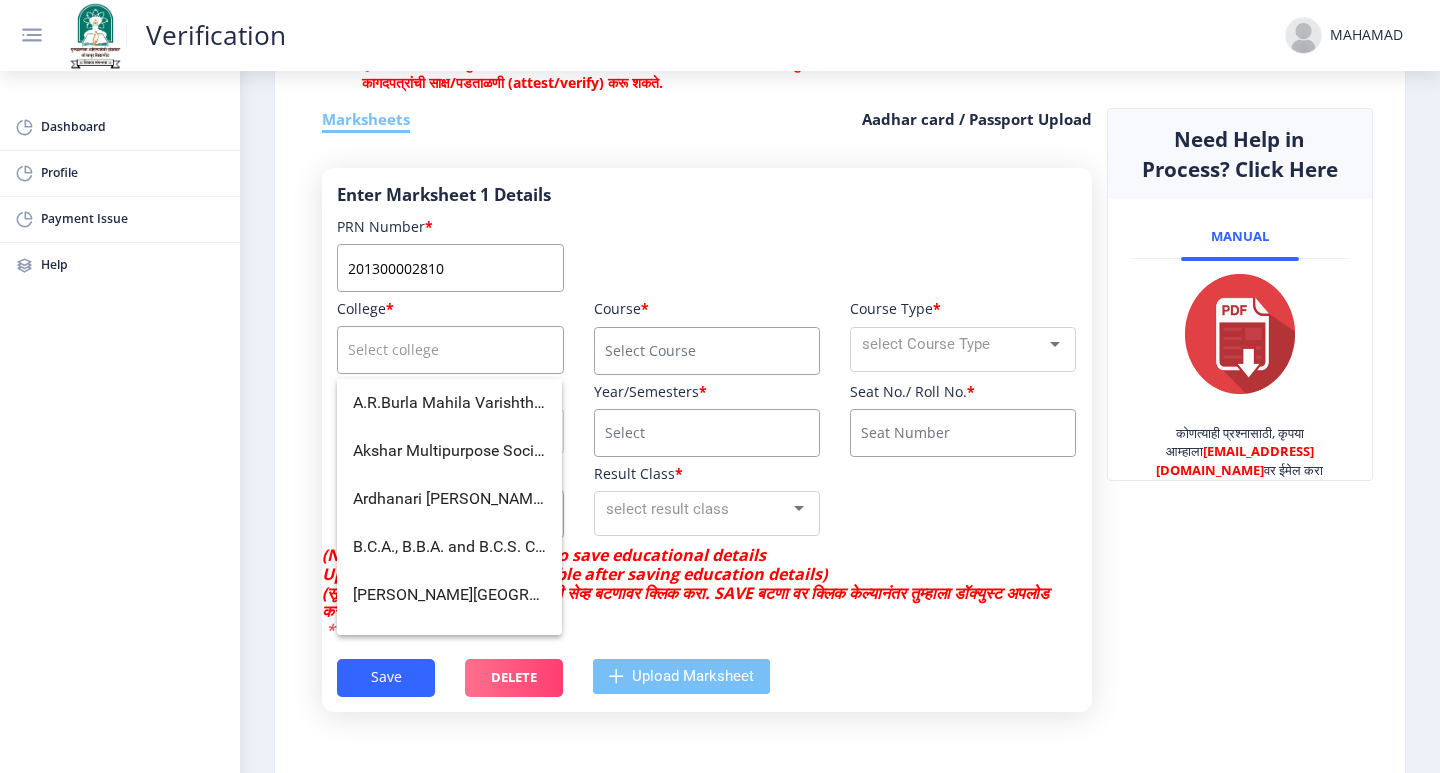 scroll, scrollTop: 600, scrollLeft: 0, axis: vertical 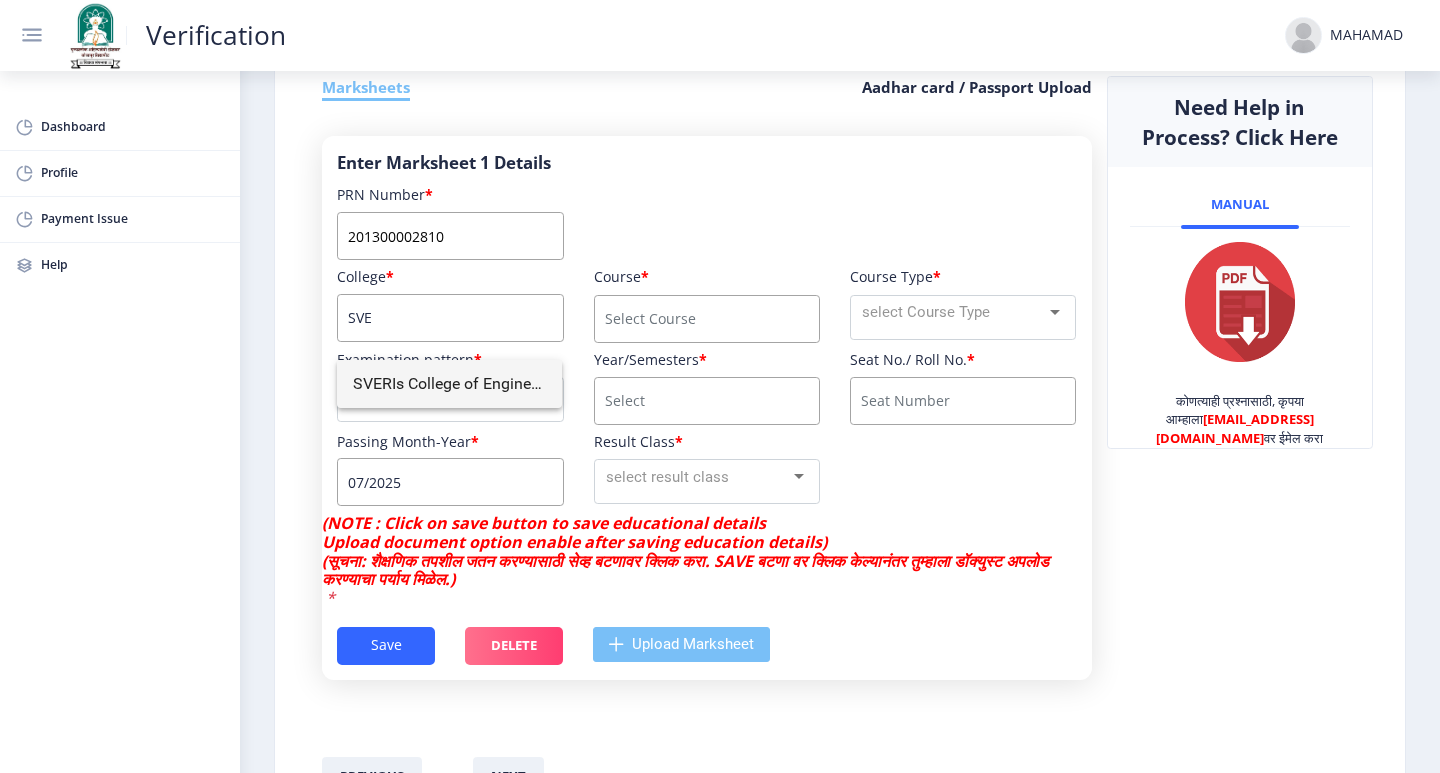 click on "SVERIs College of Engineering, Pandharpur" at bounding box center (449, 384) 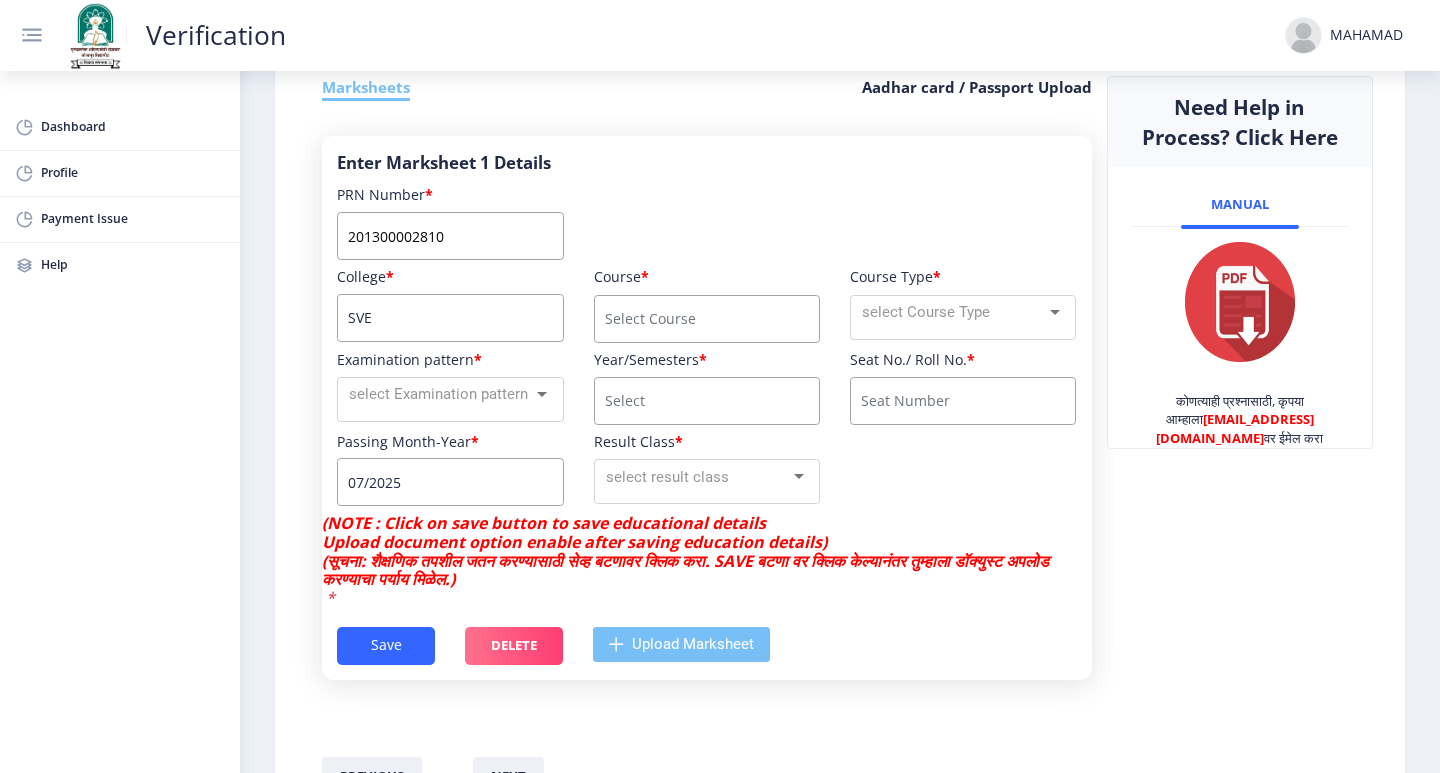 type on "SVERIs College of Engineering, Pandharpur" 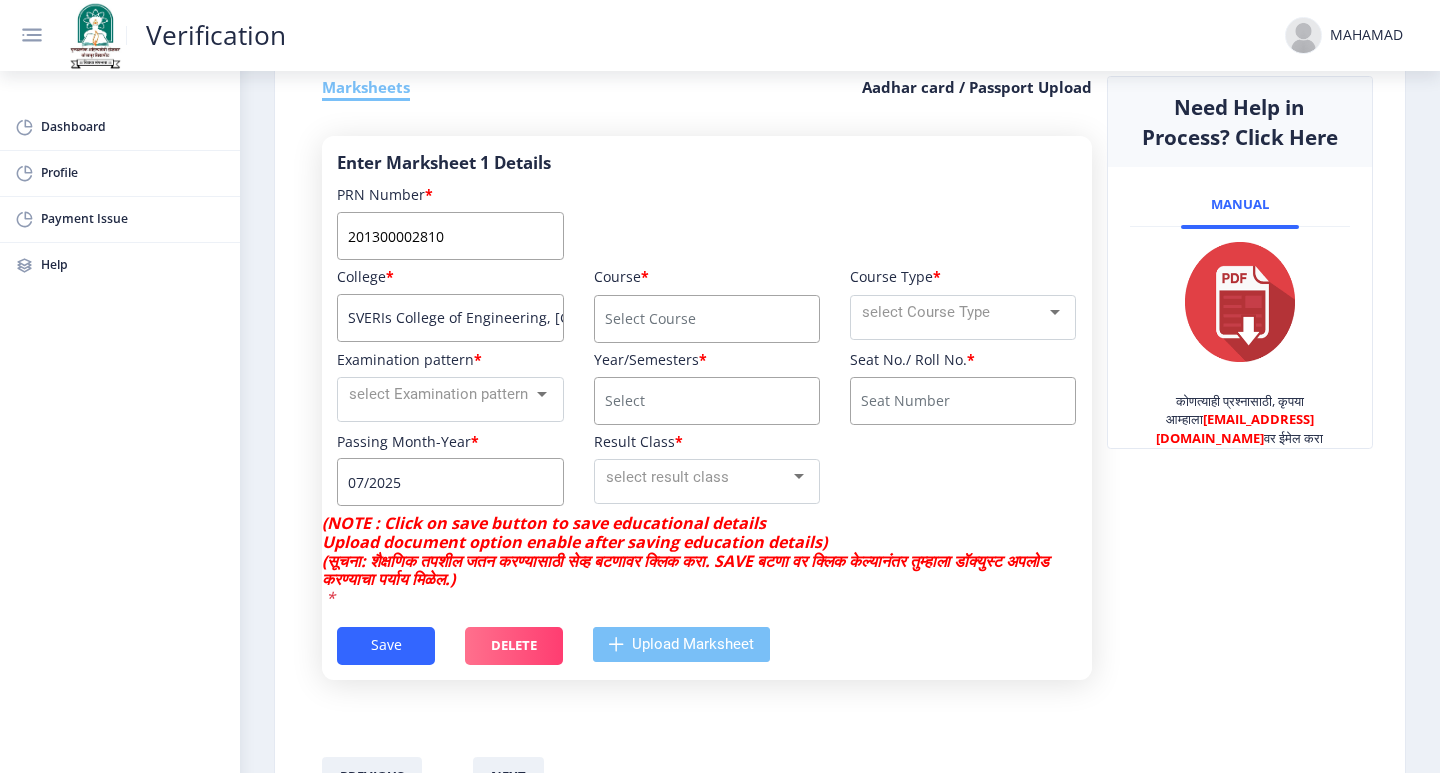 scroll, scrollTop: 0, scrollLeft: 66, axis: horizontal 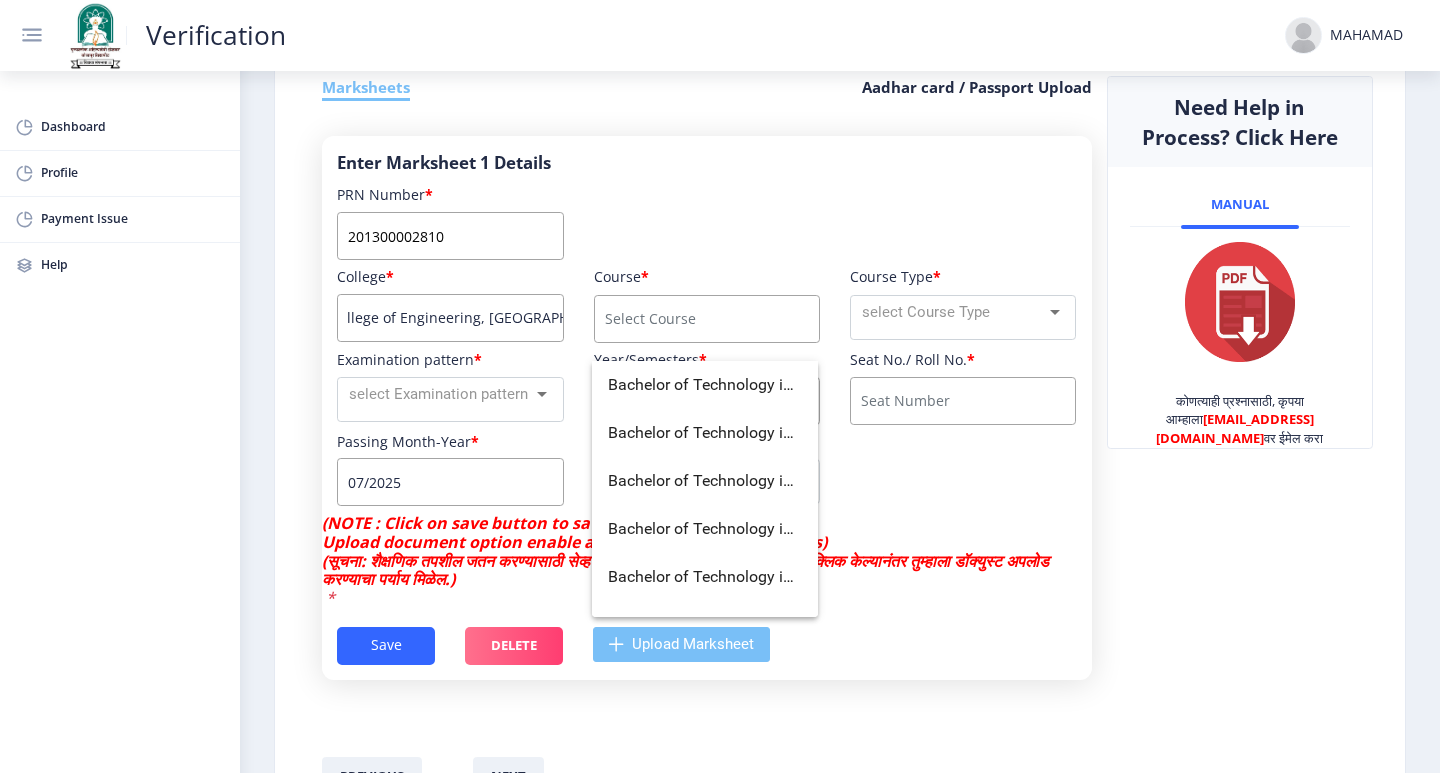 click at bounding box center (707, 319) 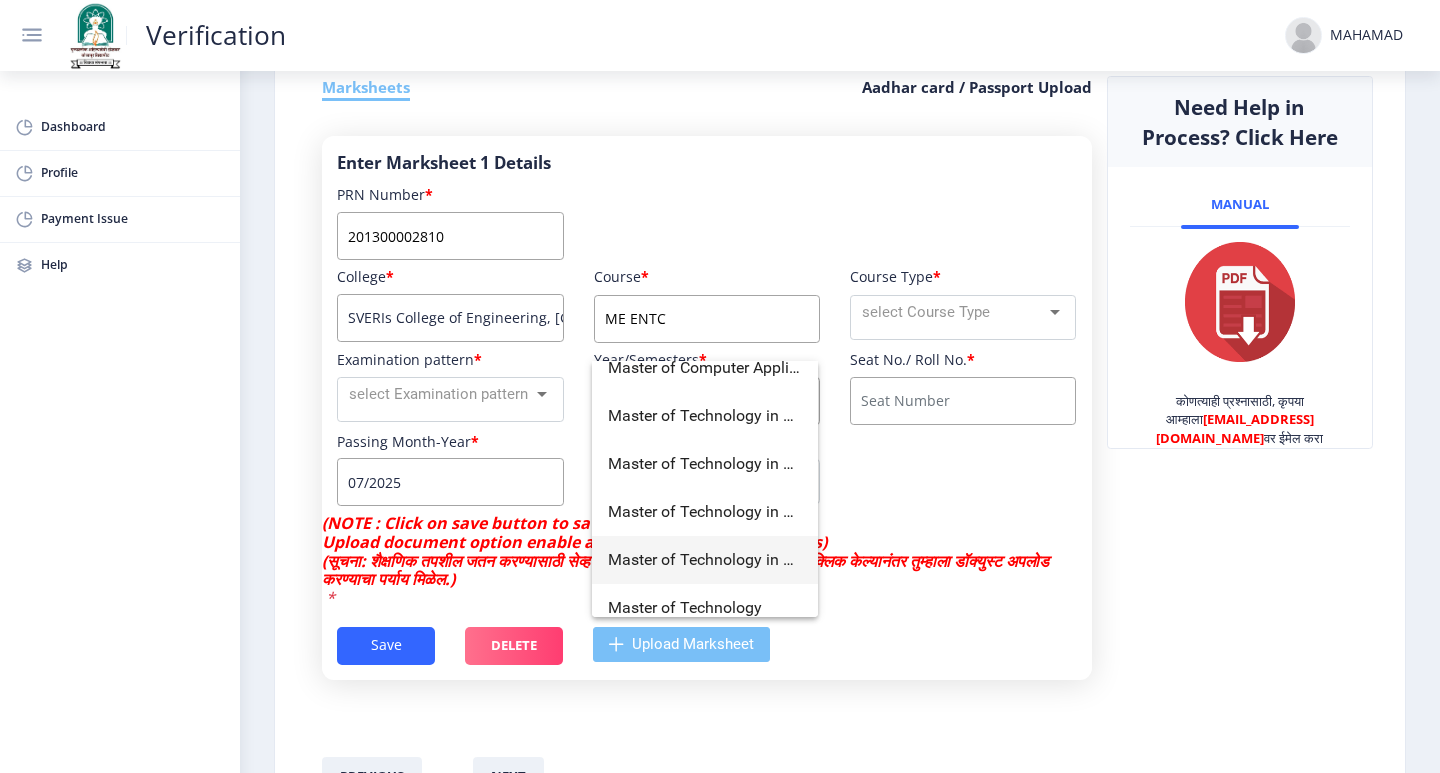 scroll, scrollTop: 400, scrollLeft: 0, axis: vertical 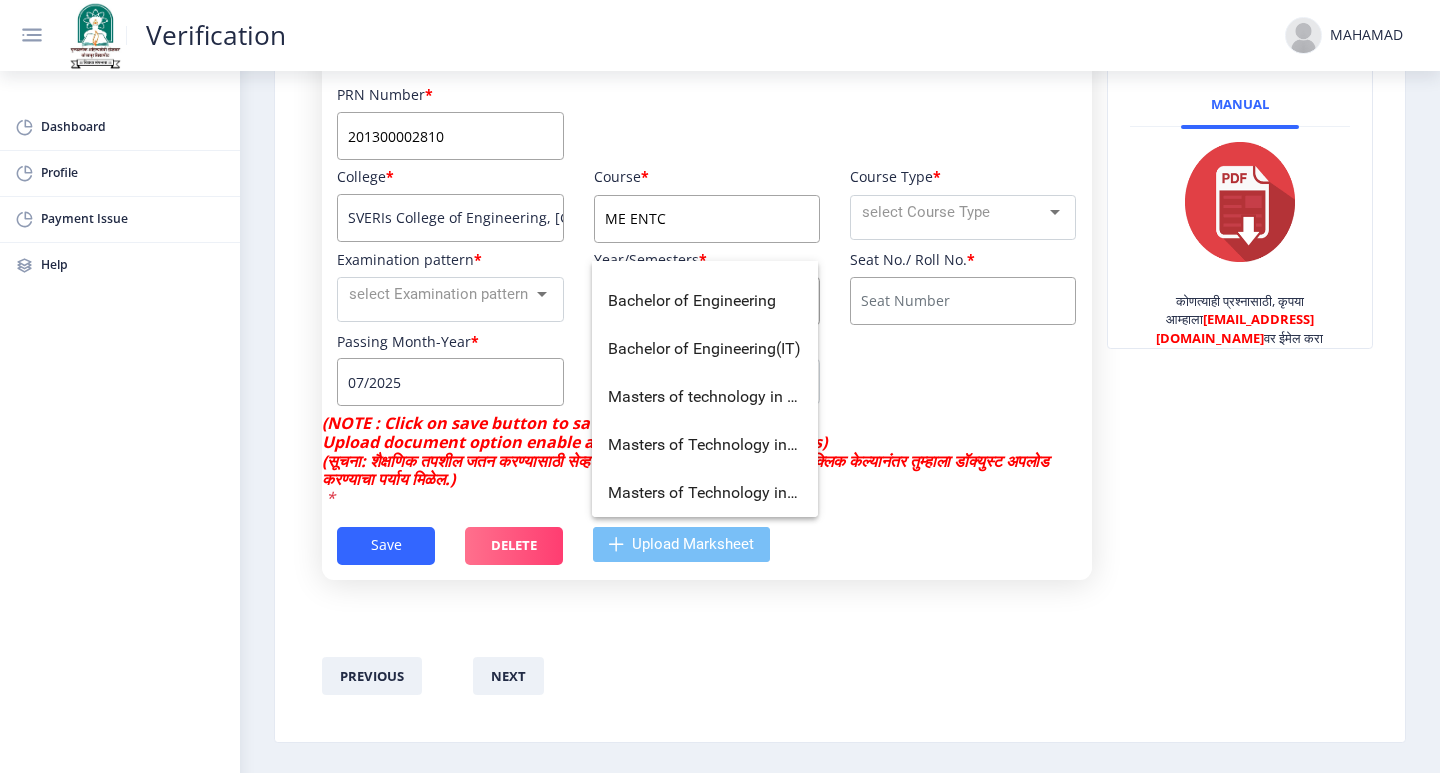 type on "ME ENTC" 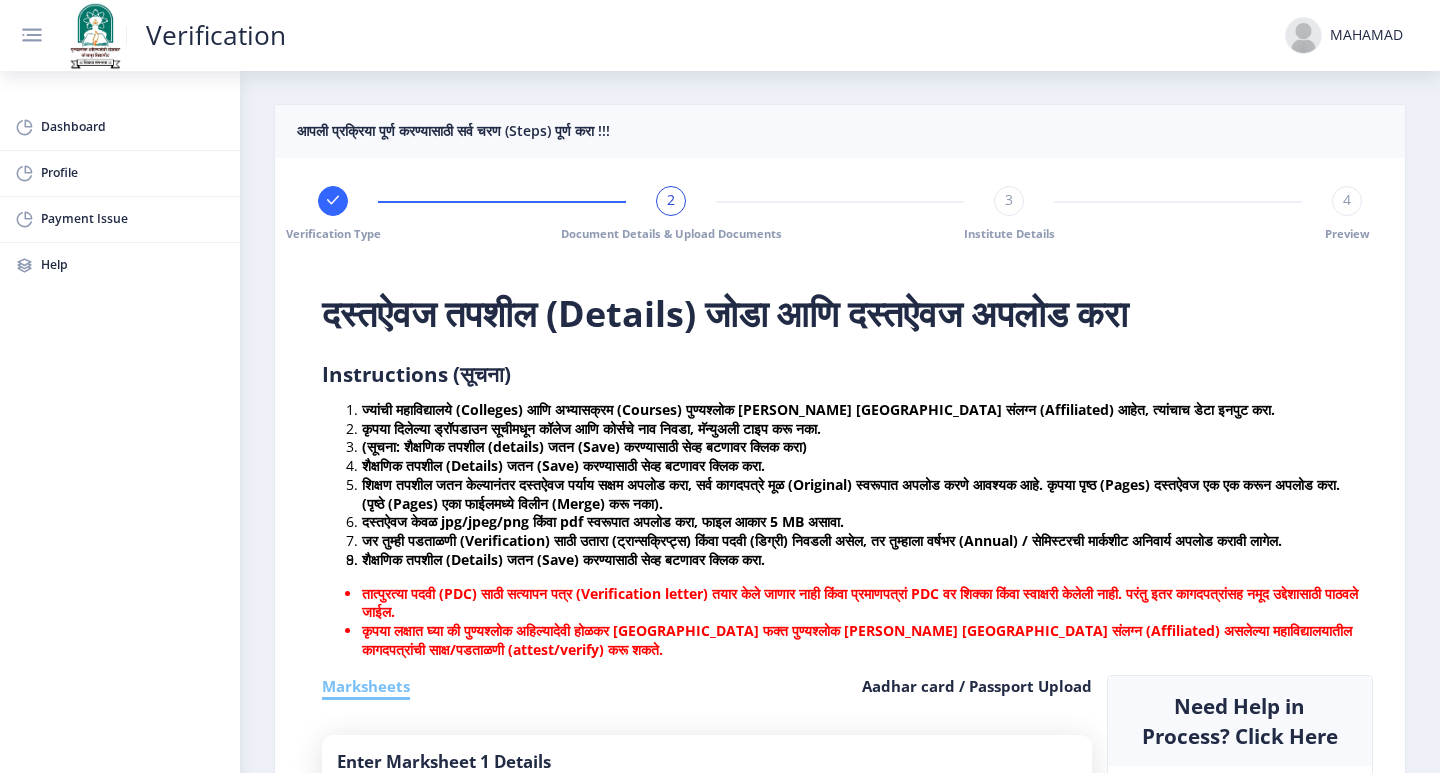 scroll, scrollTop: 0, scrollLeft: 0, axis: both 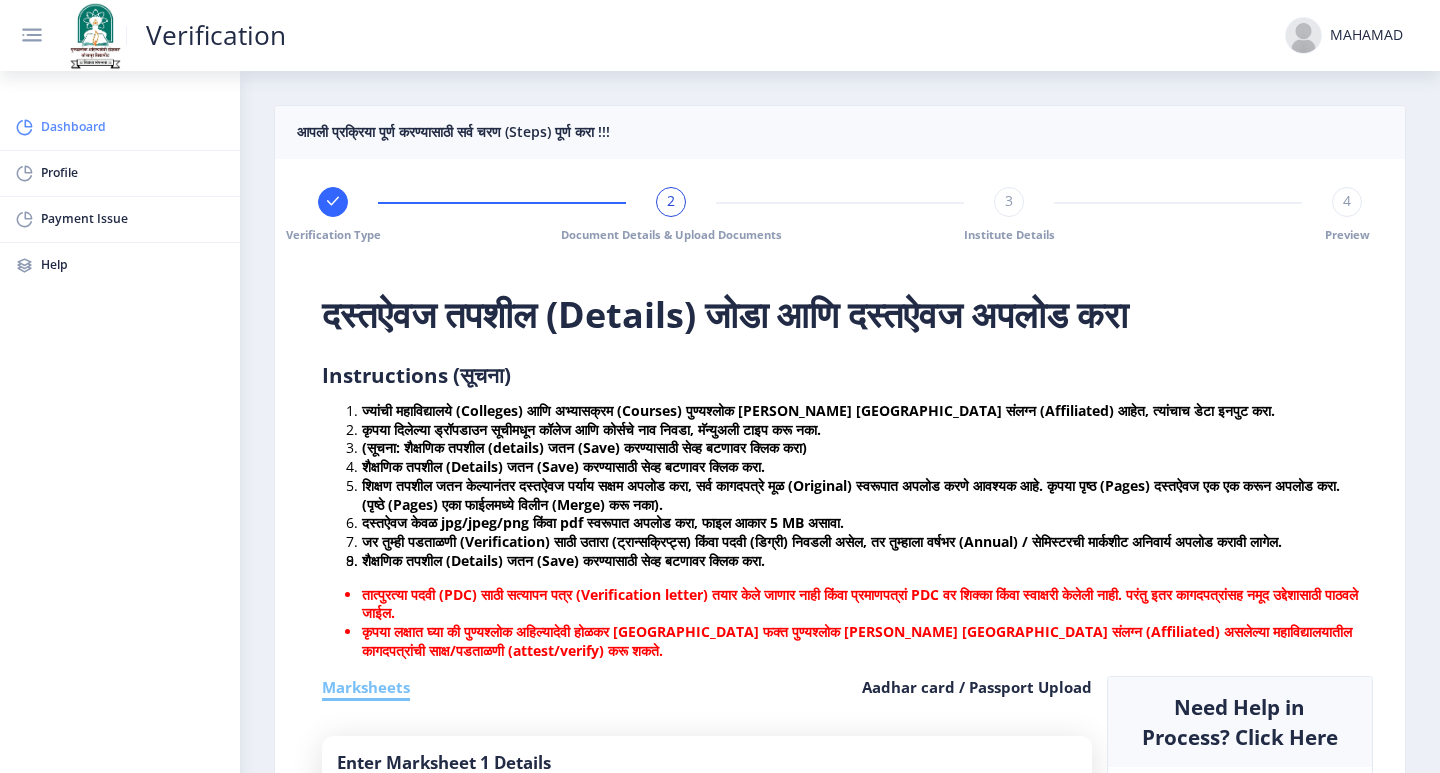 click on "Dashboard" 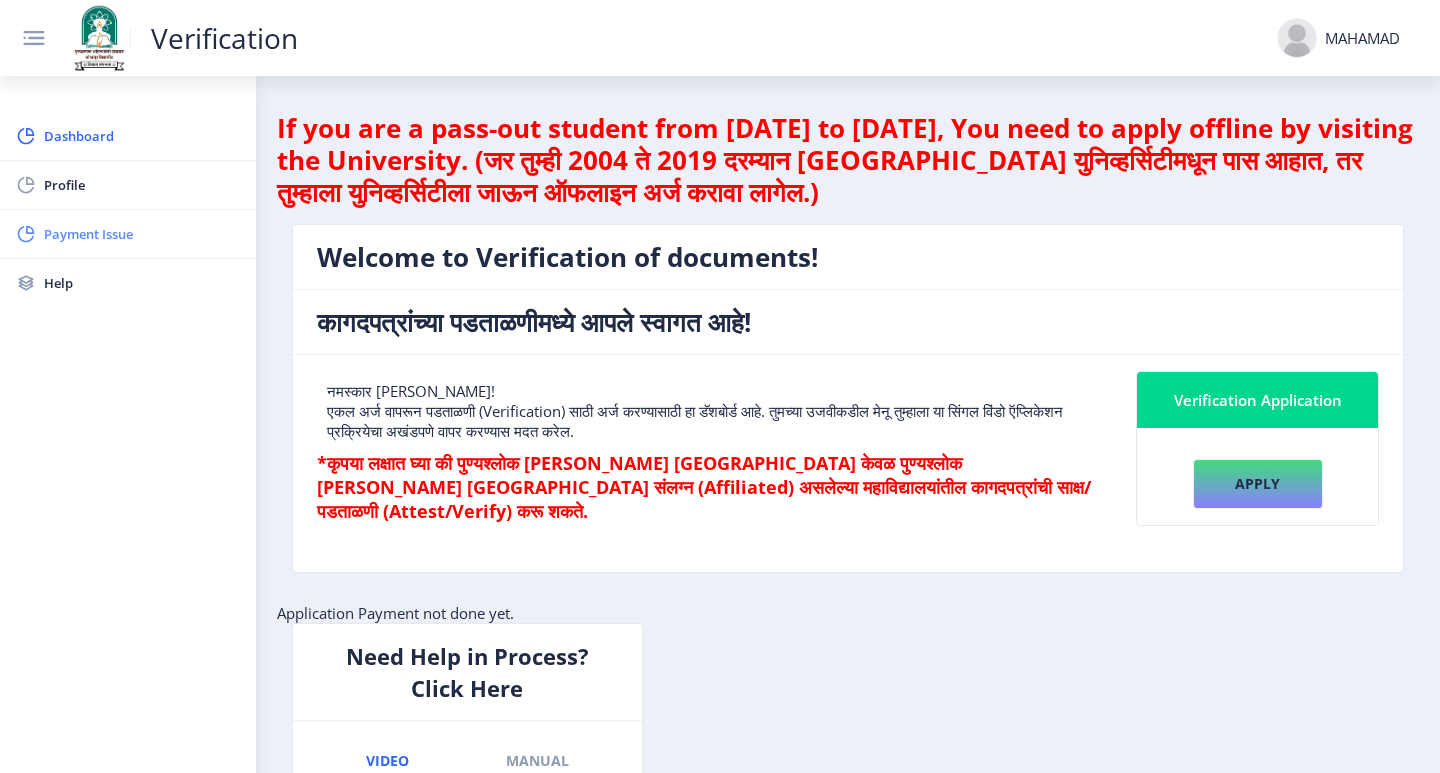 click on "Payment Issue" 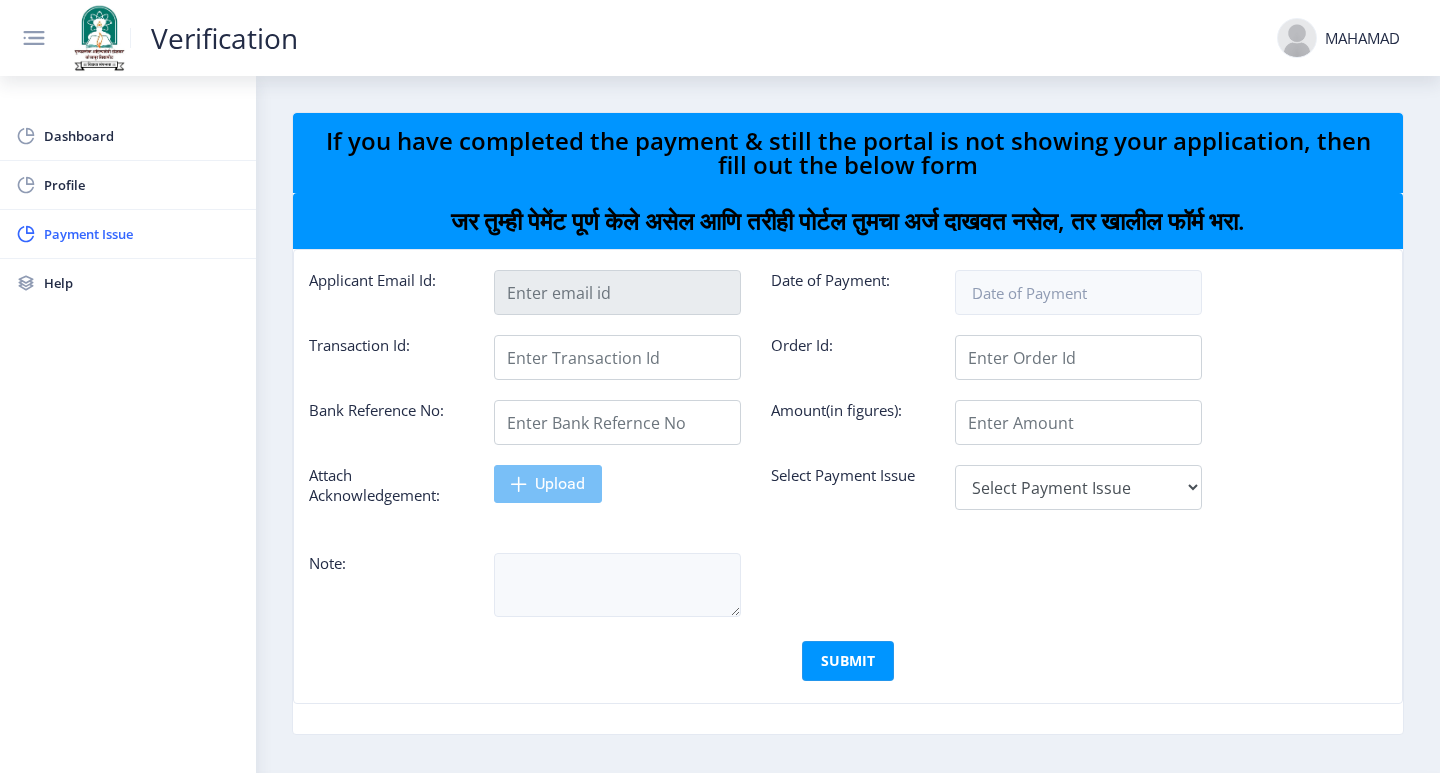 type on "mbi.inamdar7@gmail.com" 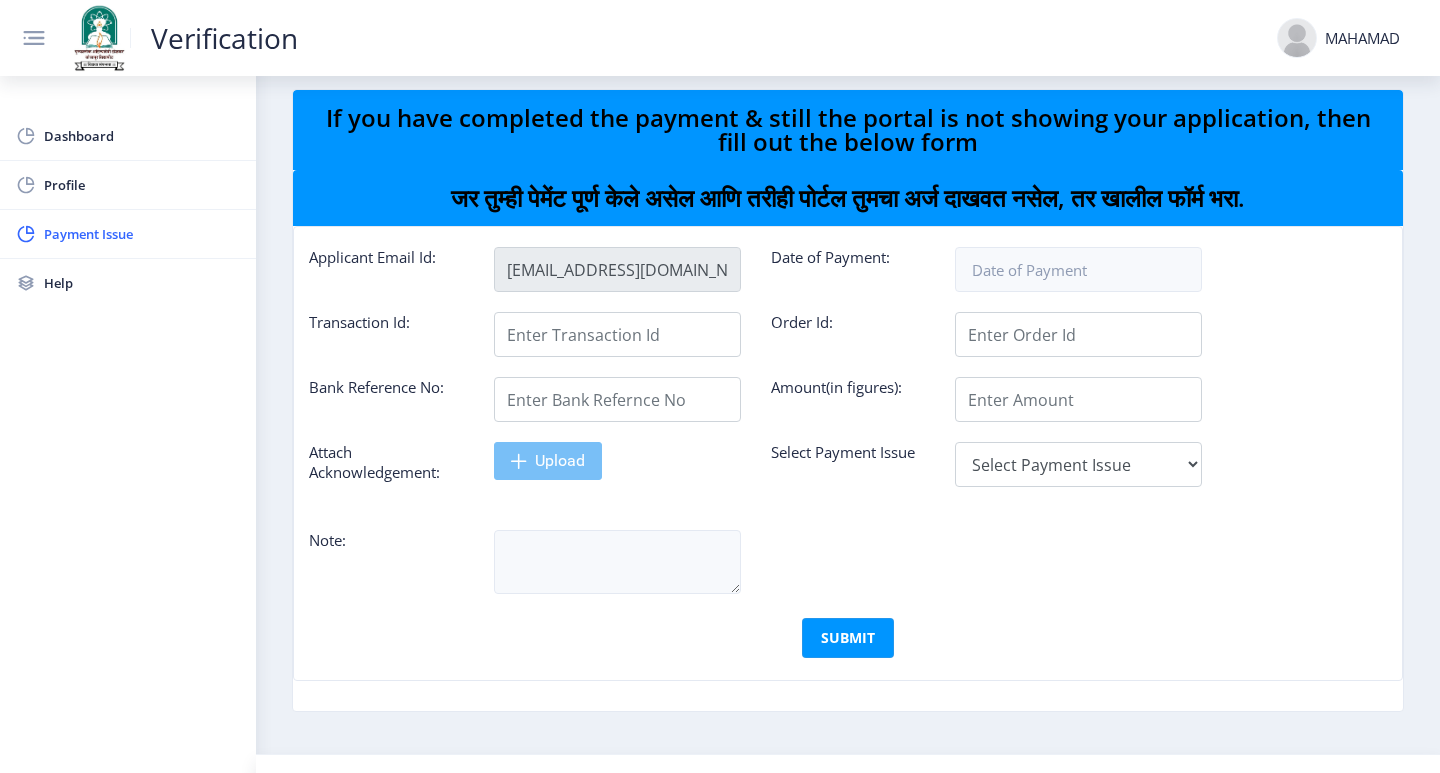 scroll, scrollTop: 0, scrollLeft: 0, axis: both 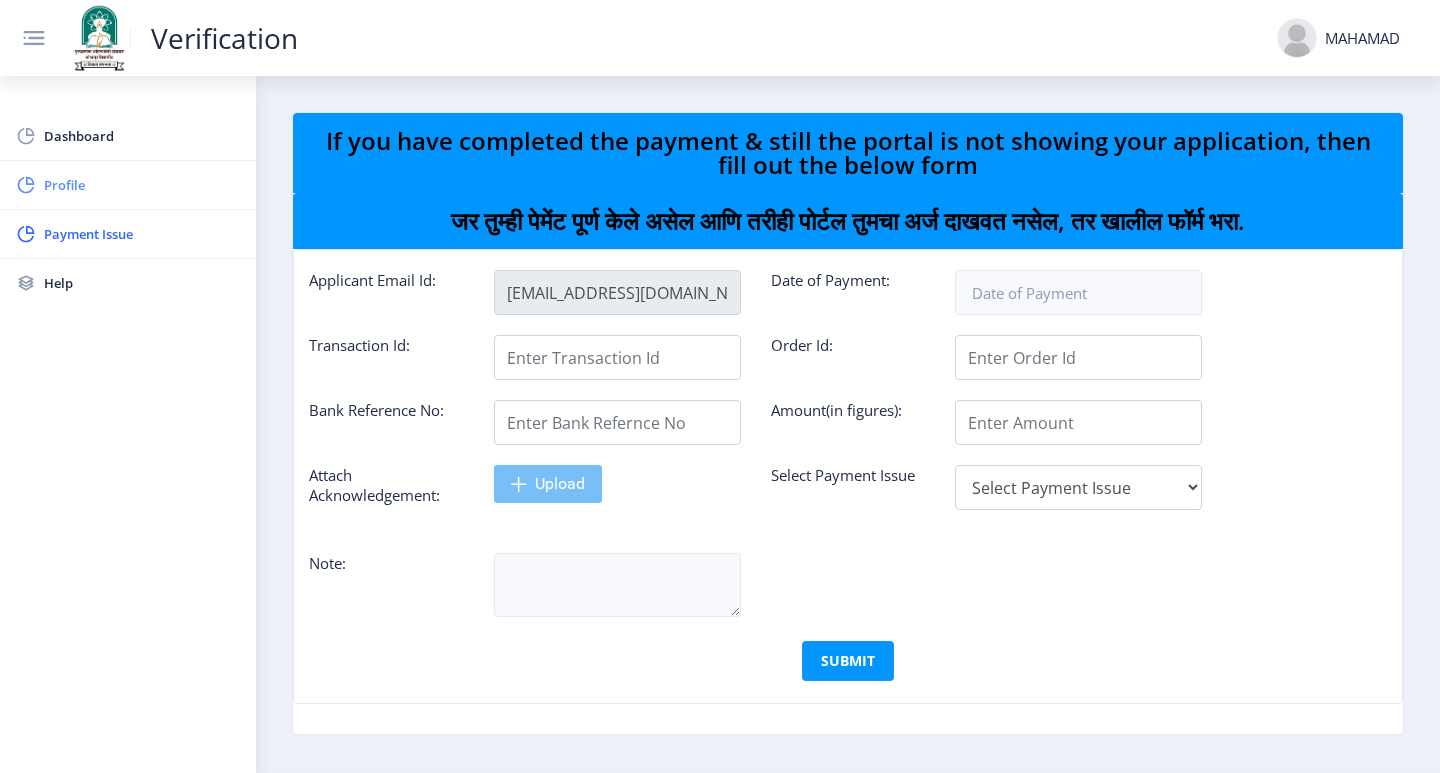 click on "Profile" 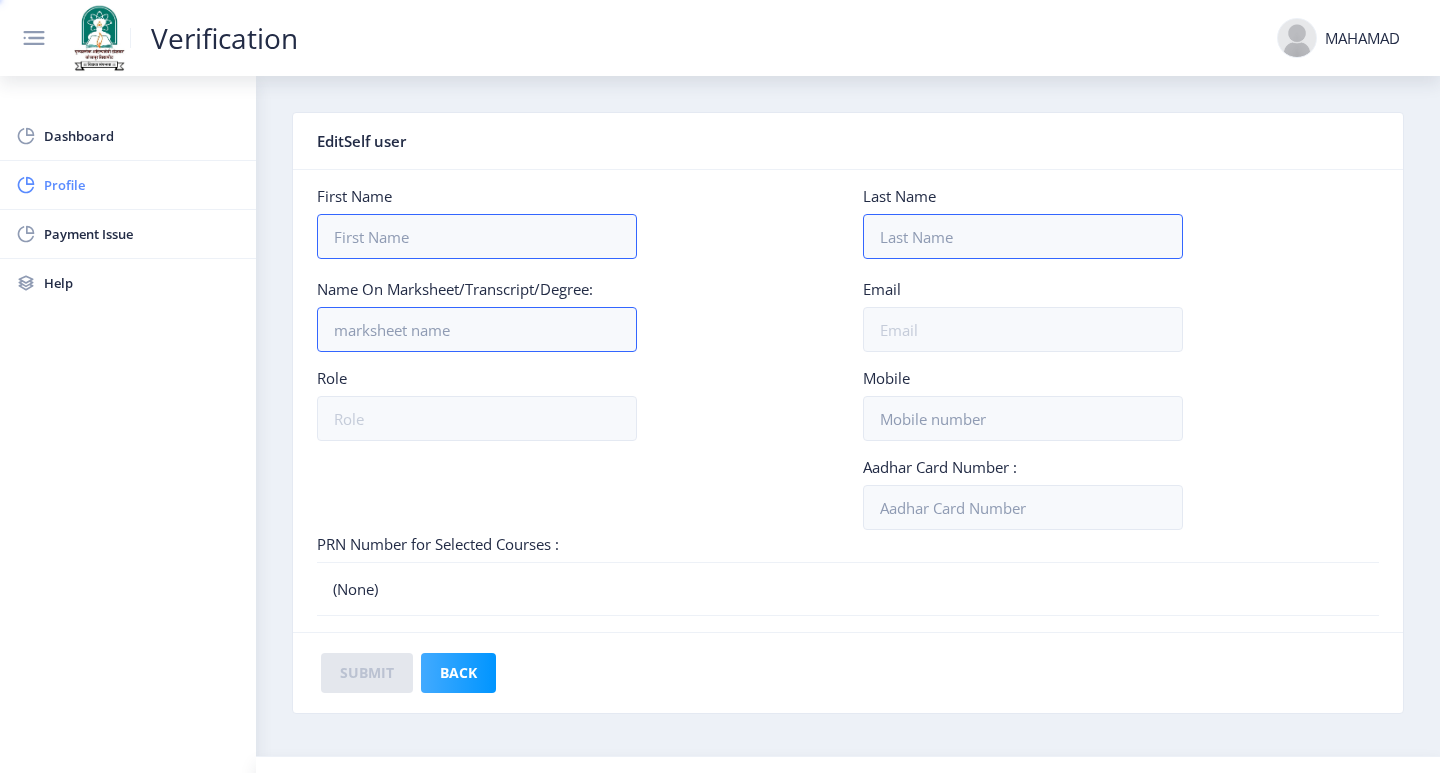 type on "MAHAMAD" 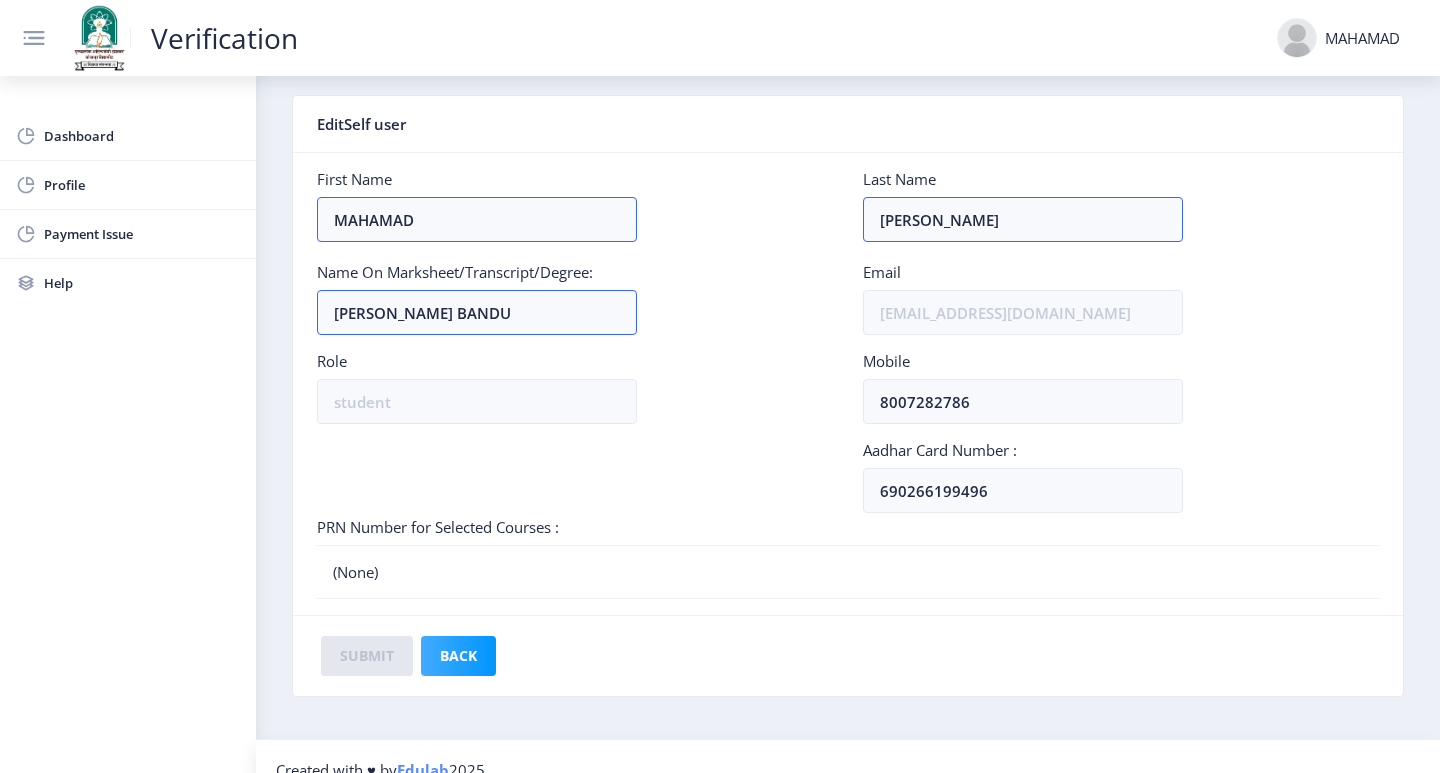 scroll, scrollTop: 44, scrollLeft: 0, axis: vertical 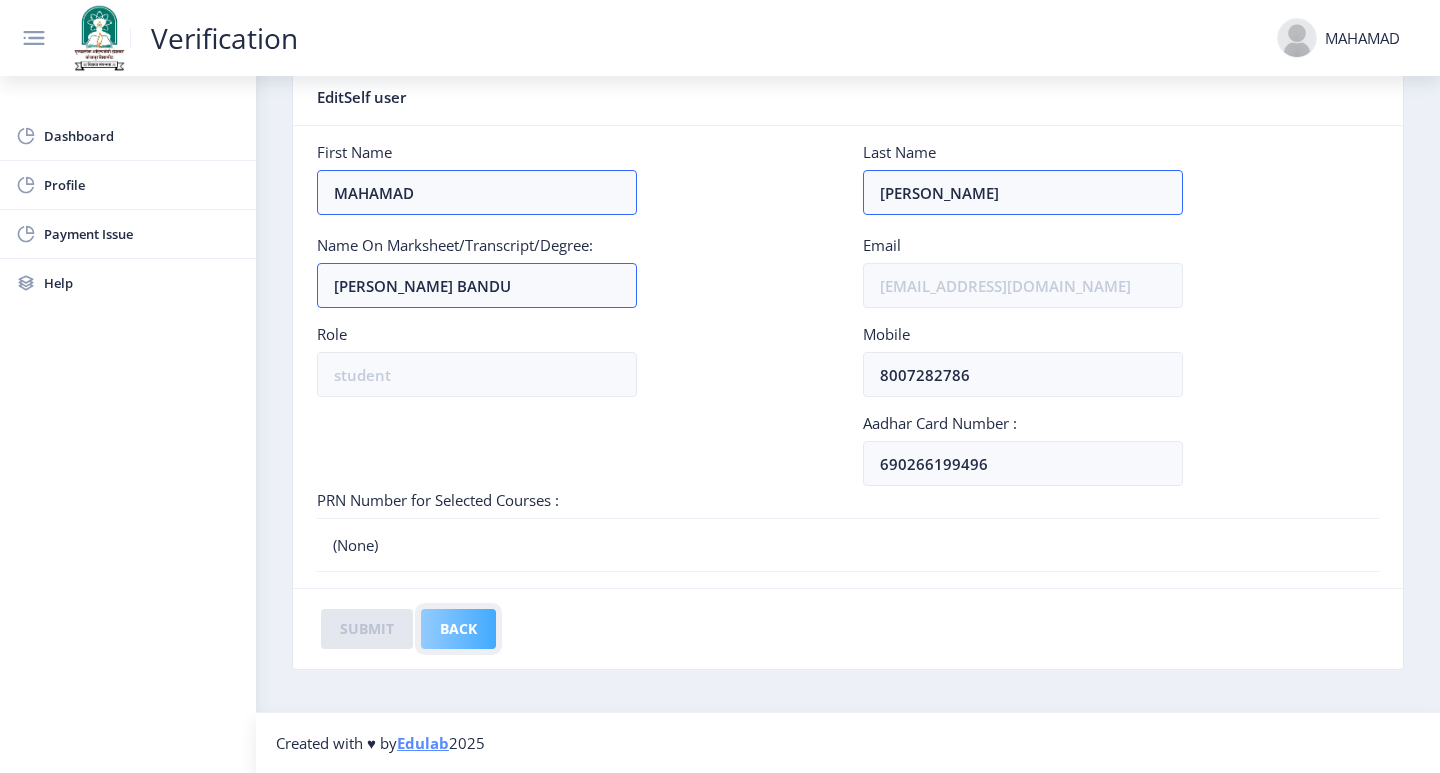 click on "Back" 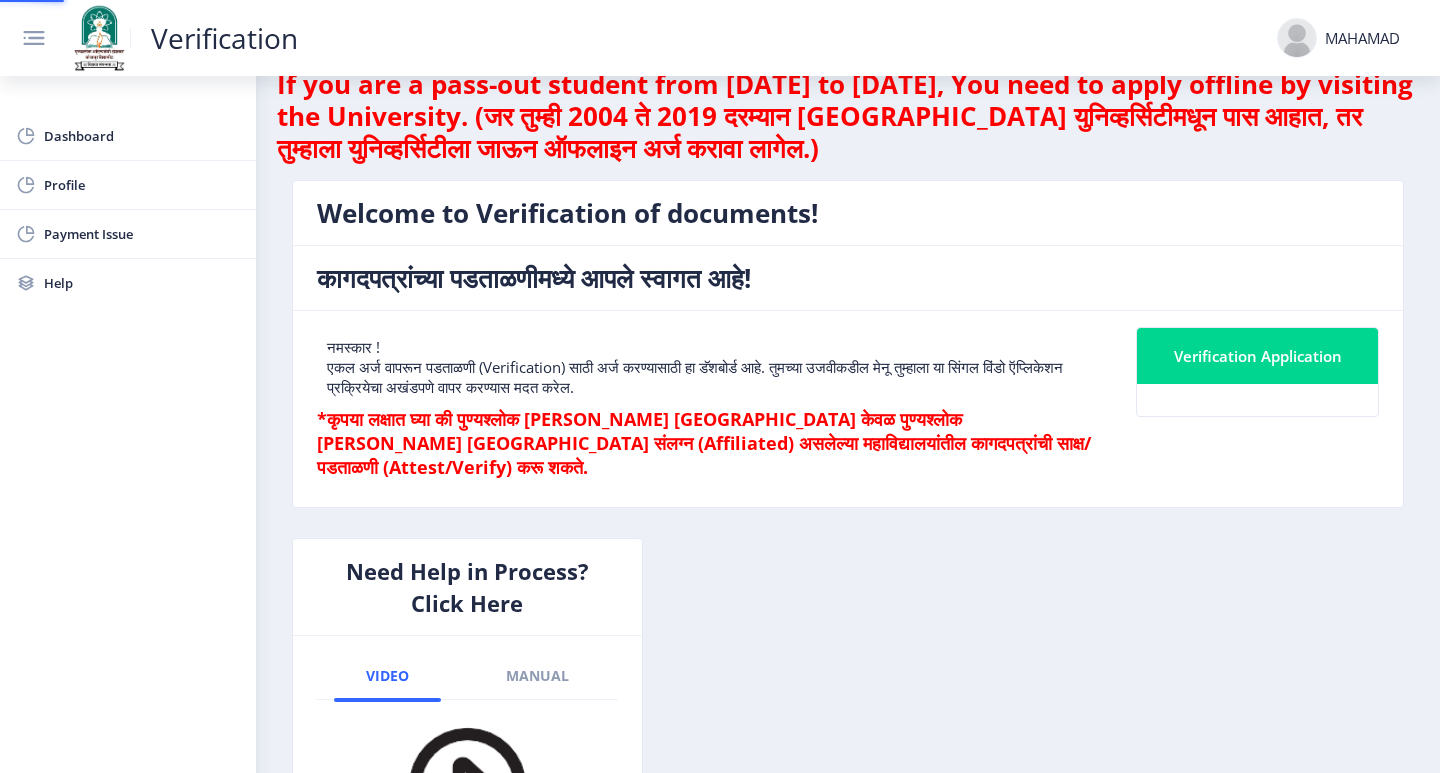 scroll, scrollTop: 0, scrollLeft: 0, axis: both 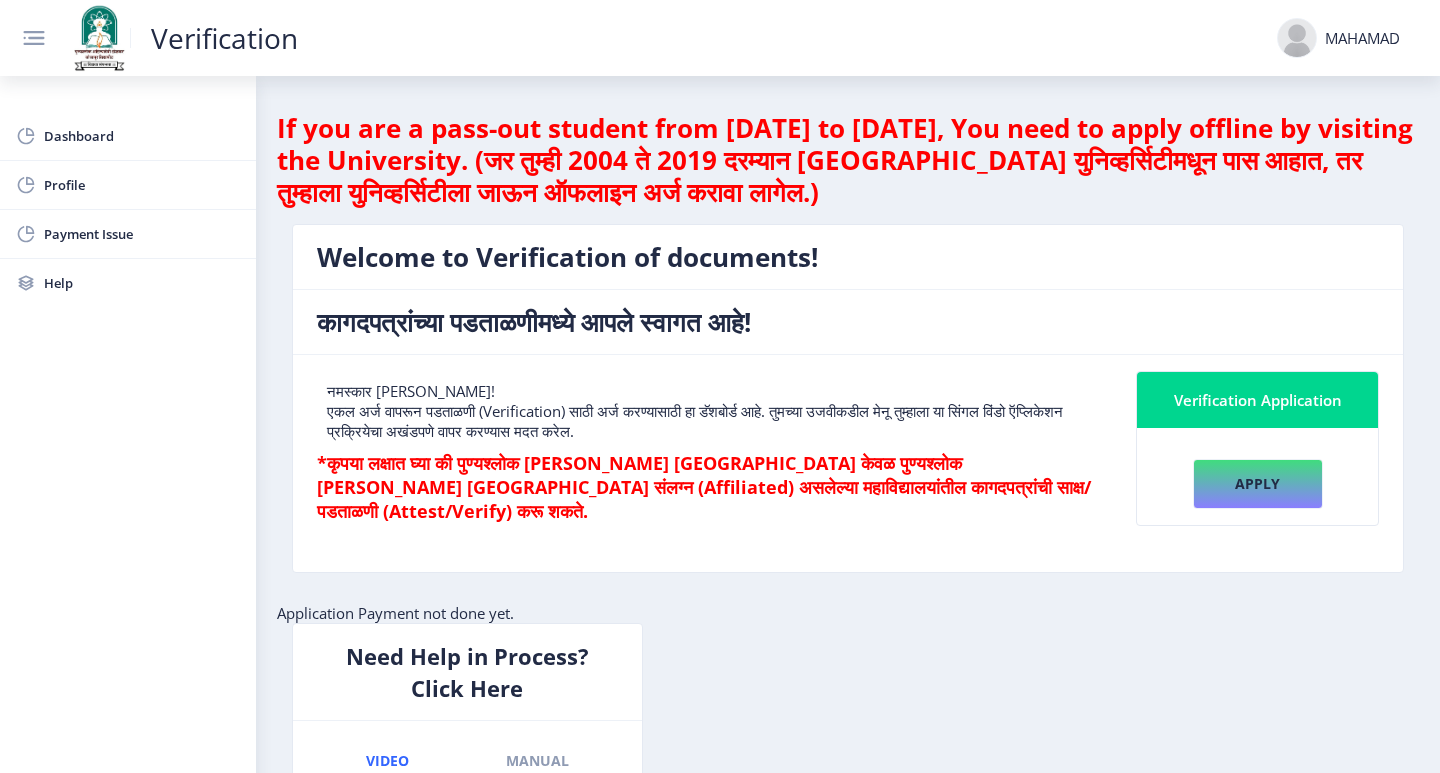 click 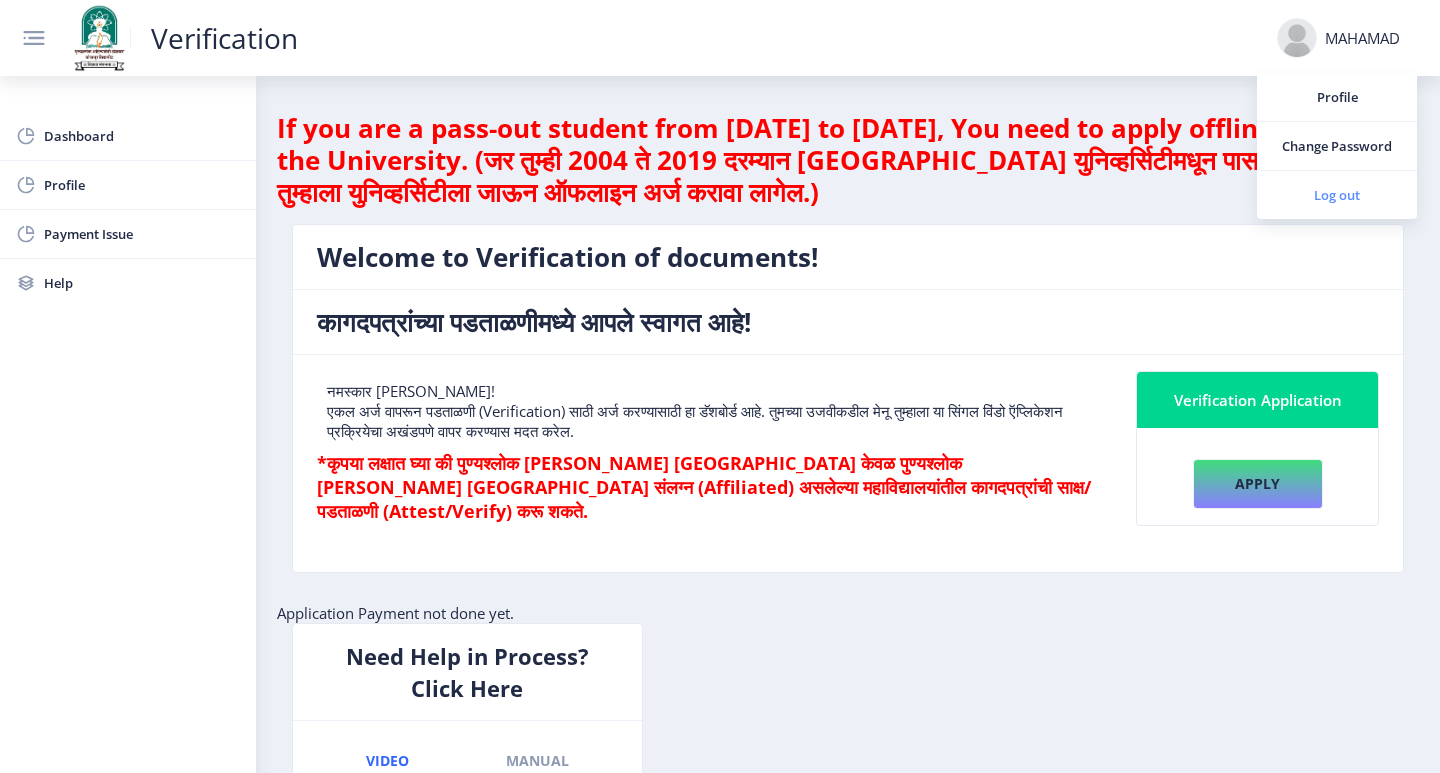 click on "Log out" at bounding box center (1337, 195) 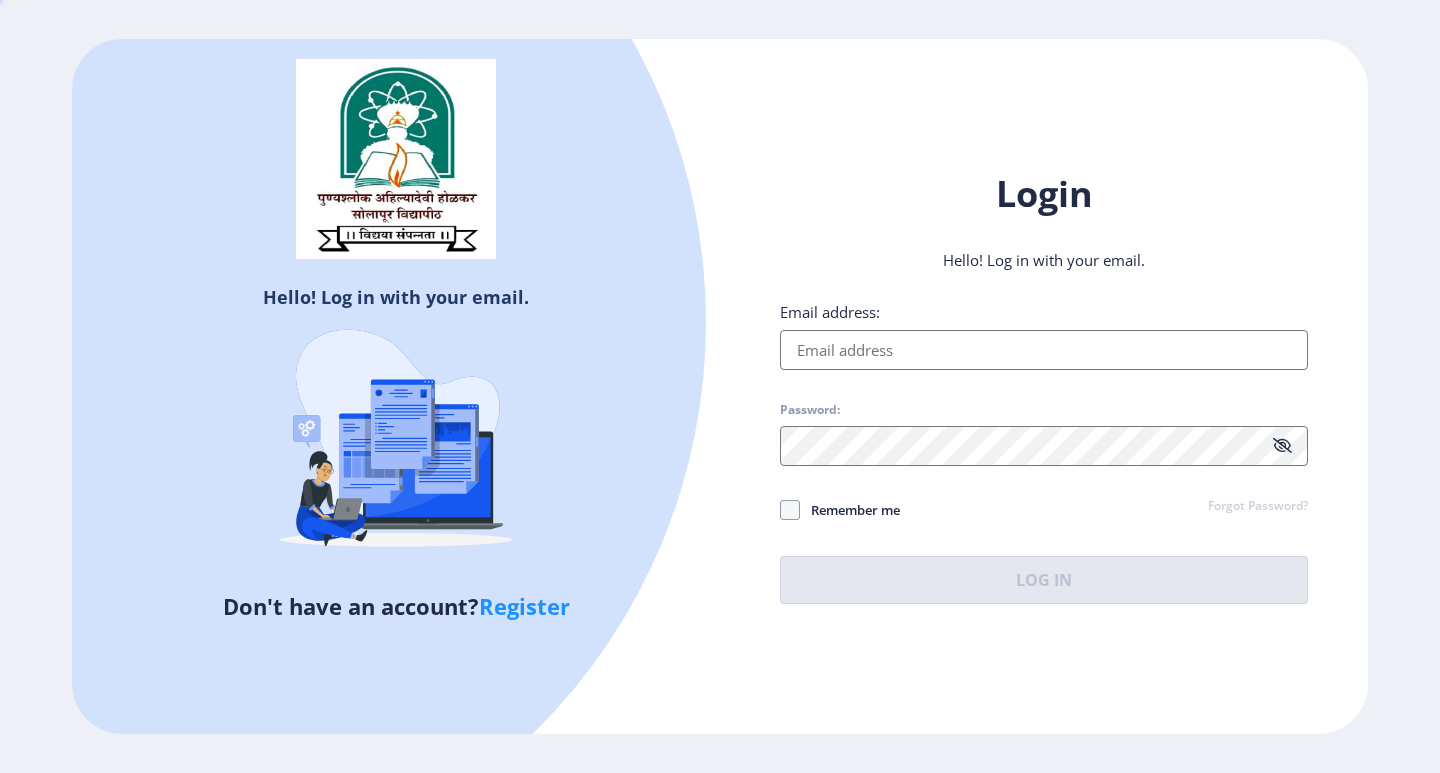 type on "mbi.inamdar7@gmail.com" 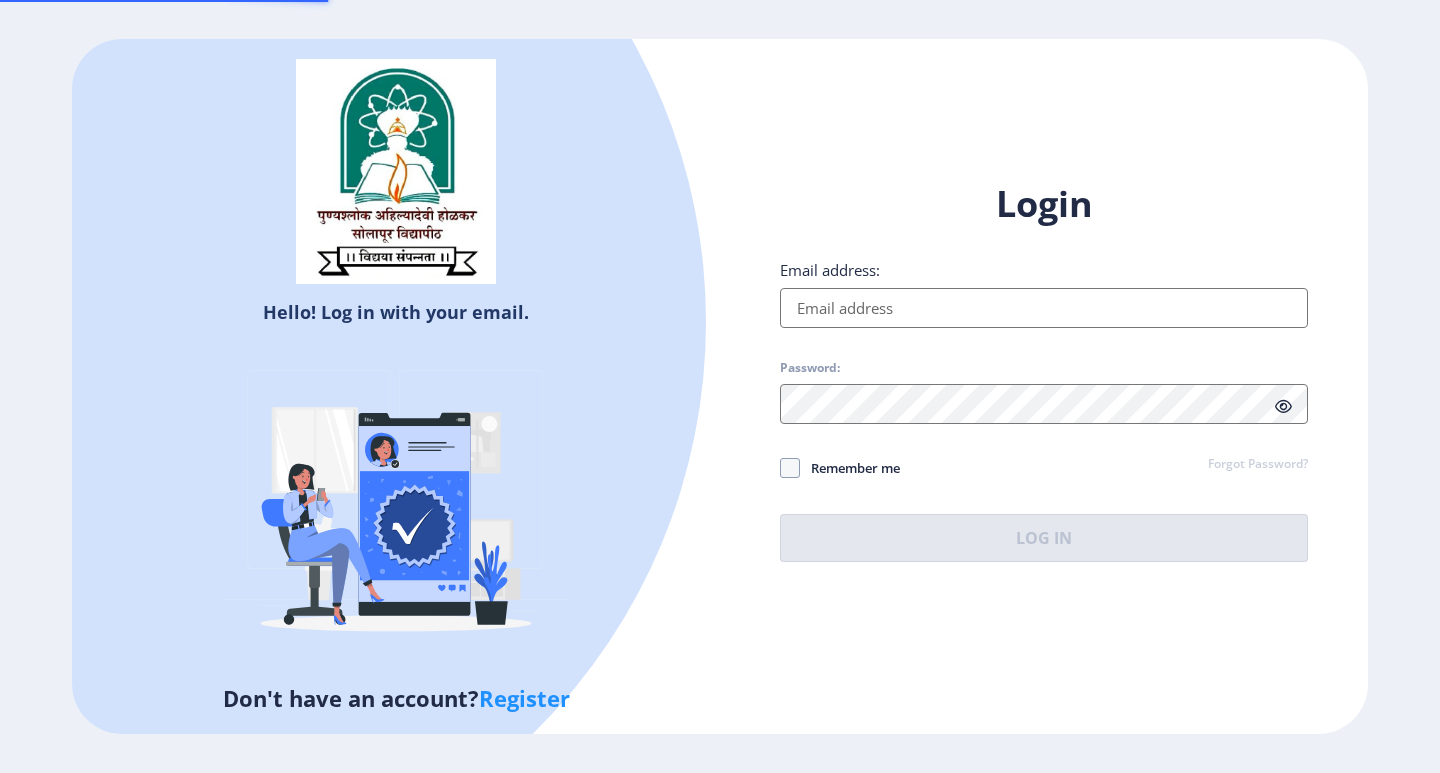 scroll, scrollTop: 0, scrollLeft: 0, axis: both 